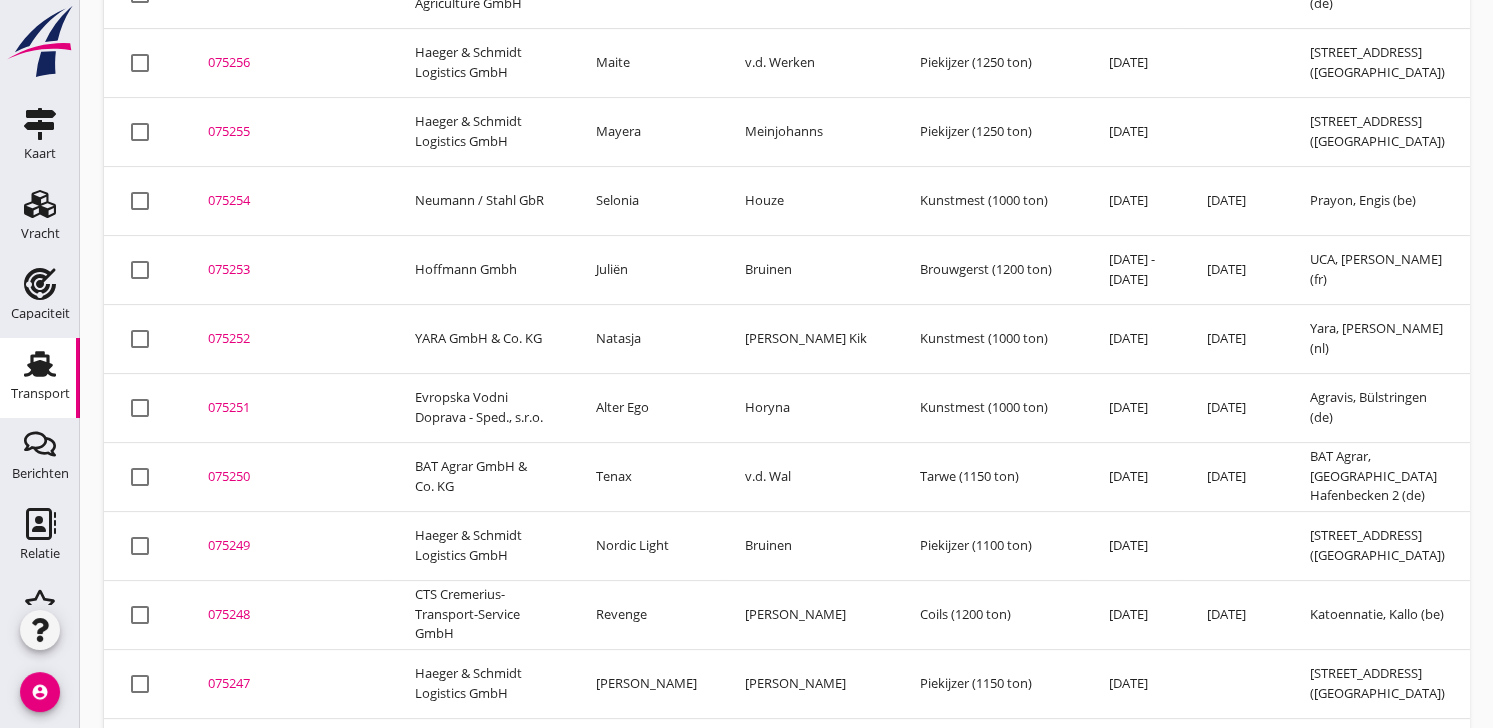 scroll, scrollTop: 901, scrollLeft: 0, axis: vertical 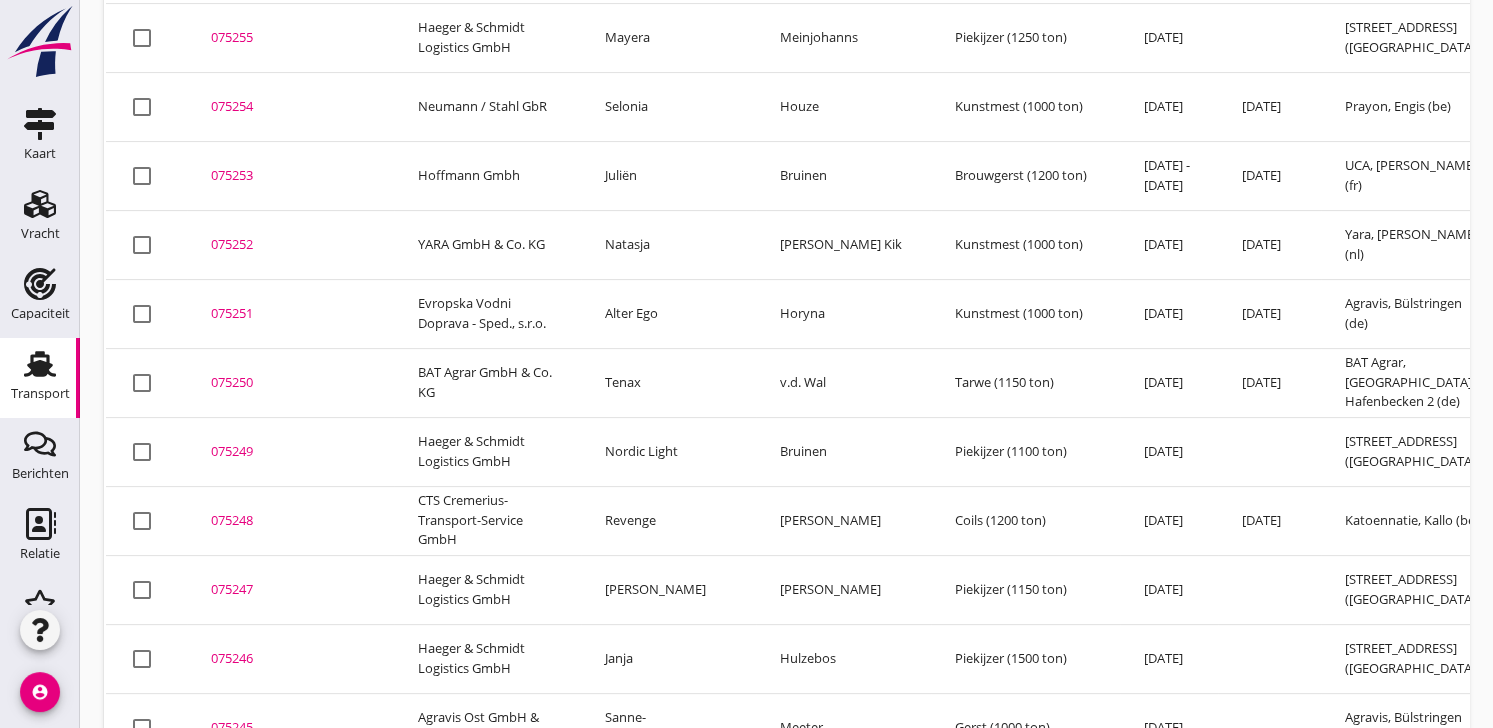 click on "075248" at bounding box center [290, 521] 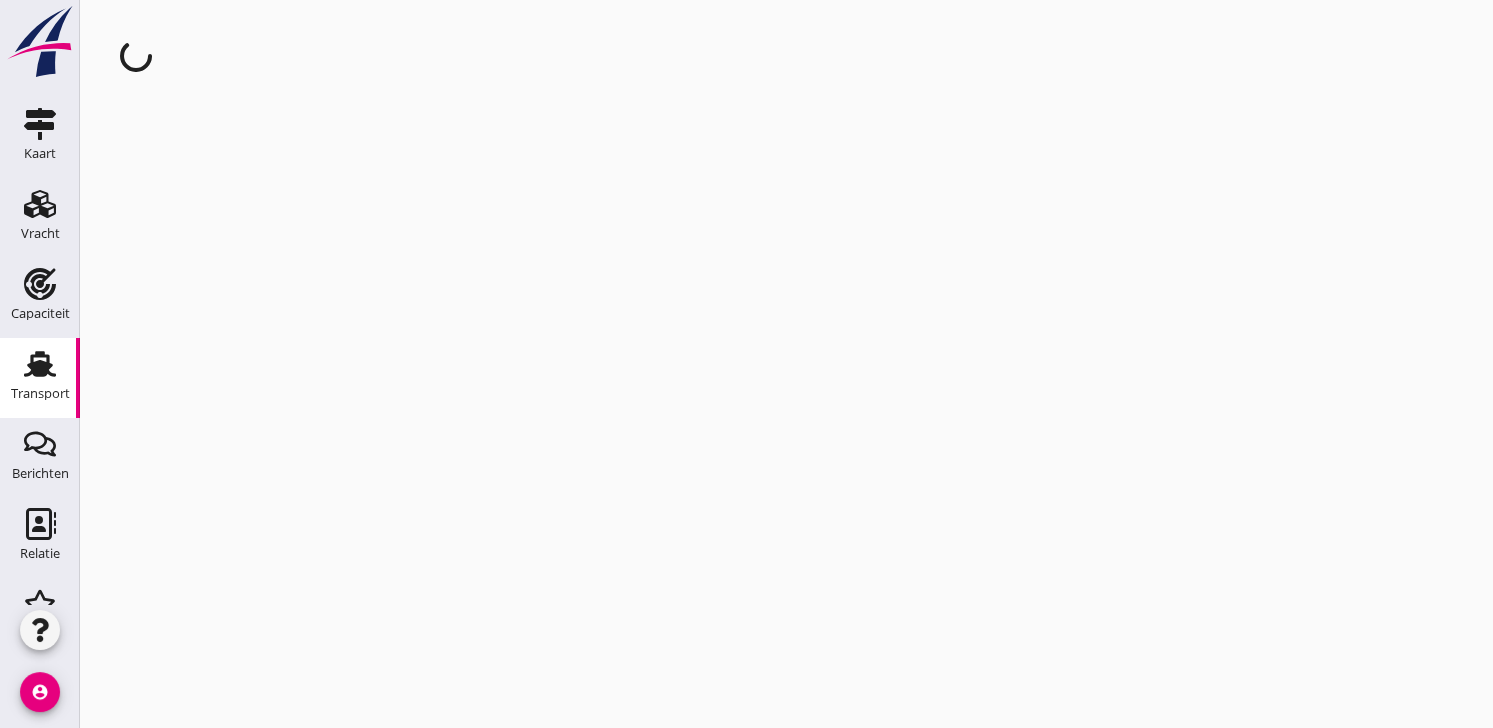 scroll, scrollTop: 0, scrollLeft: 0, axis: both 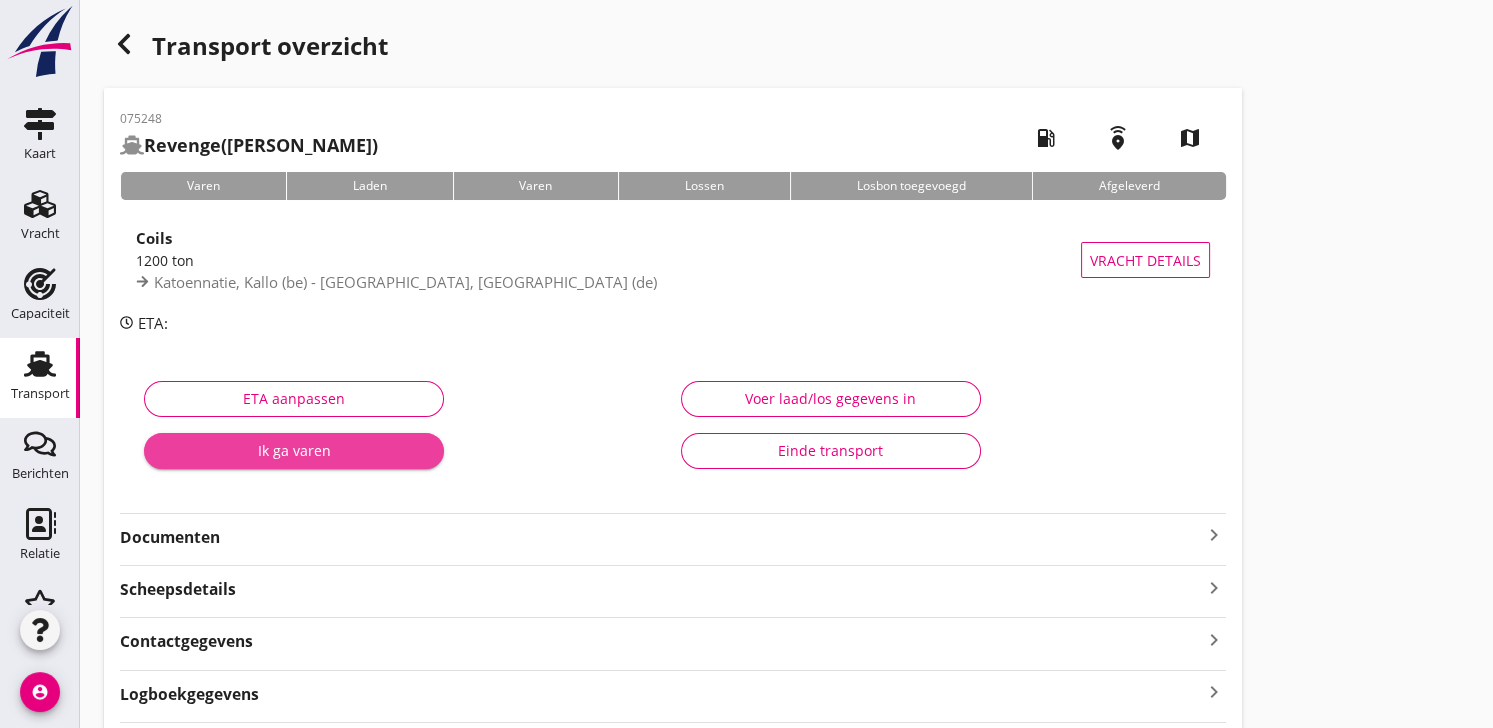 click on "Ik ga varen" at bounding box center [294, 450] 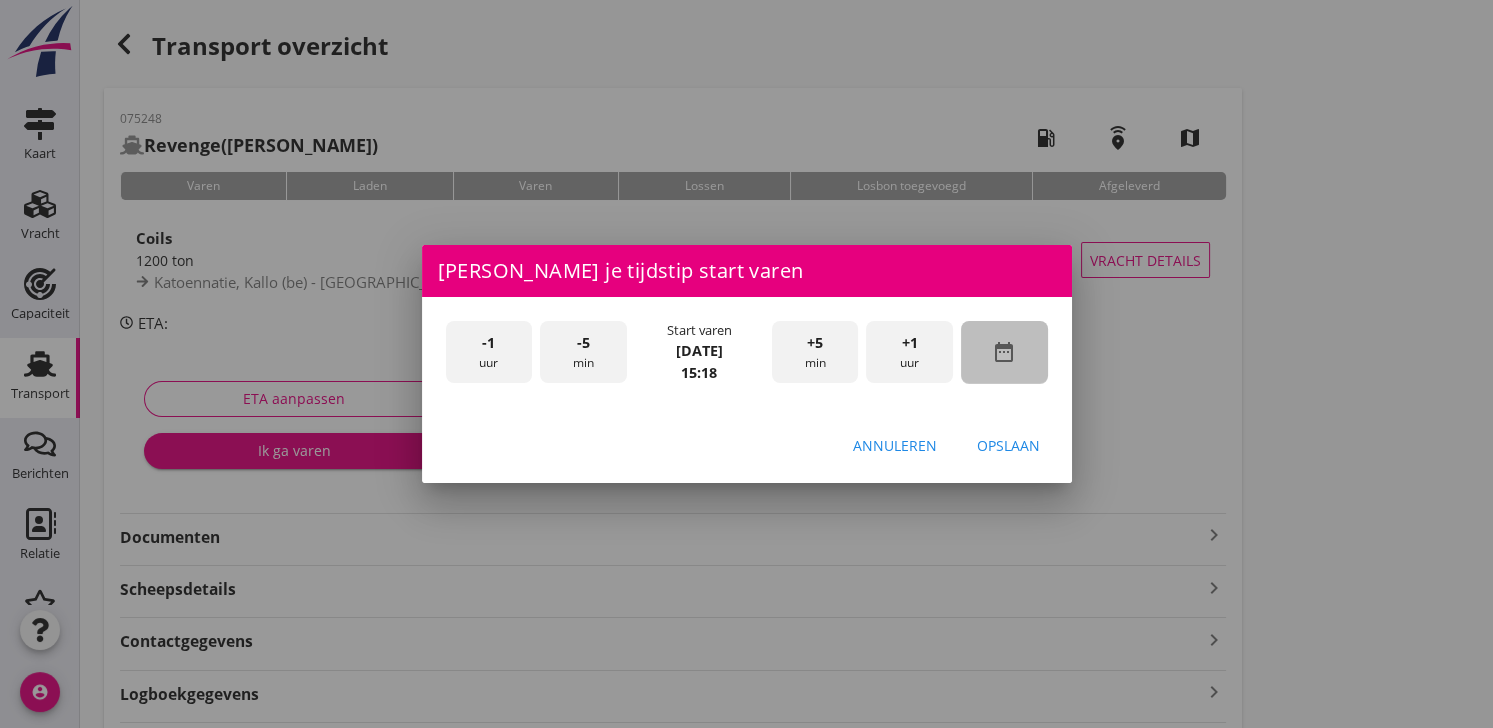 click on "date_range" at bounding box center [1004, 352] 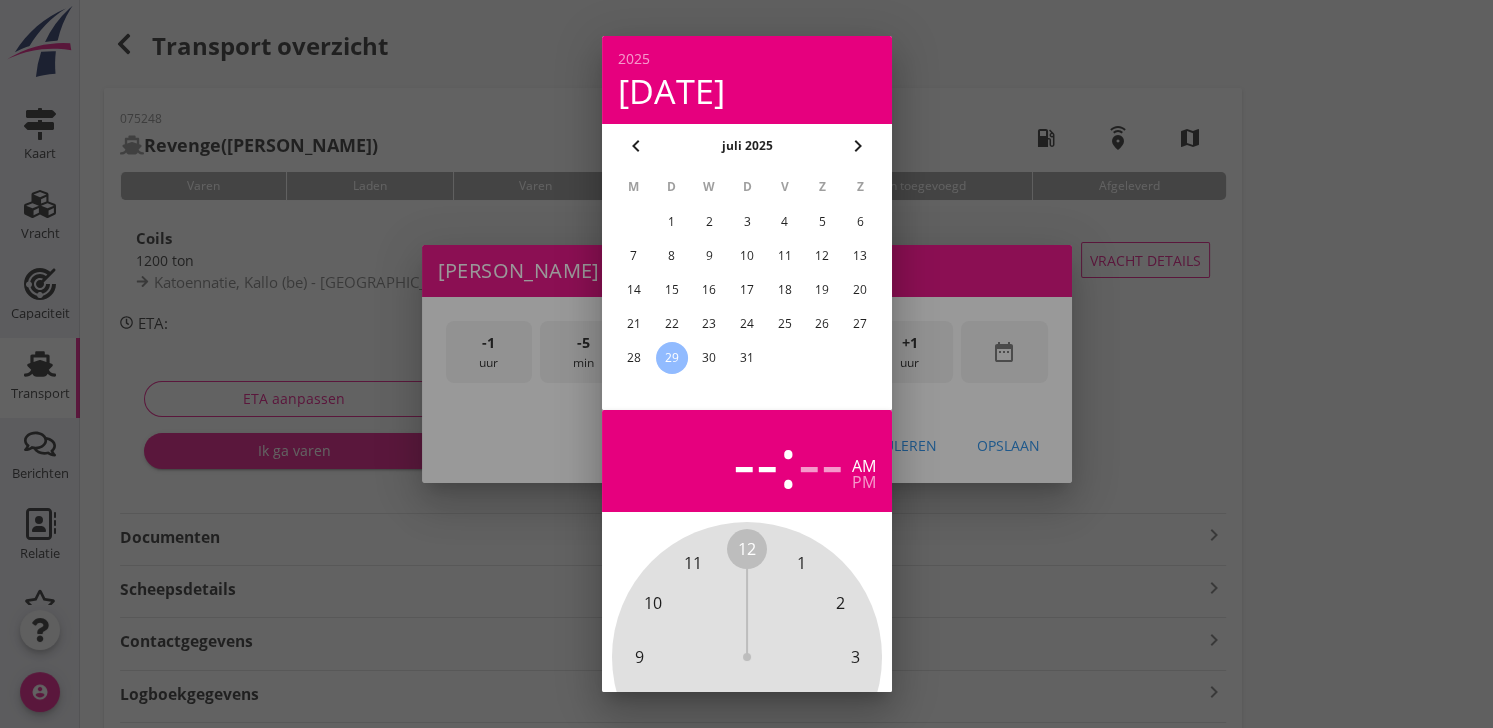 click on "27" at bounding box center [860, 324] 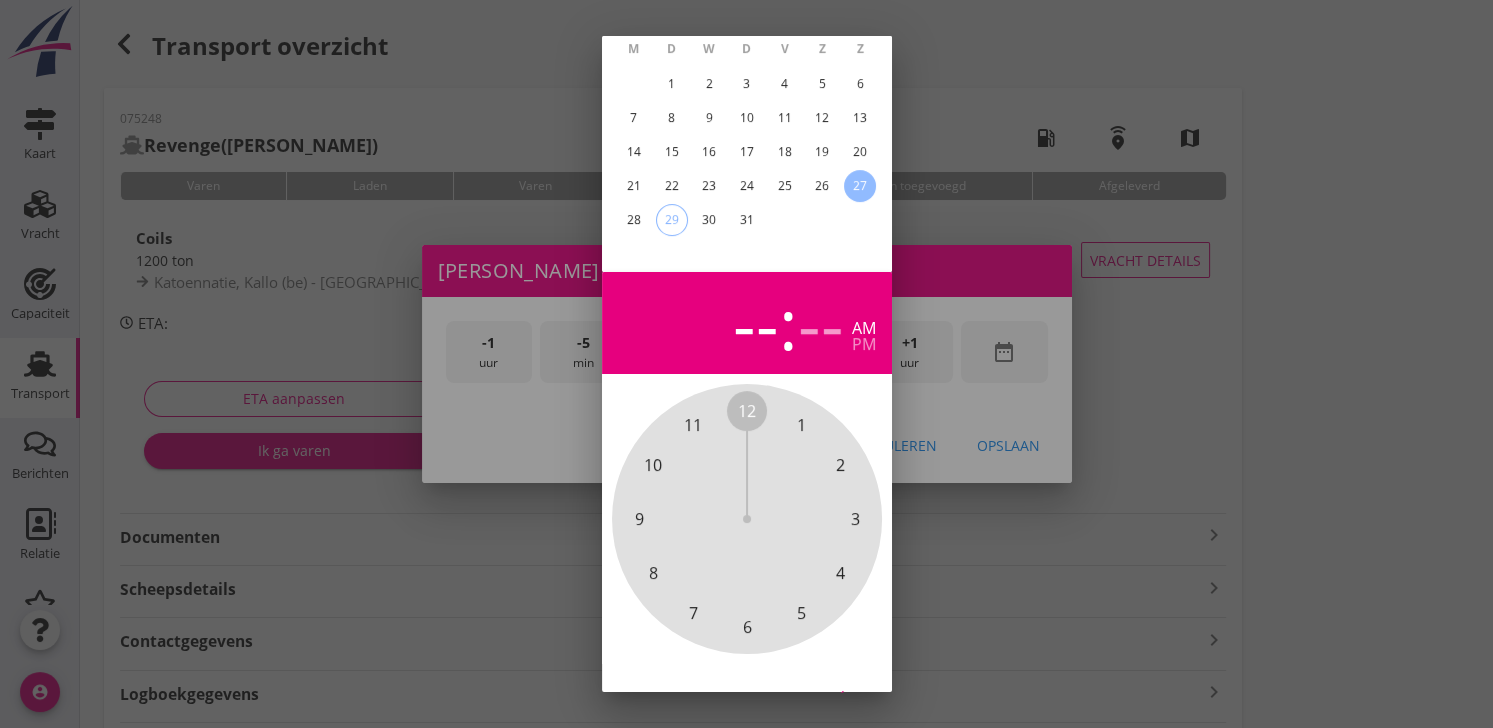 scroll, scrollTop: 196, scrollLeft: 0, axis: vertical 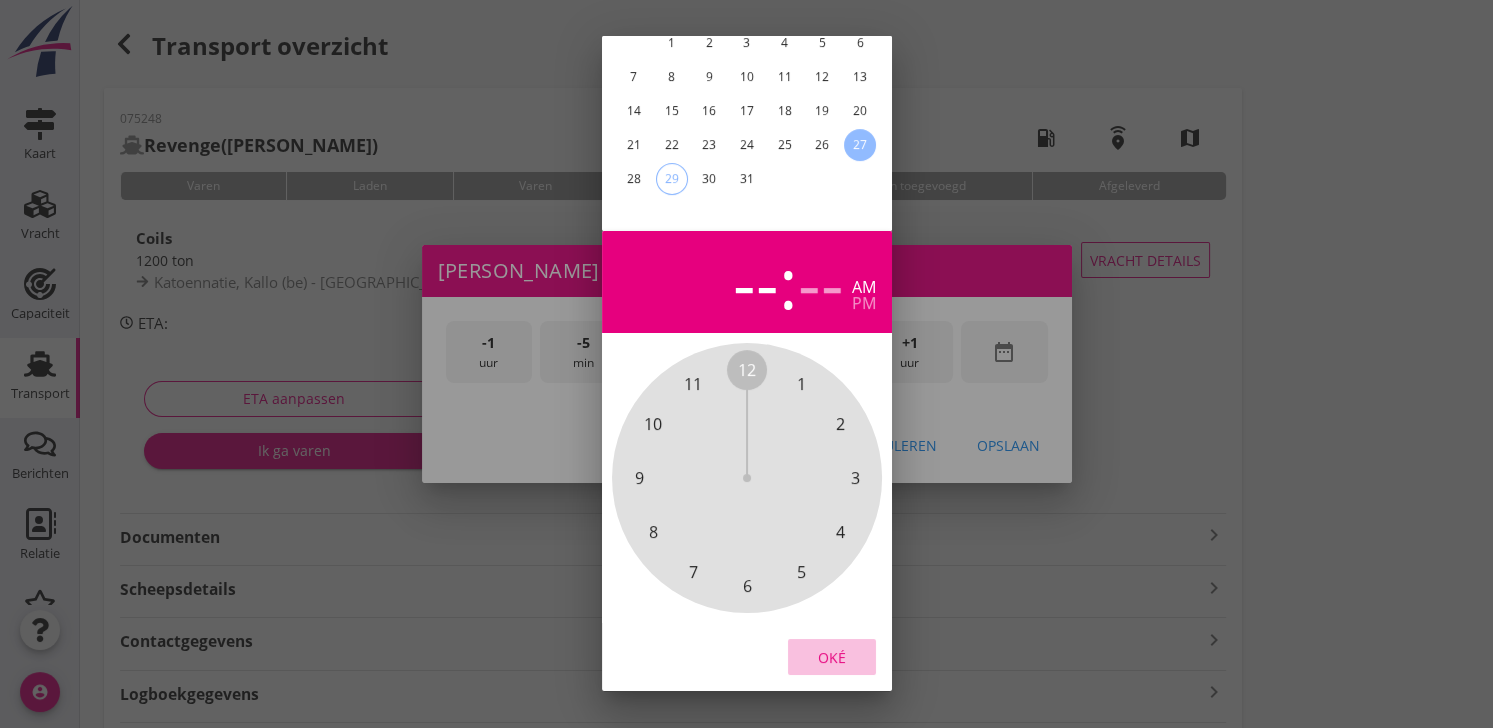 click on "Oké" at bounding box center (832, 657) 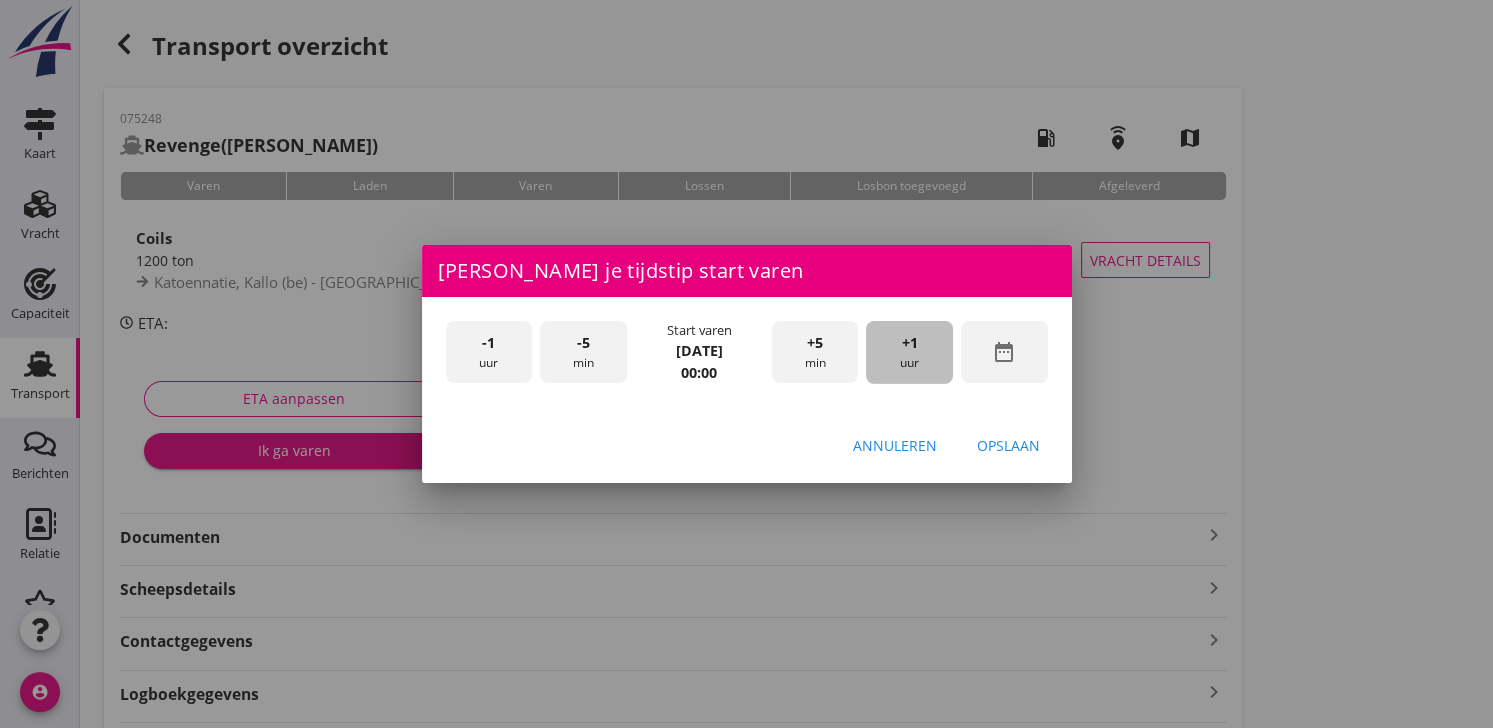 click on "+1" at bounding box center [910, 343] 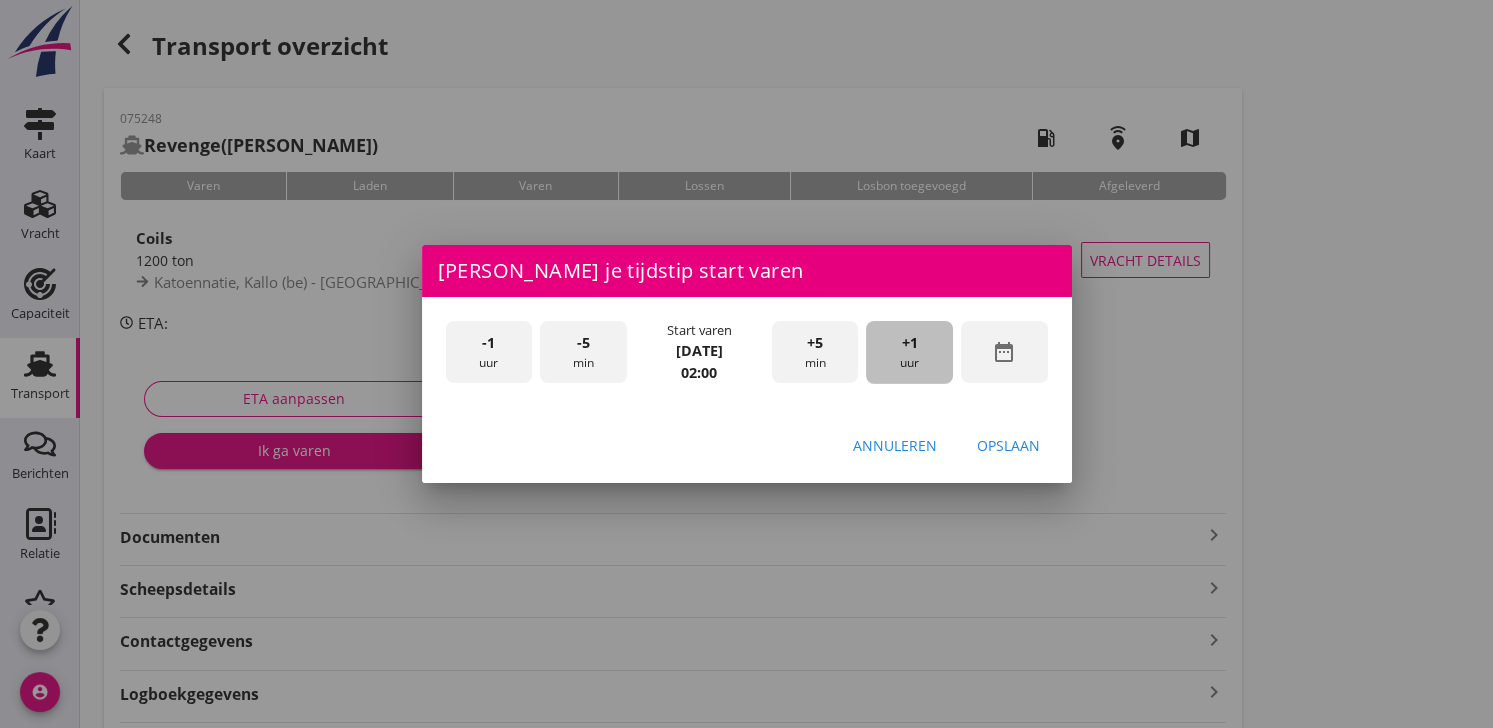 click on "+1" at bounding box center (910, 343) 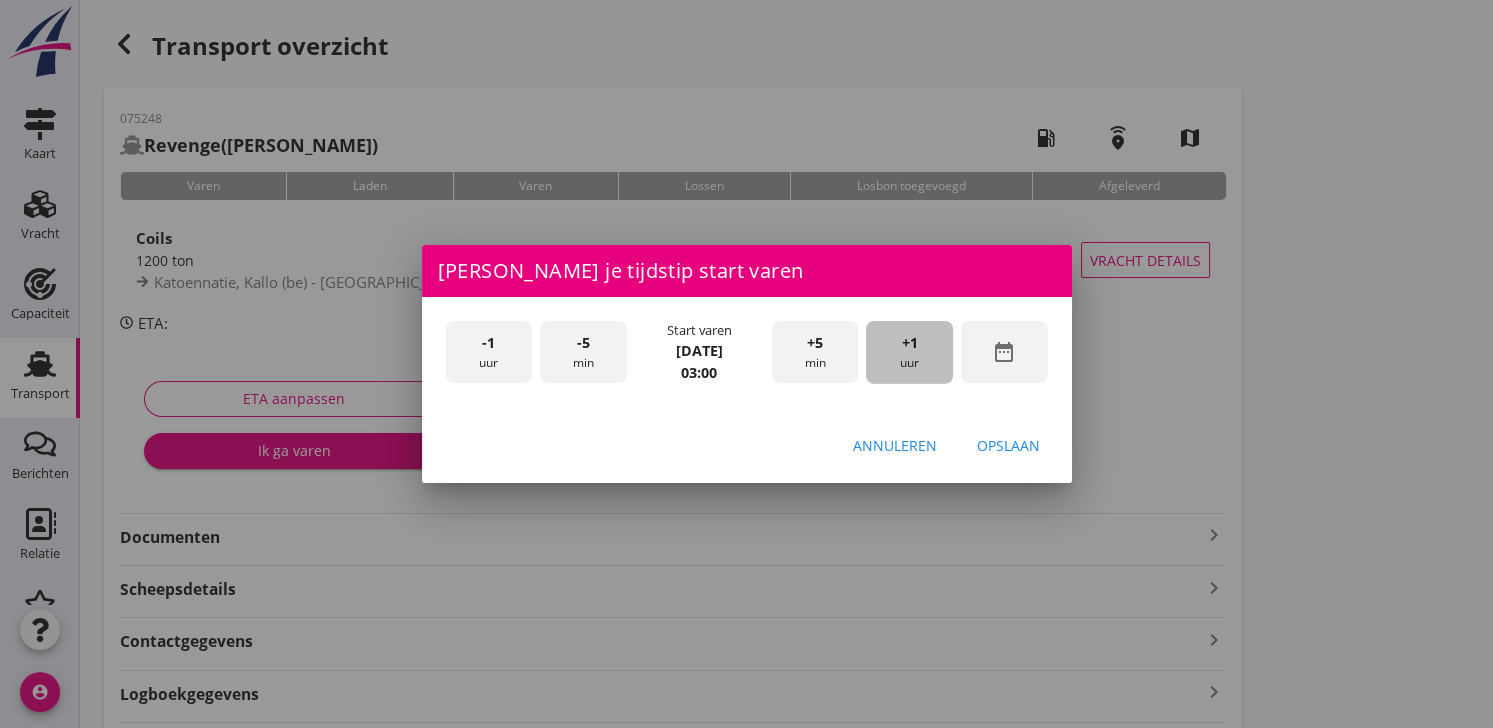 click on "+1" at bounding box center [910, 343] 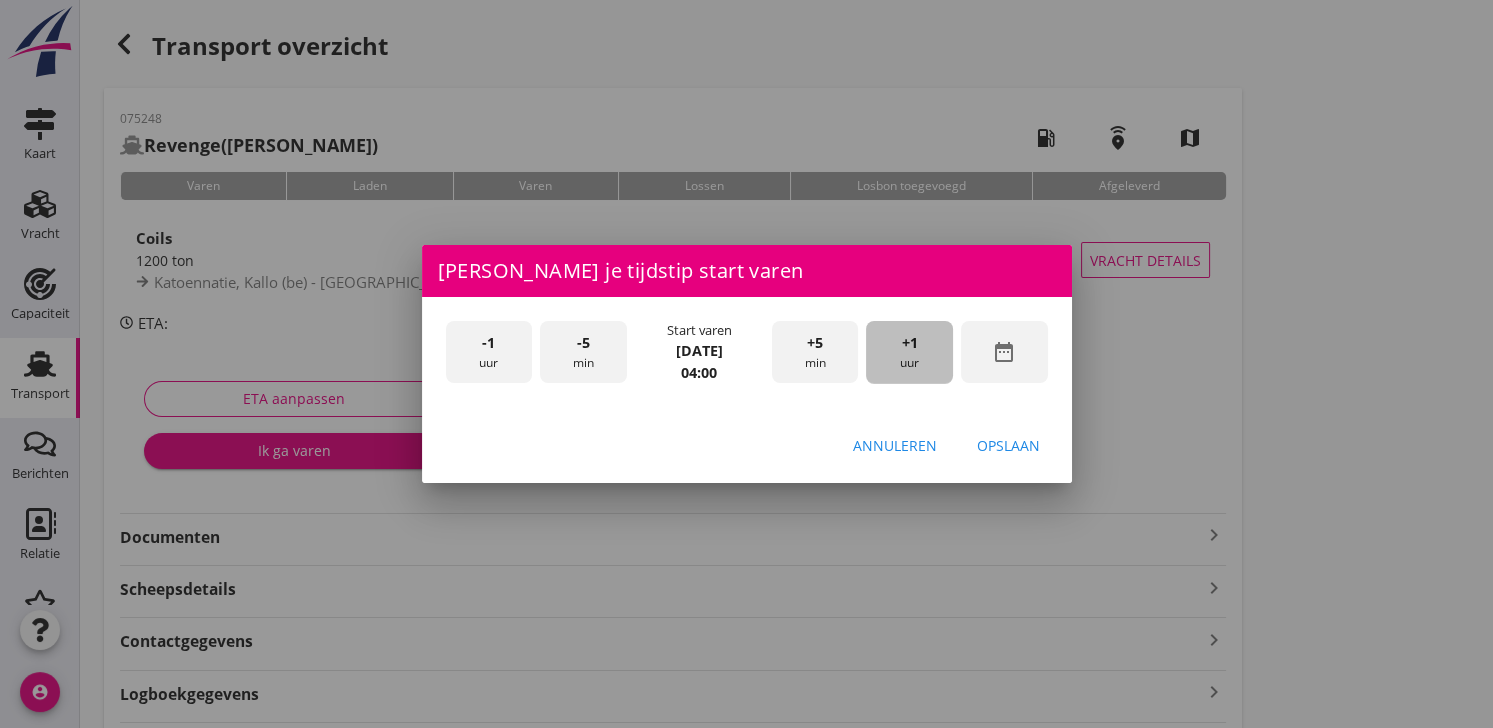 click on "+1" at bounding box center [910, 343] 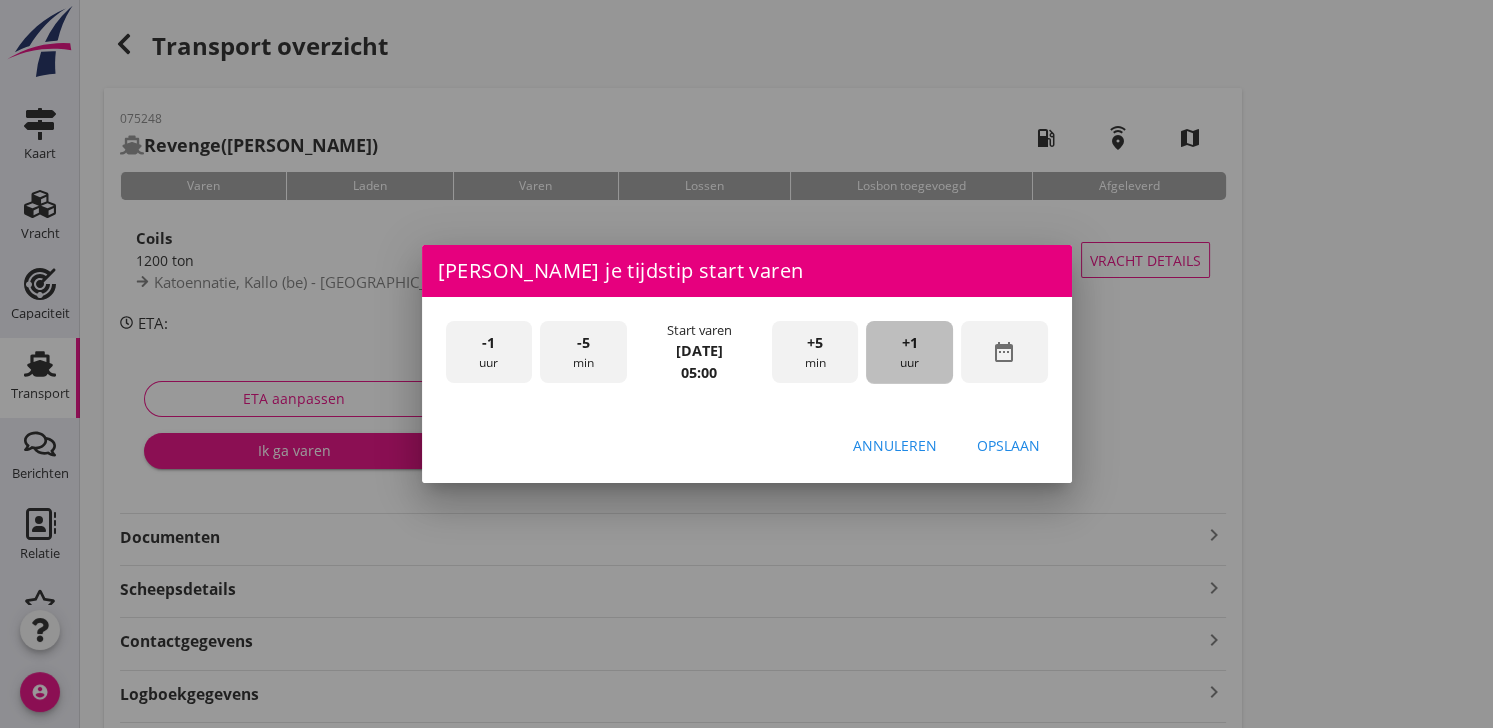 click on "+1" at bounding box center (910, 343) 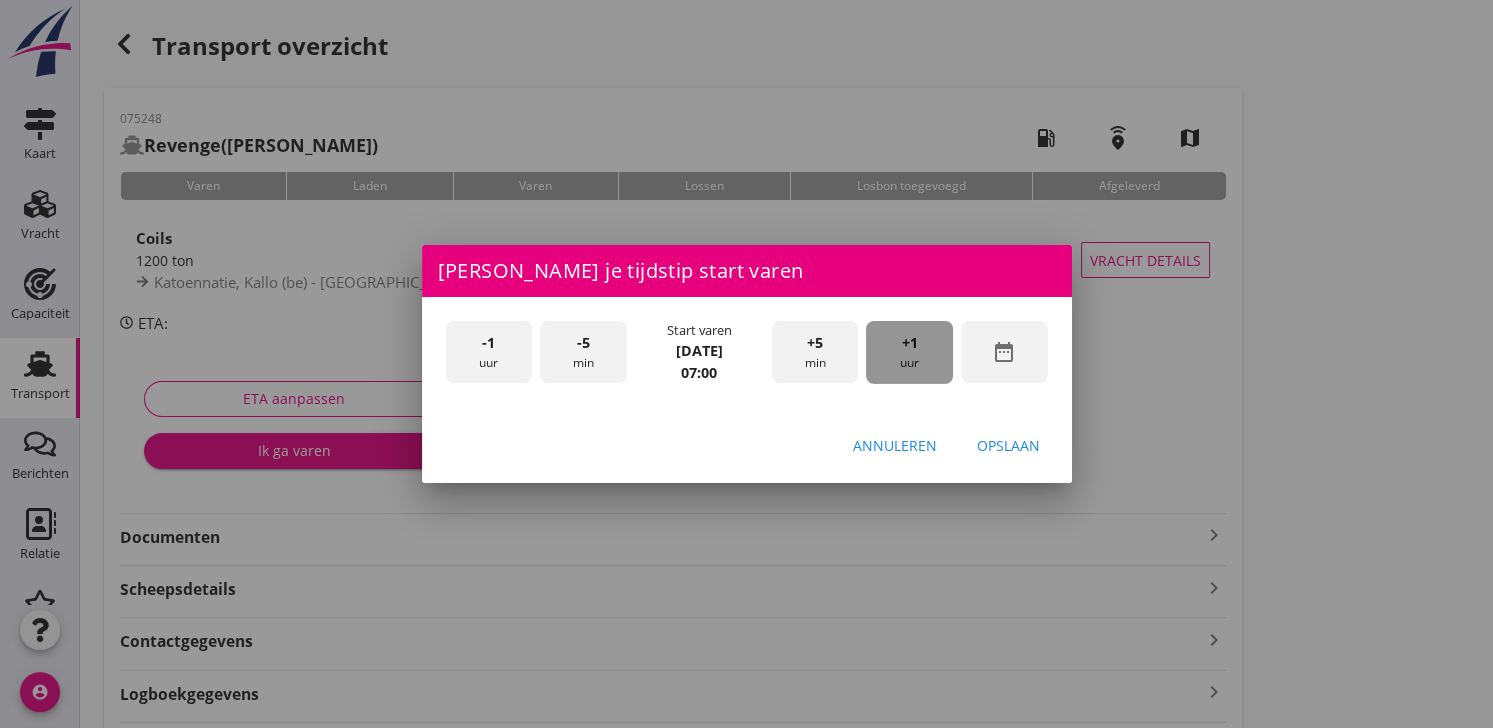 click on "+1" at bounding box center [910, 343] 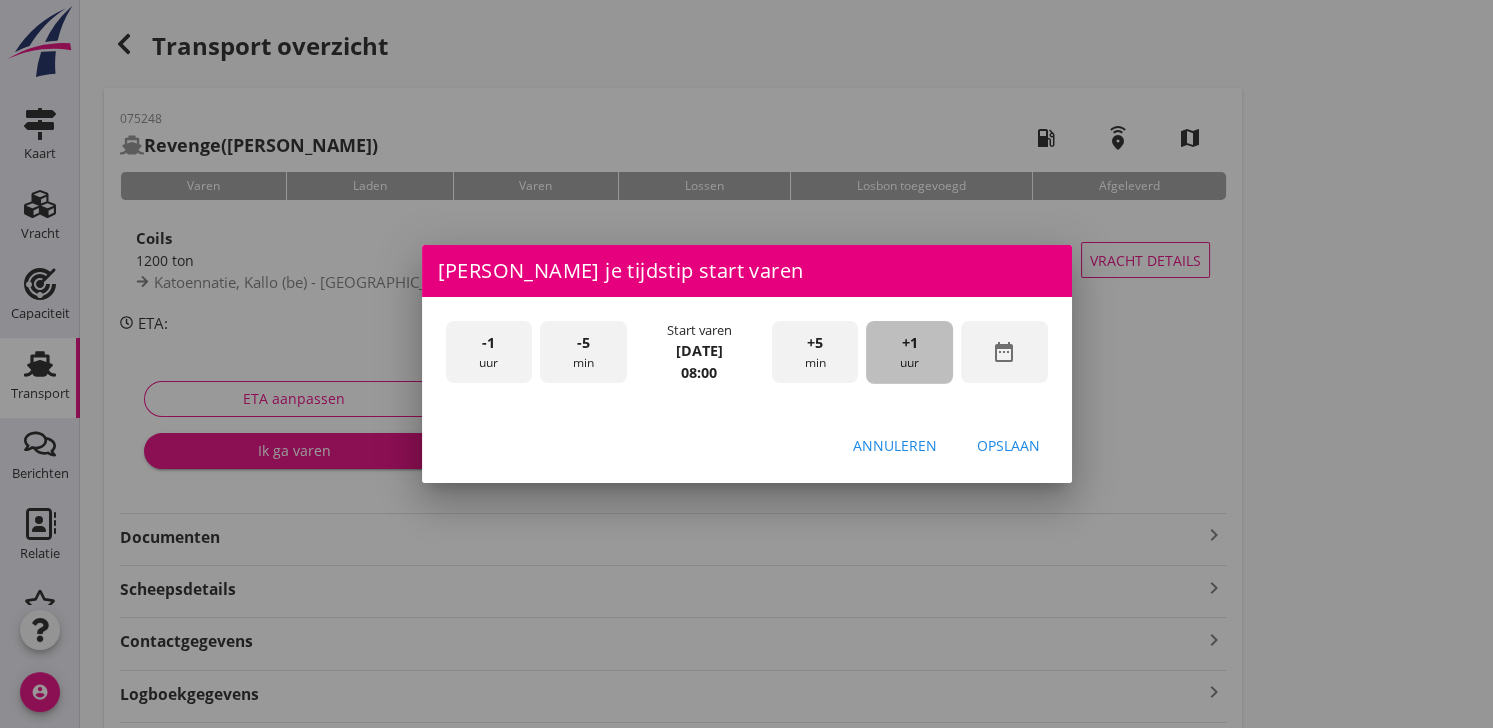 click on "+1" at bounding box center (910, 343) 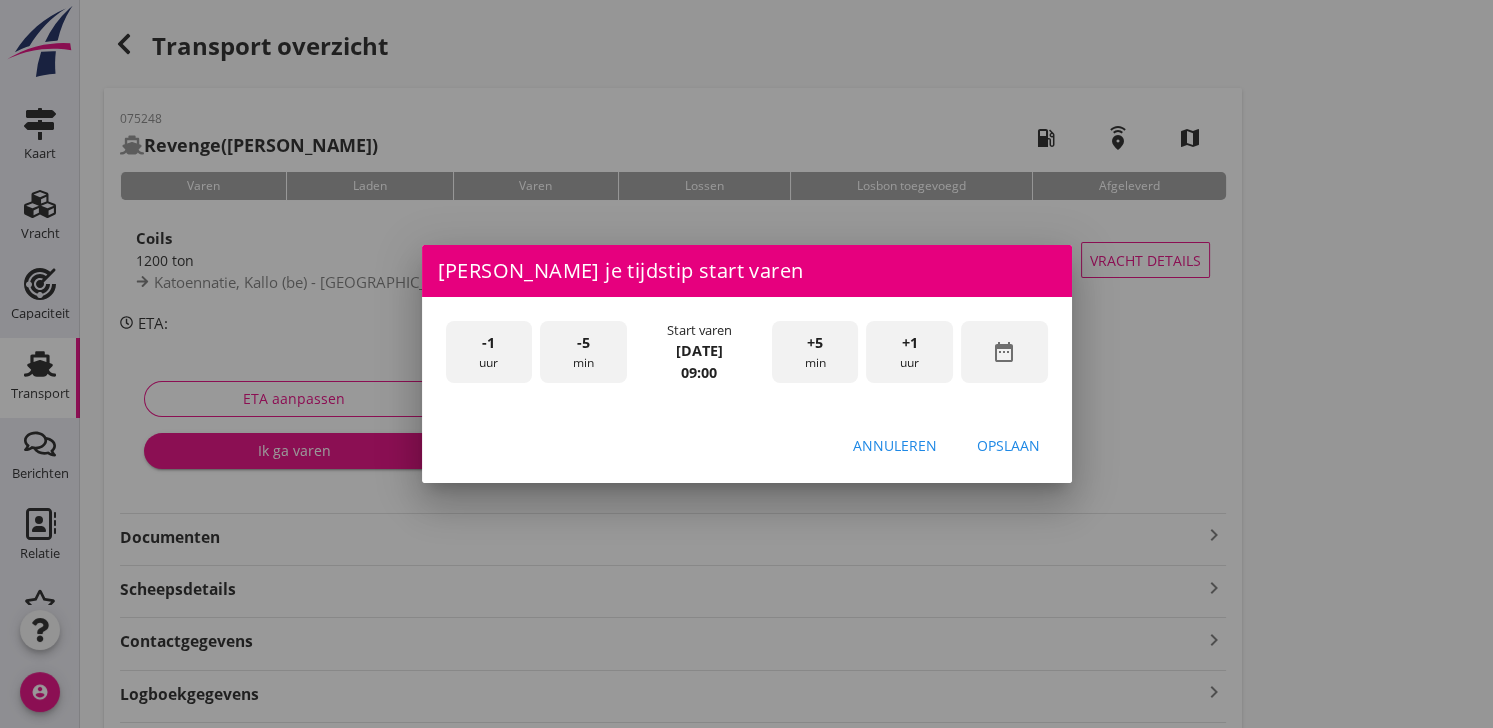 click on "+1" at bounding box center (910, 343) 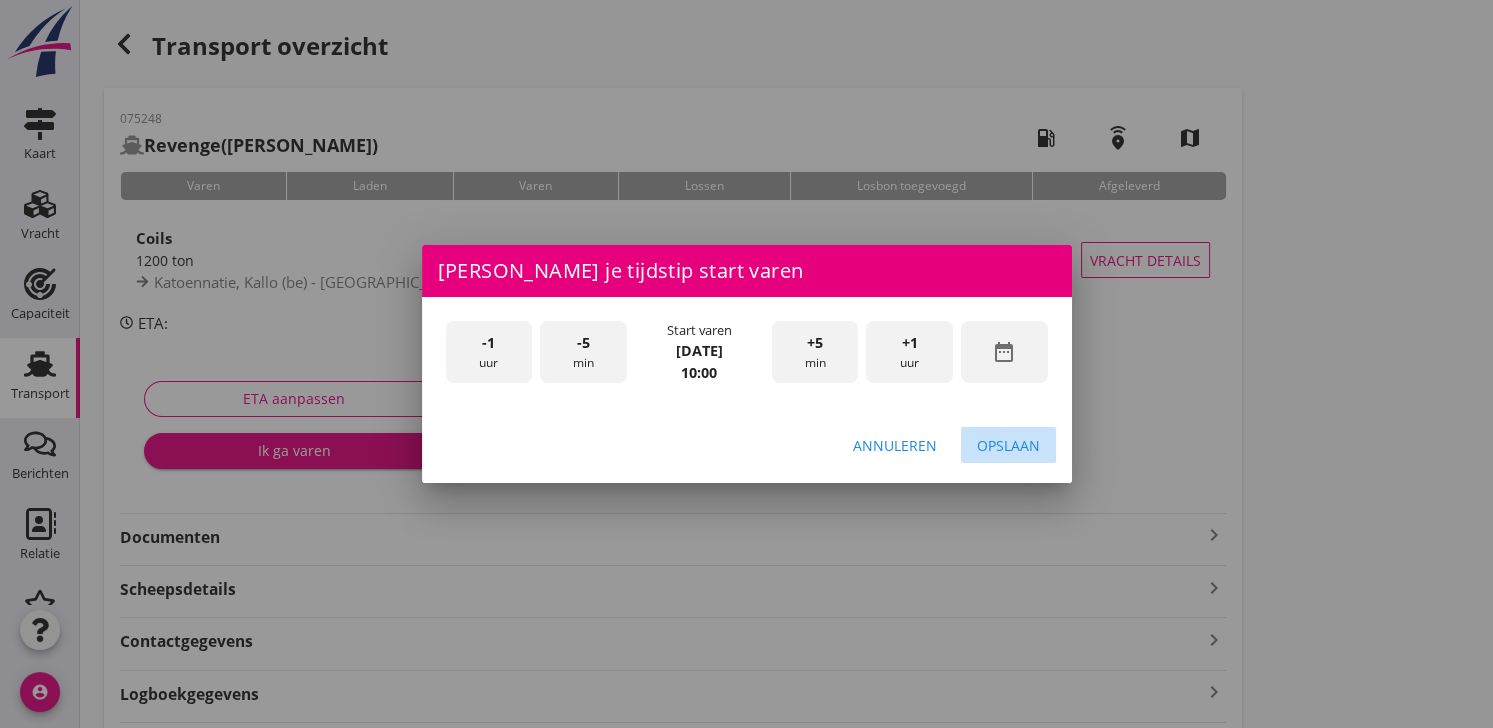 click on "Opslaan" at bounding box center (1008, 445) 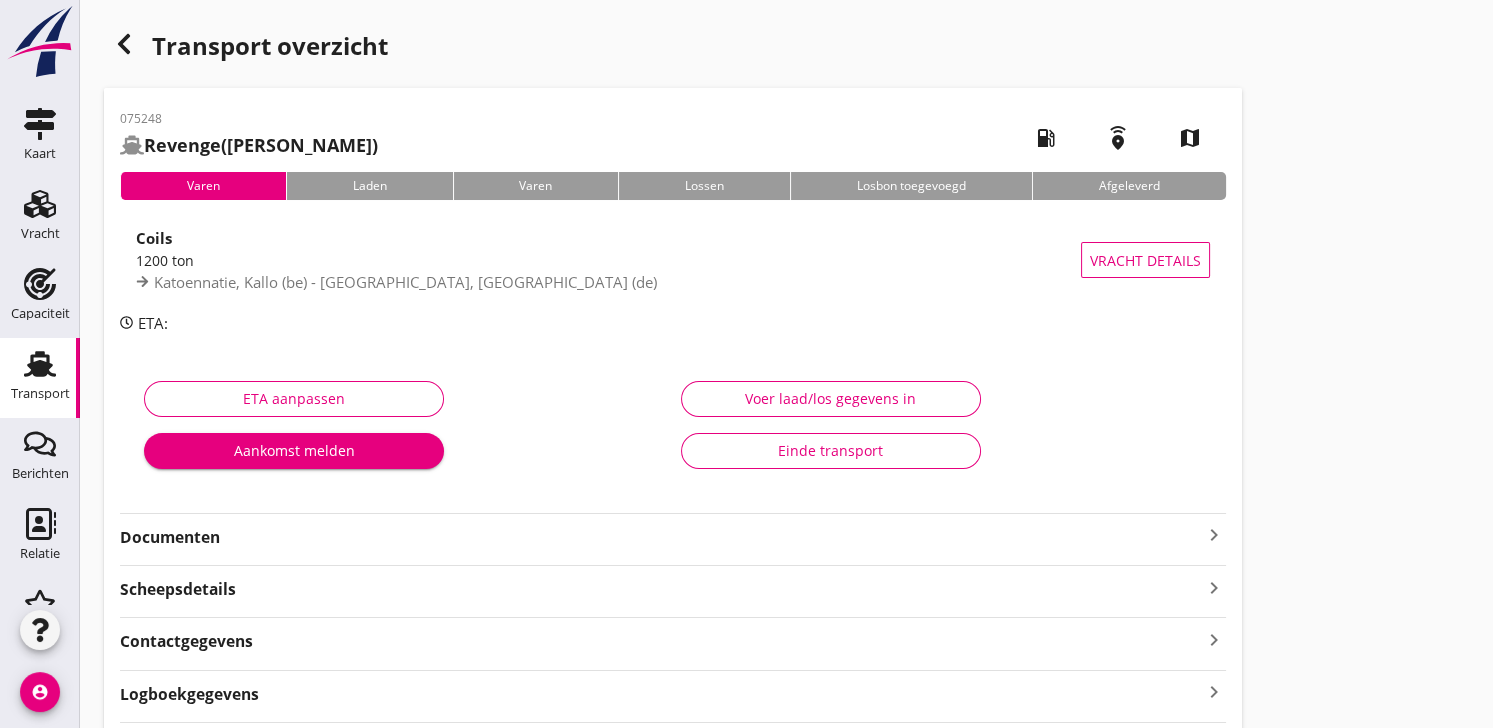 click on "Aankomst melden" at bounding box center (294, 450) 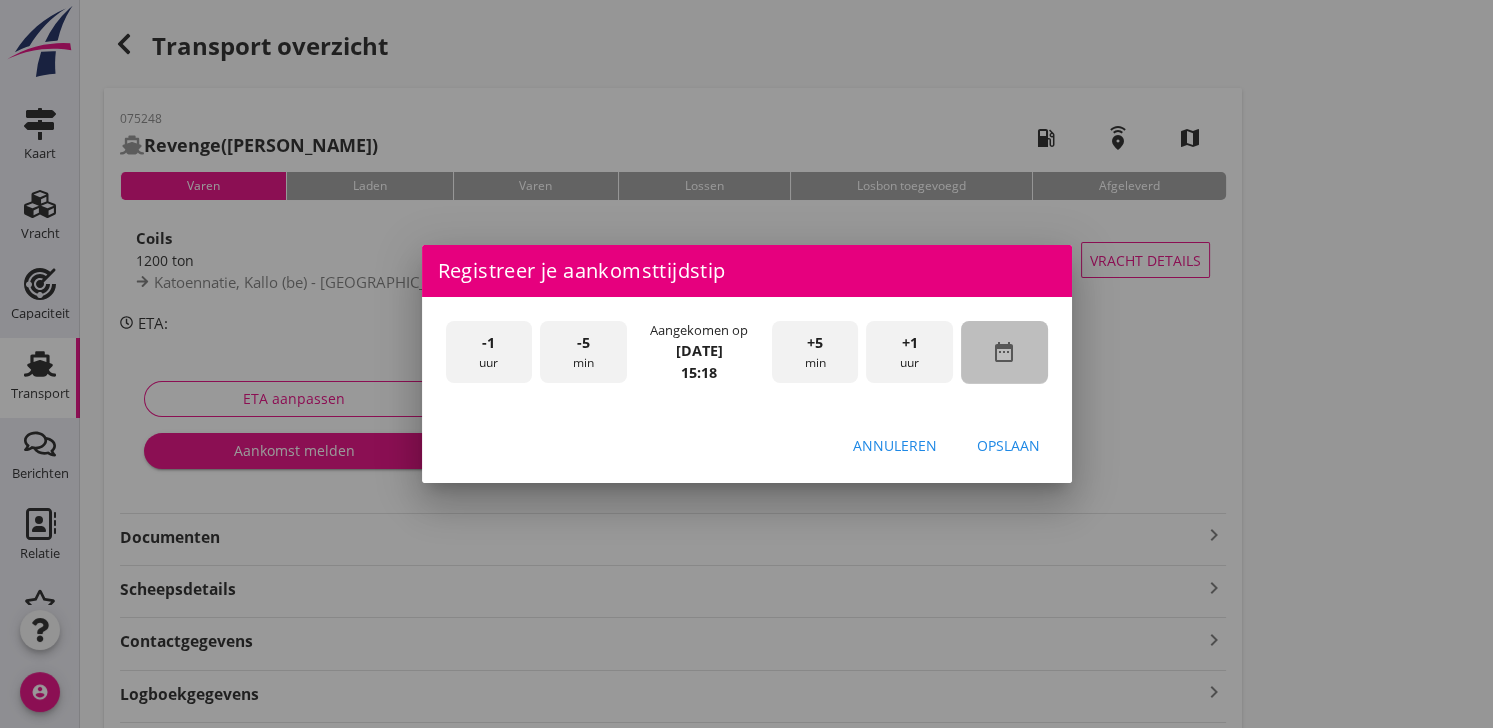 click on "date_range" at bounding box center [1004, 352] 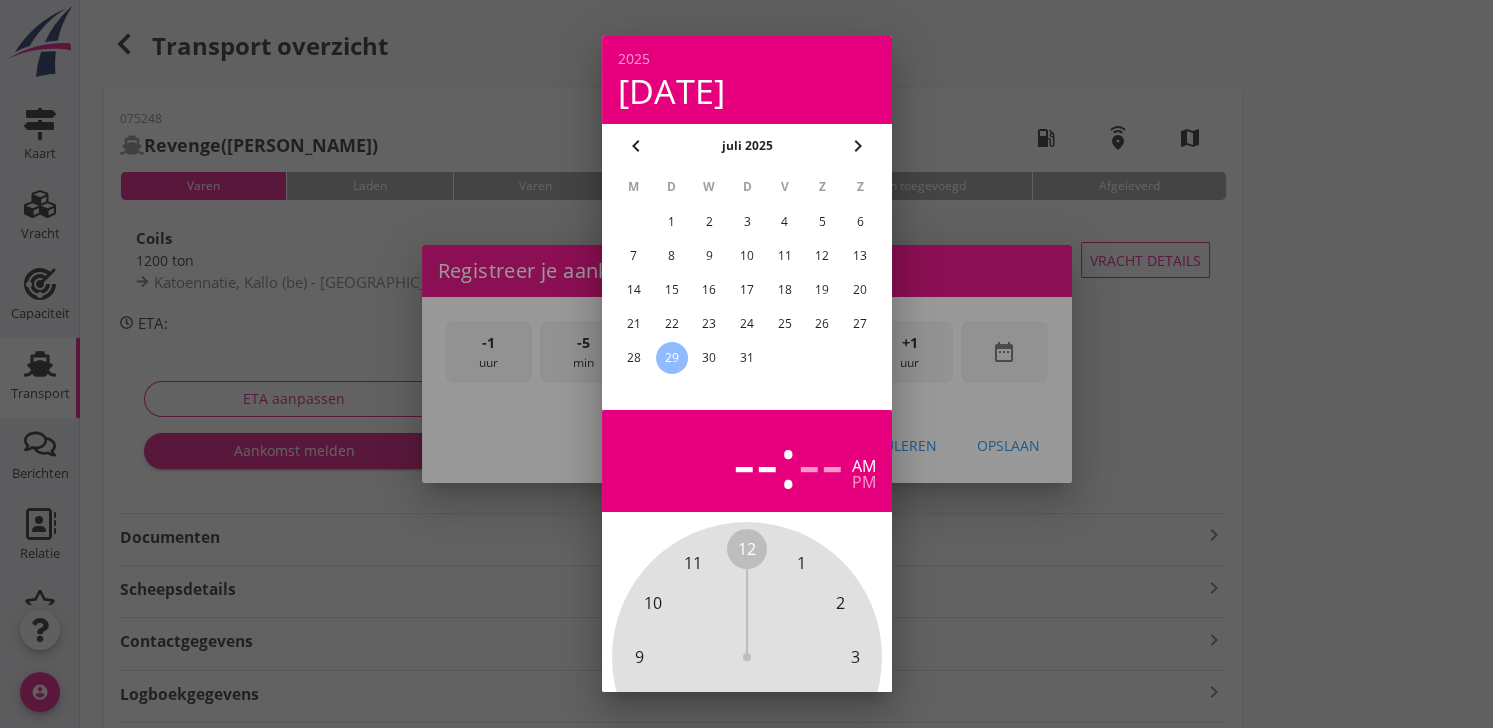 click on "27" at bounding box center (860, 324) 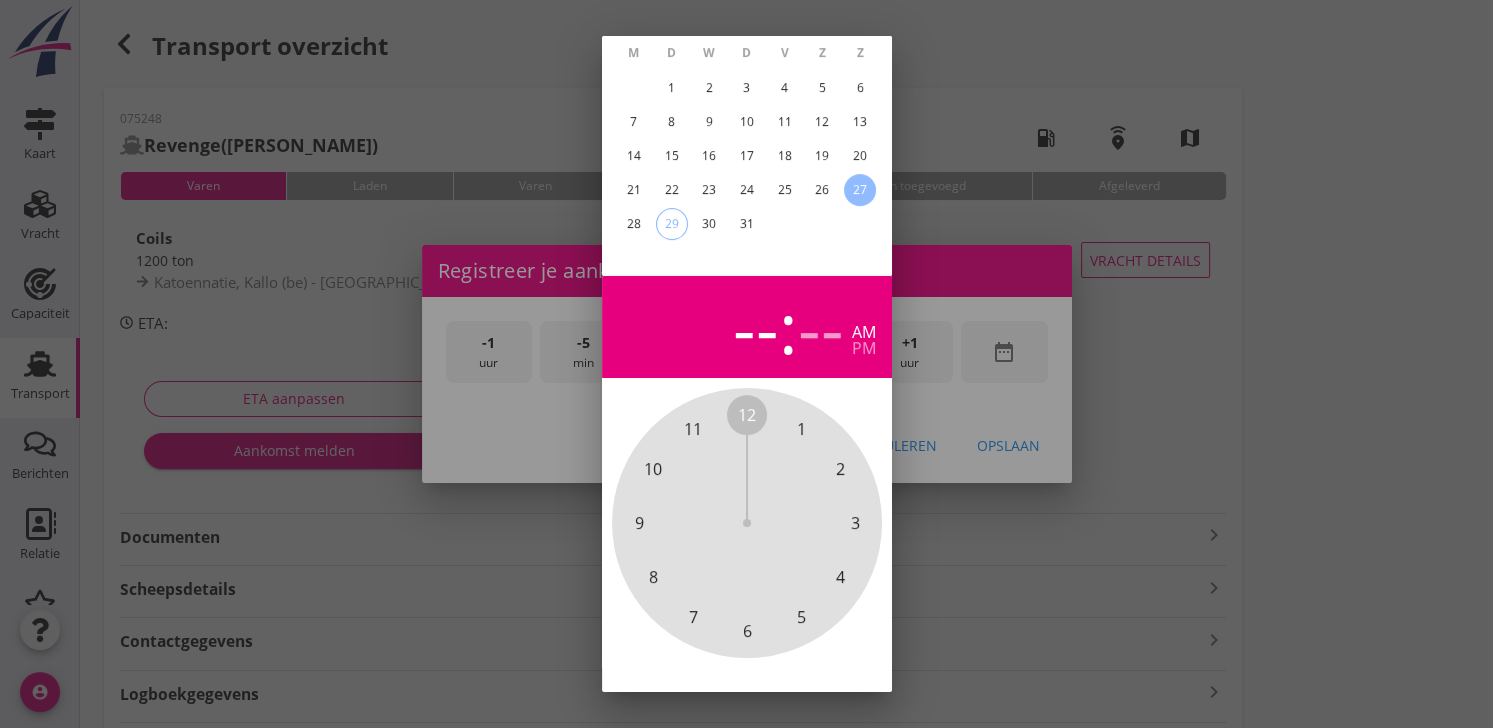 scroll, scrollTop: 196, scrollLeft: 0, axis: vertical 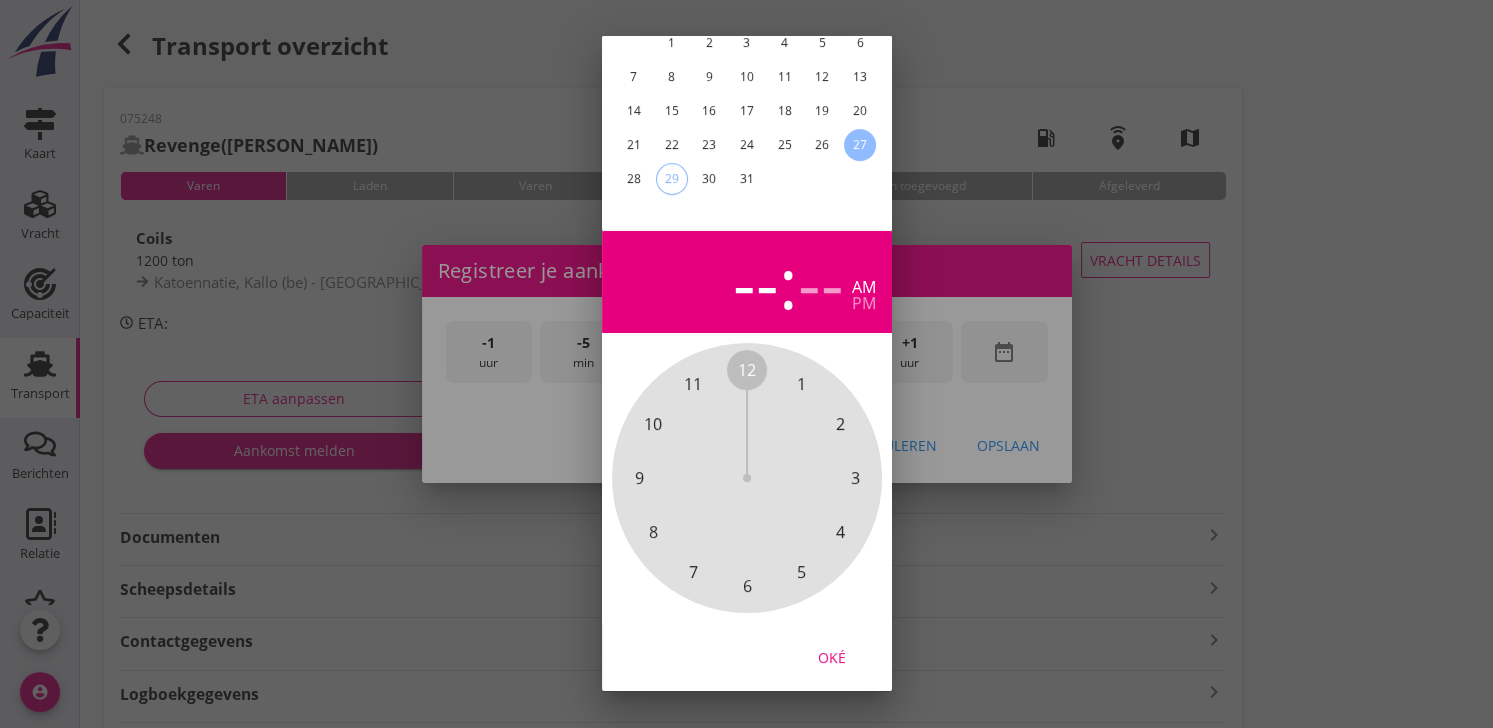 click on "Oké" at bounding box center (832, 657) 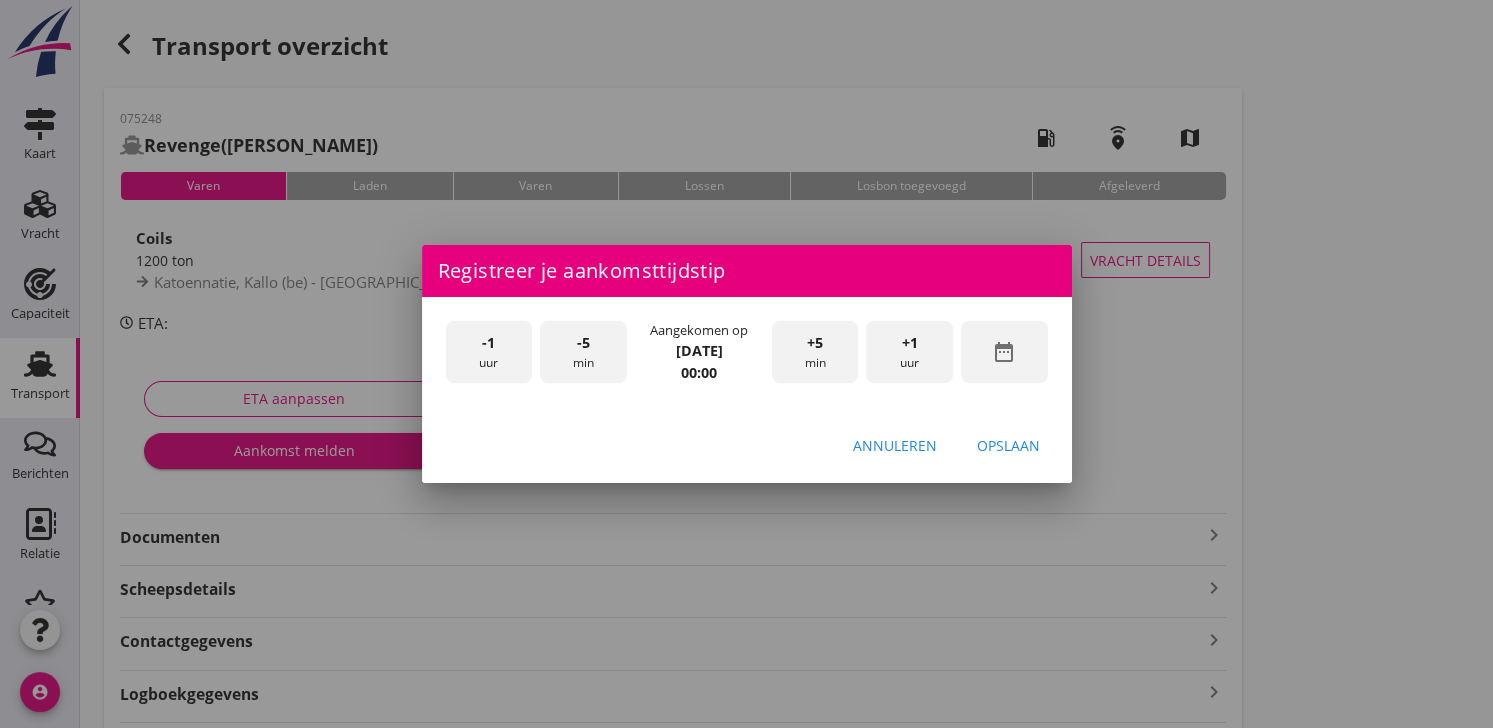 click on "+1  uur" at bounding box center [909, 352] 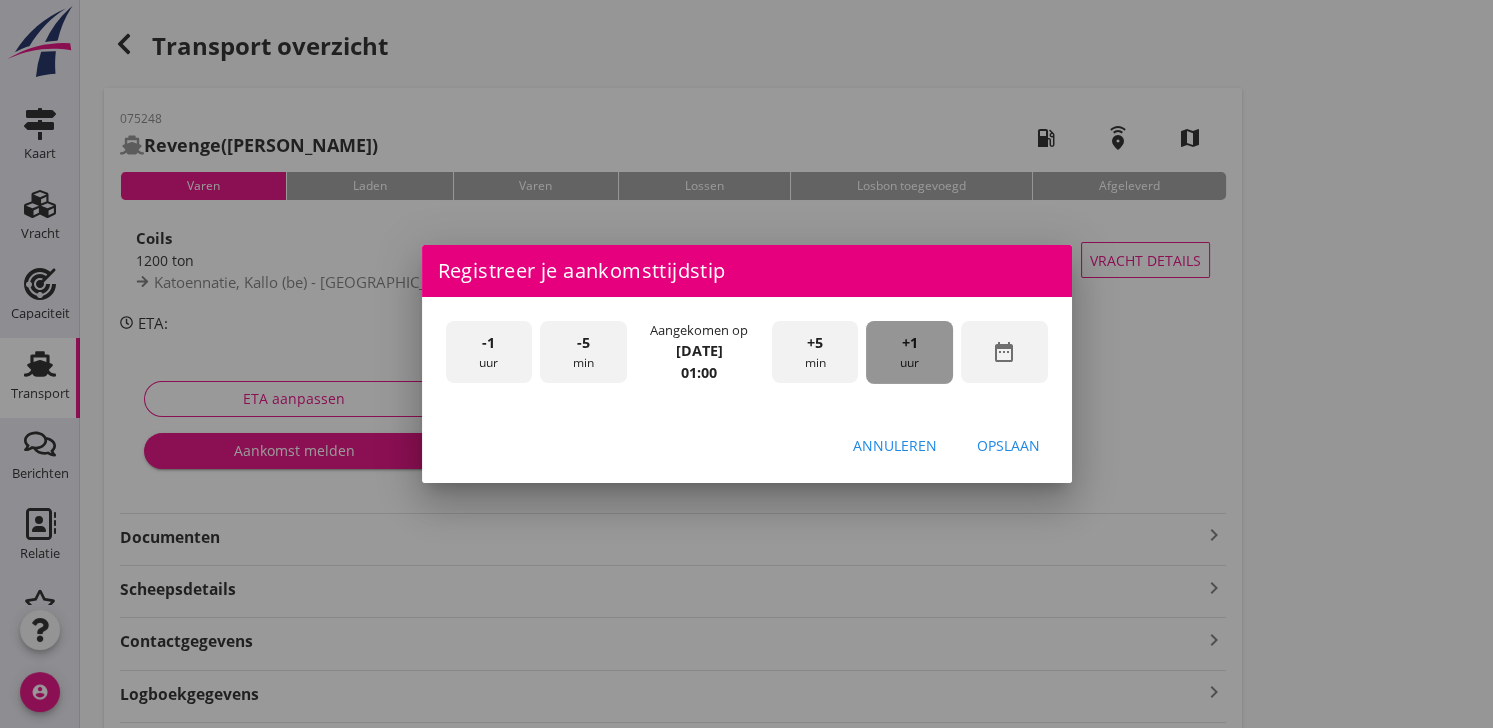 click on "+1  uur" at bounding box center (909, 352) 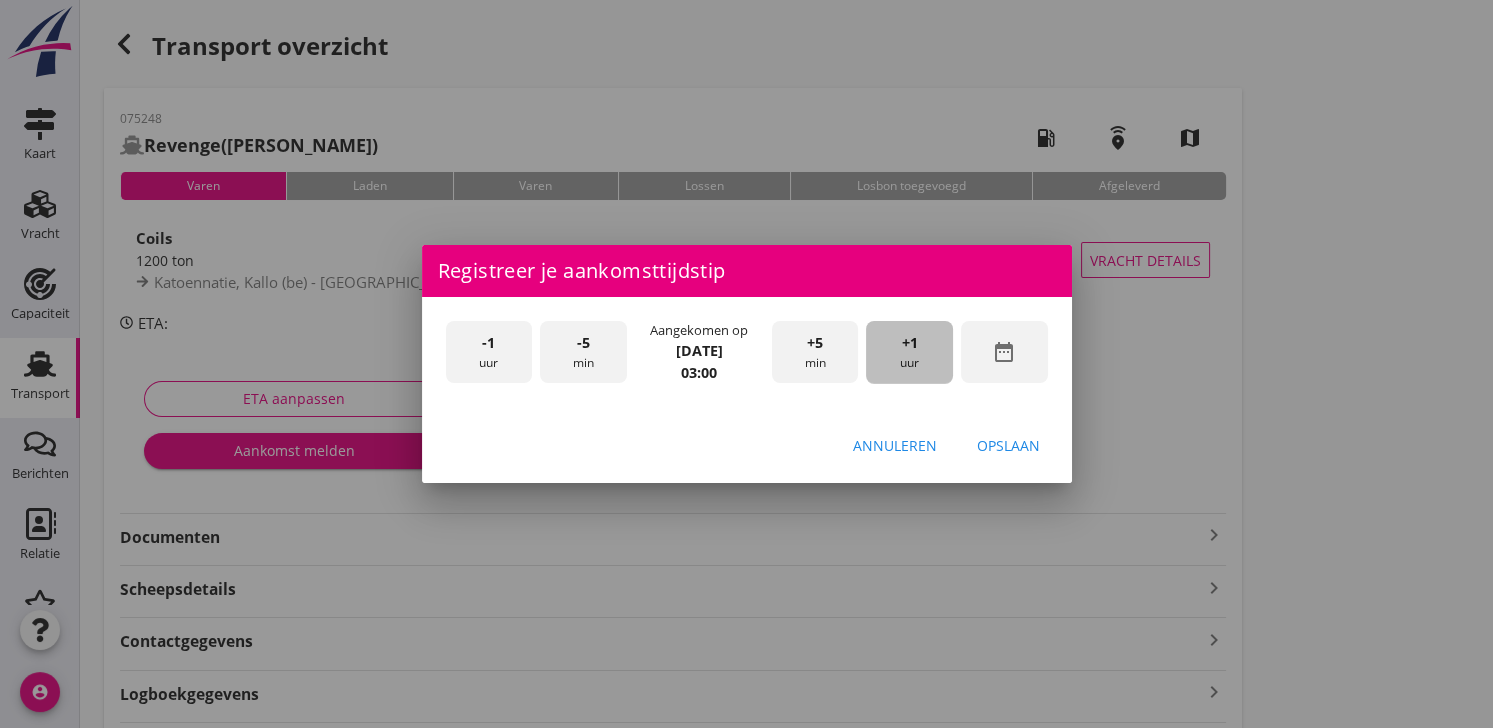 click on "+1  uur" at bounding box center [909, 352] 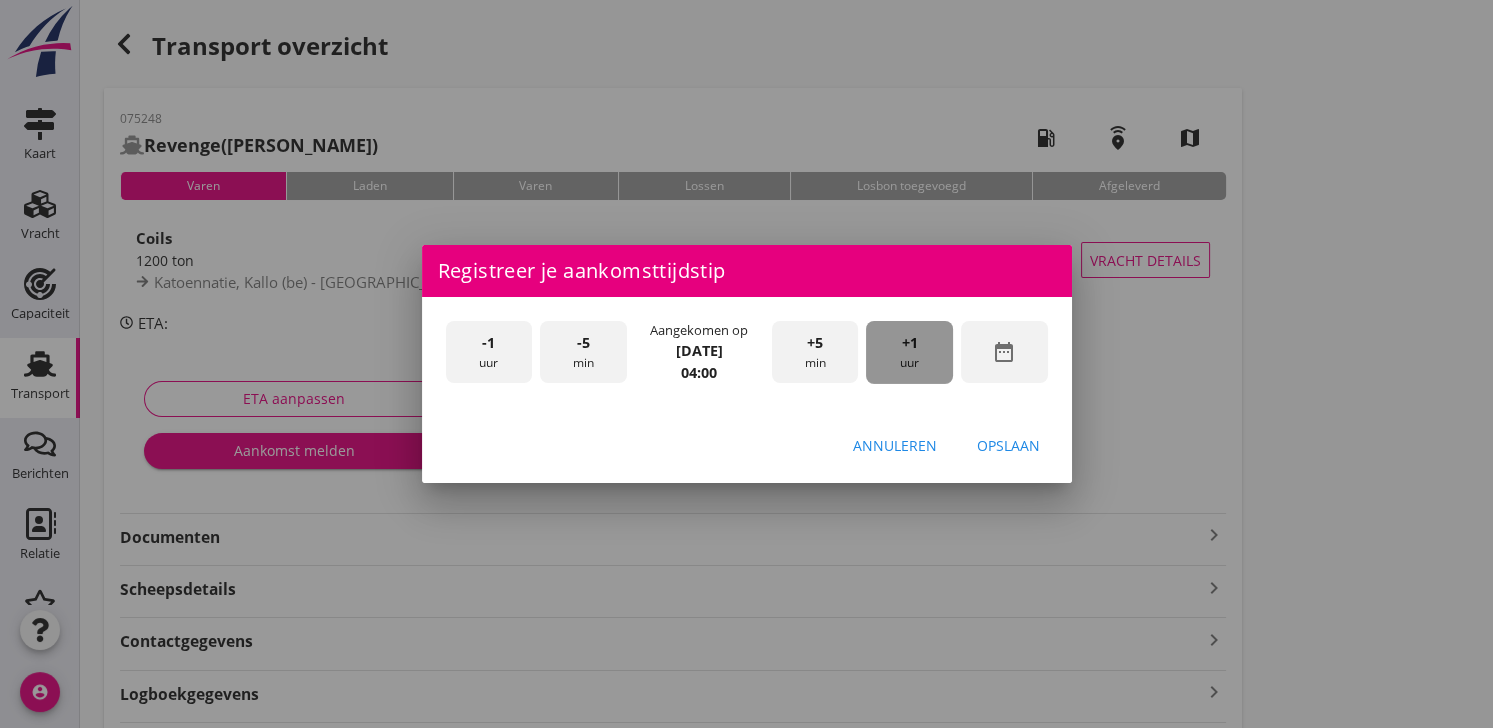 click on "+1  uur" at bounding box center (909, 352) 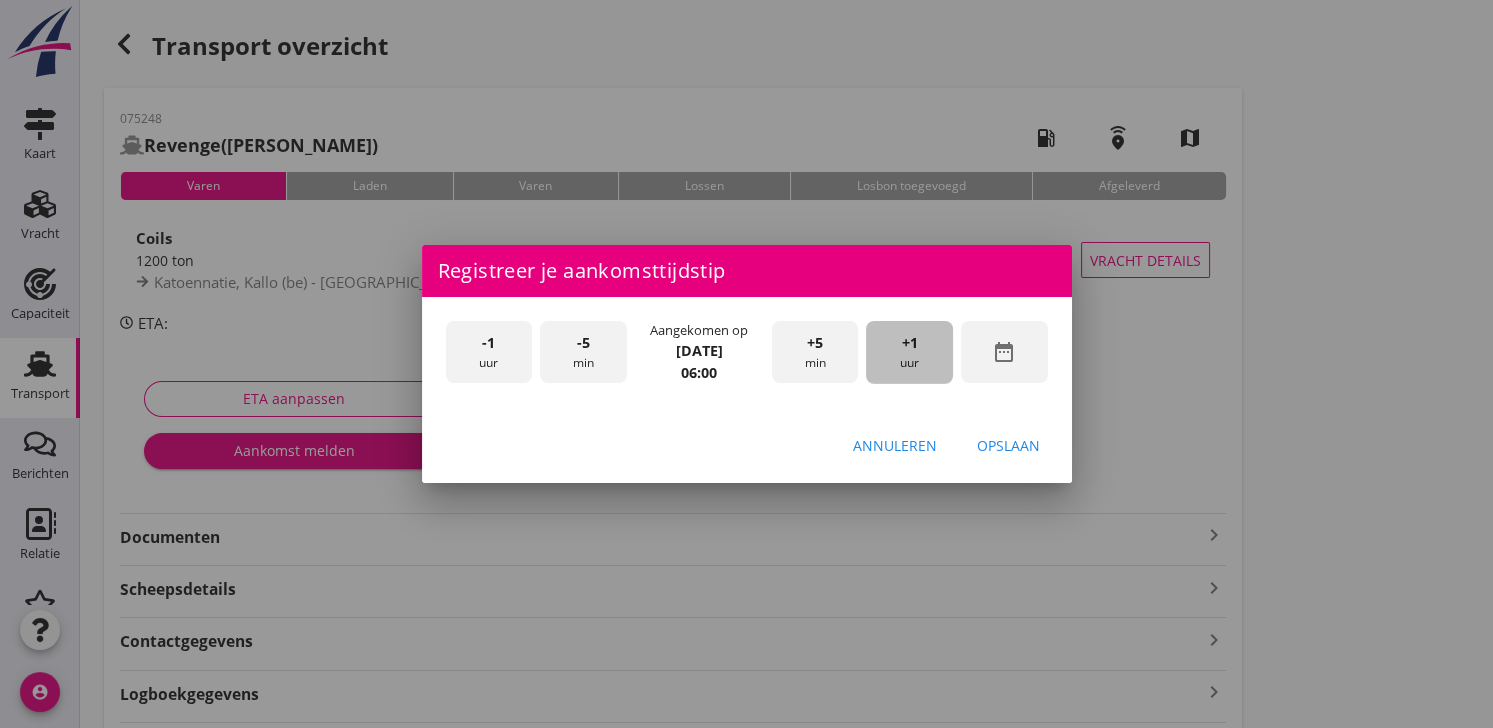 click on "+1  uur" at bounding box center [909, 352] 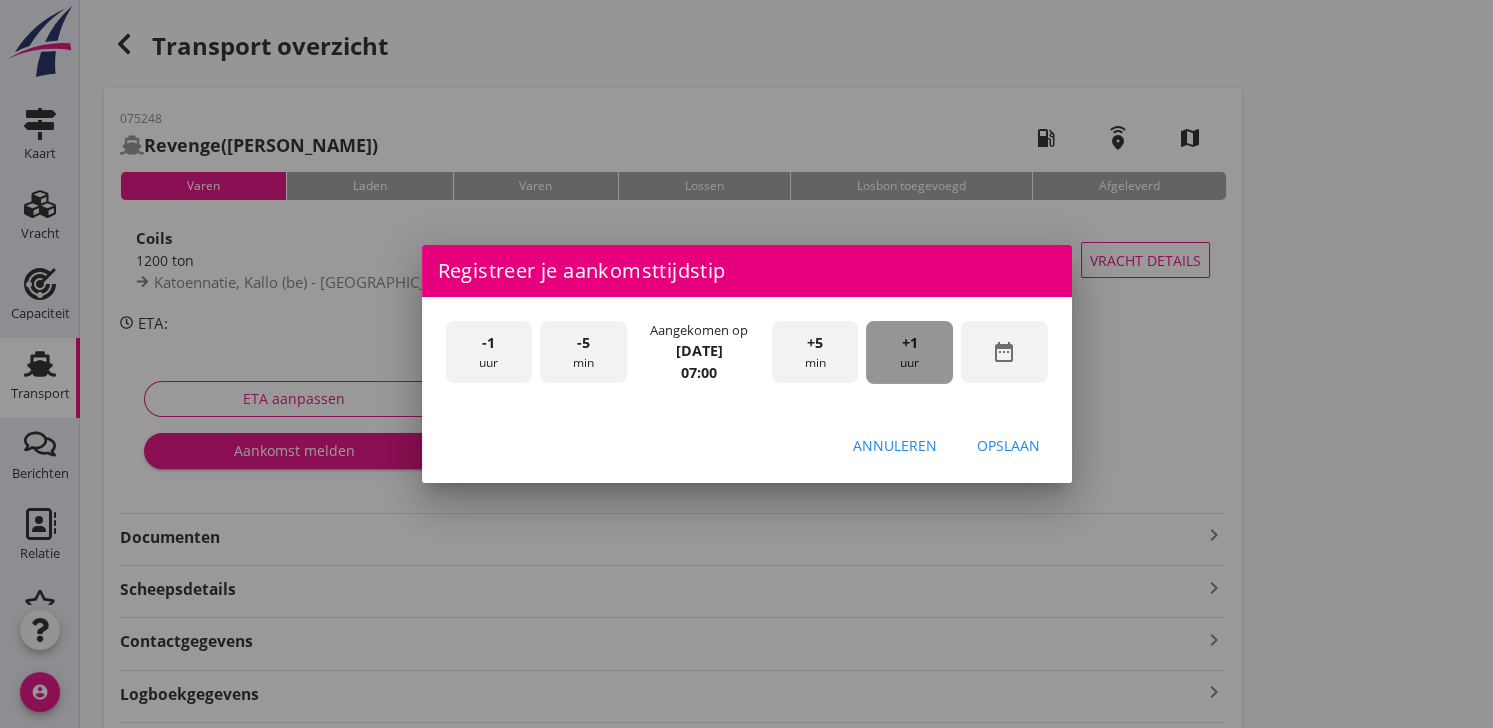 click on "+1  uur" at bounding box center [909, 352] 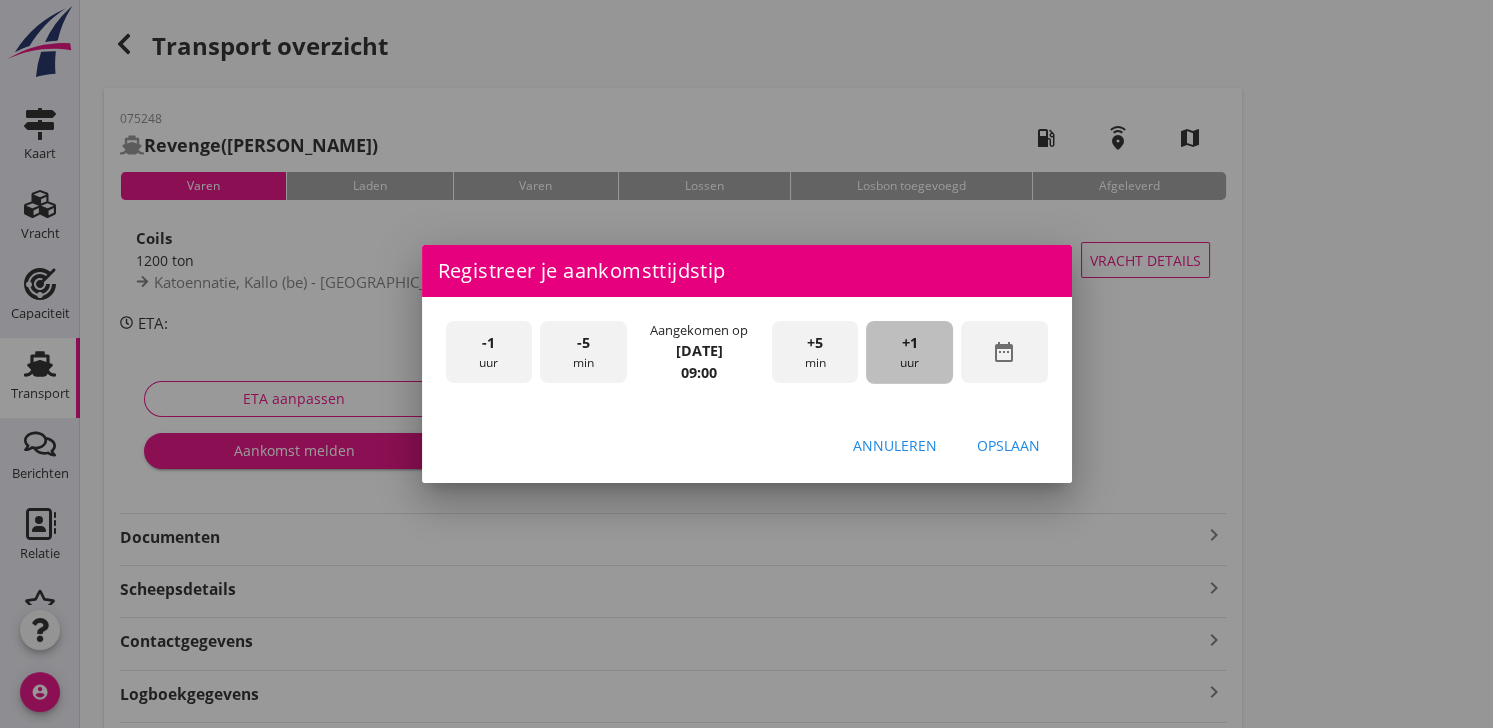 click on "+1  uur" at bounding box center [909, 352] 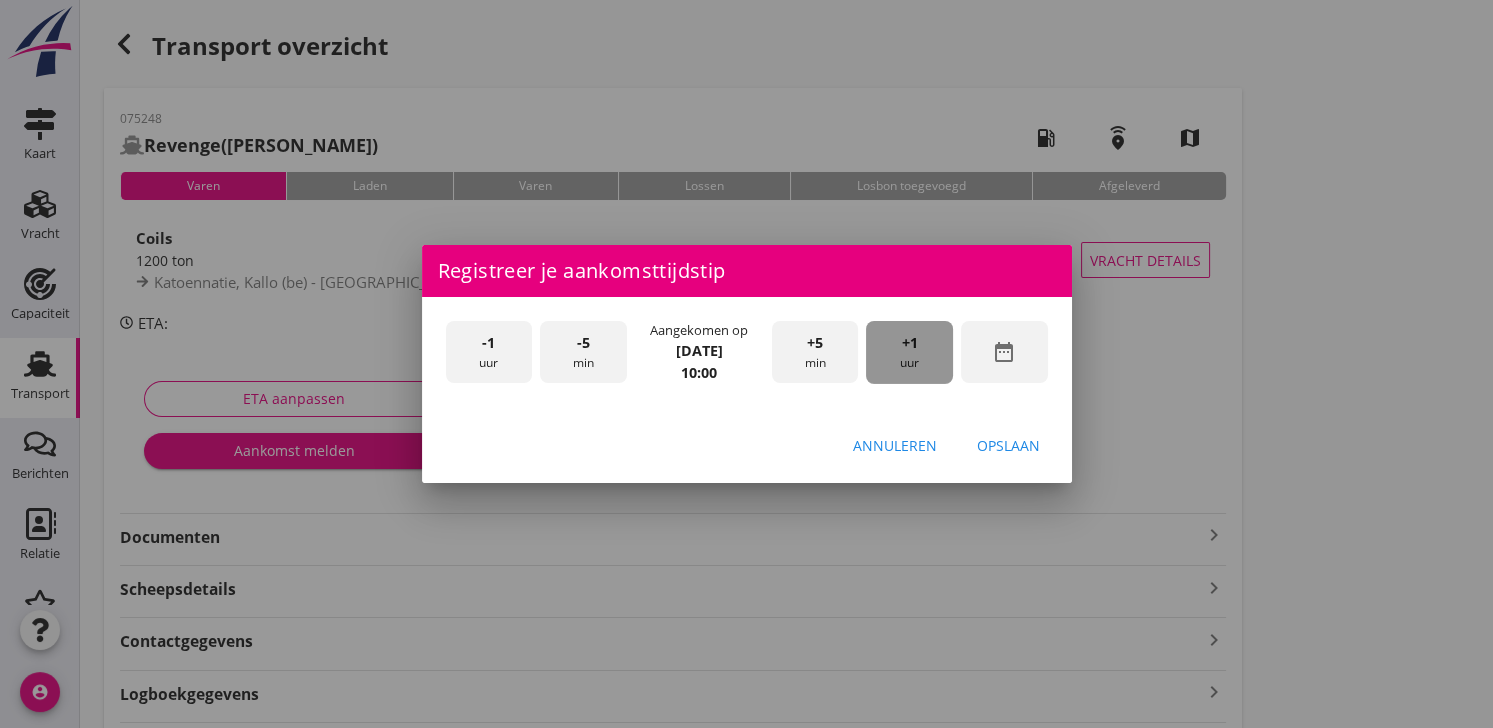 click on "+1  uur" at bounding box center (909, 352) 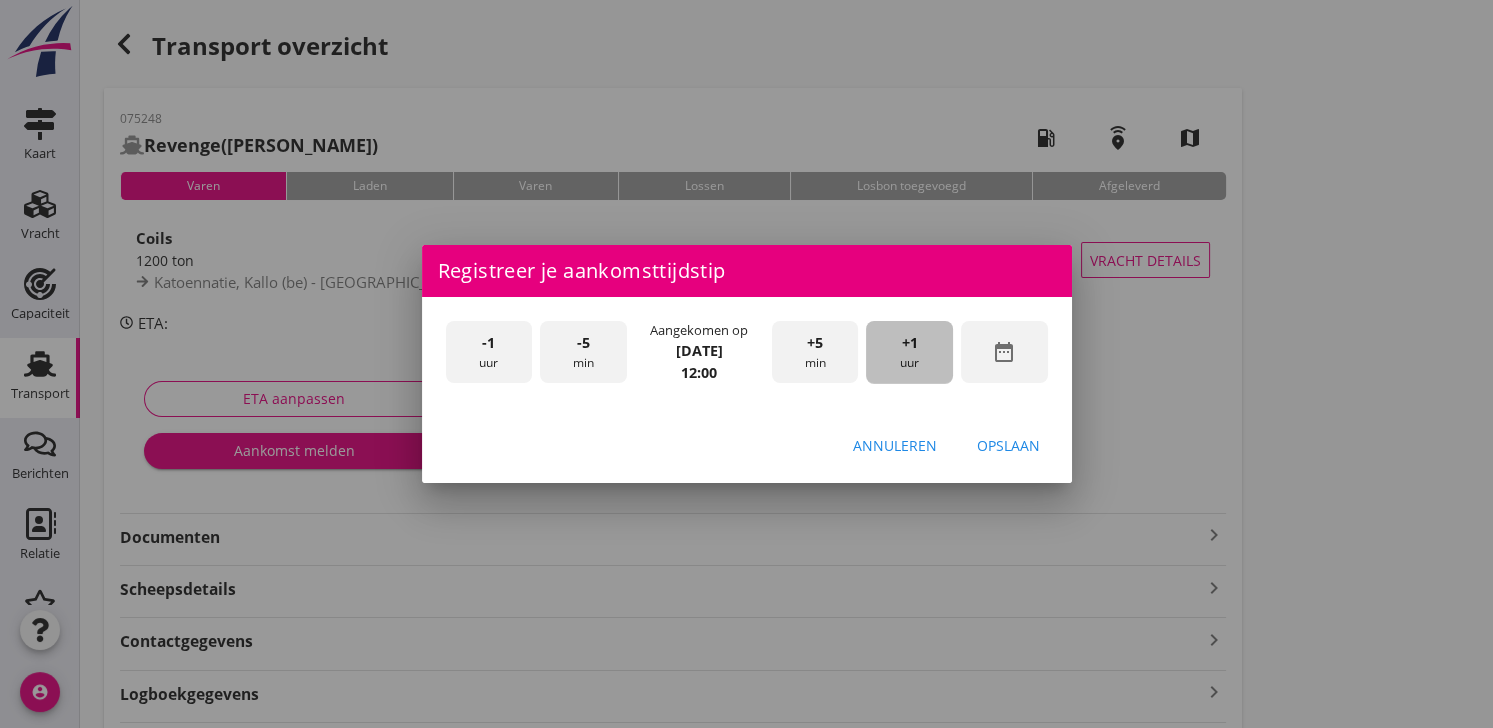 click on "+1  uur" at bounding box center [909, 352] 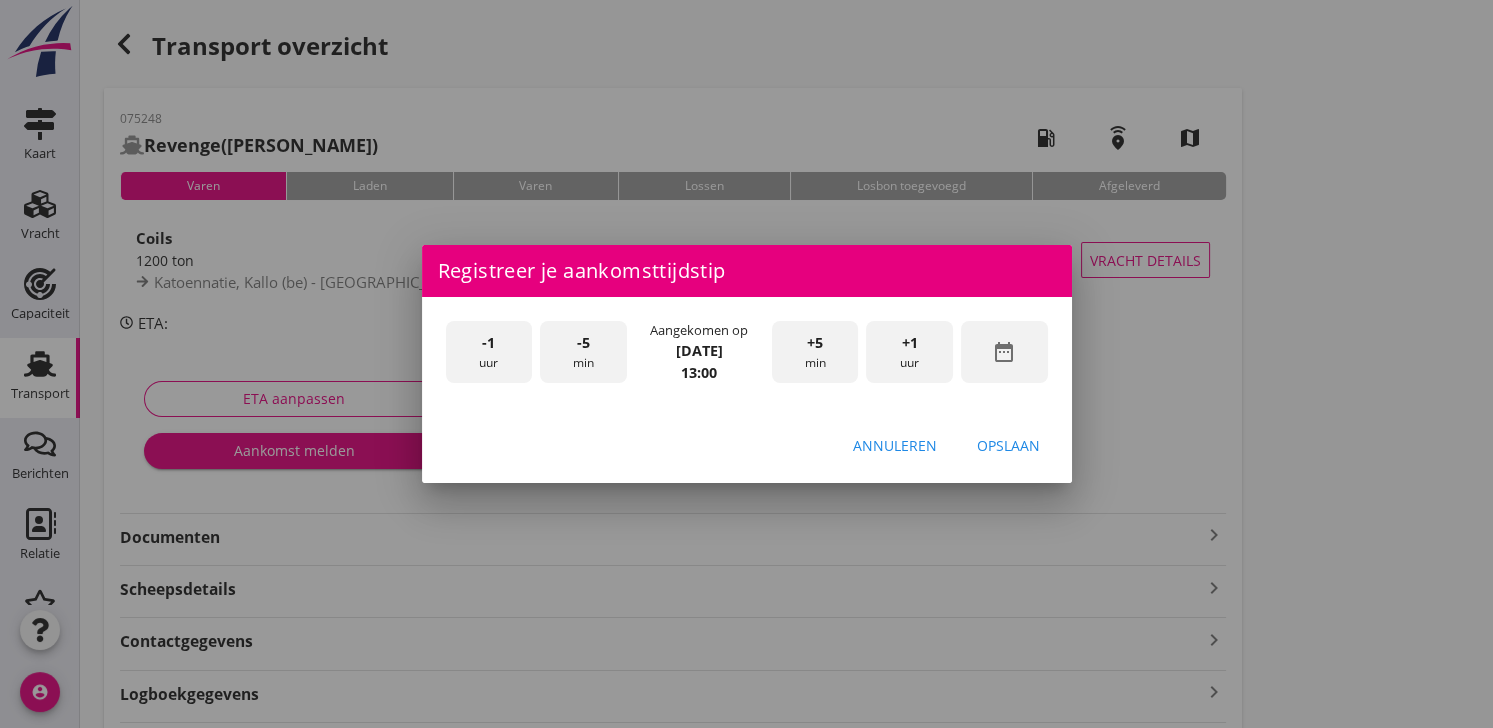 click on "Opslaan" at bounding box center (1008, 445) 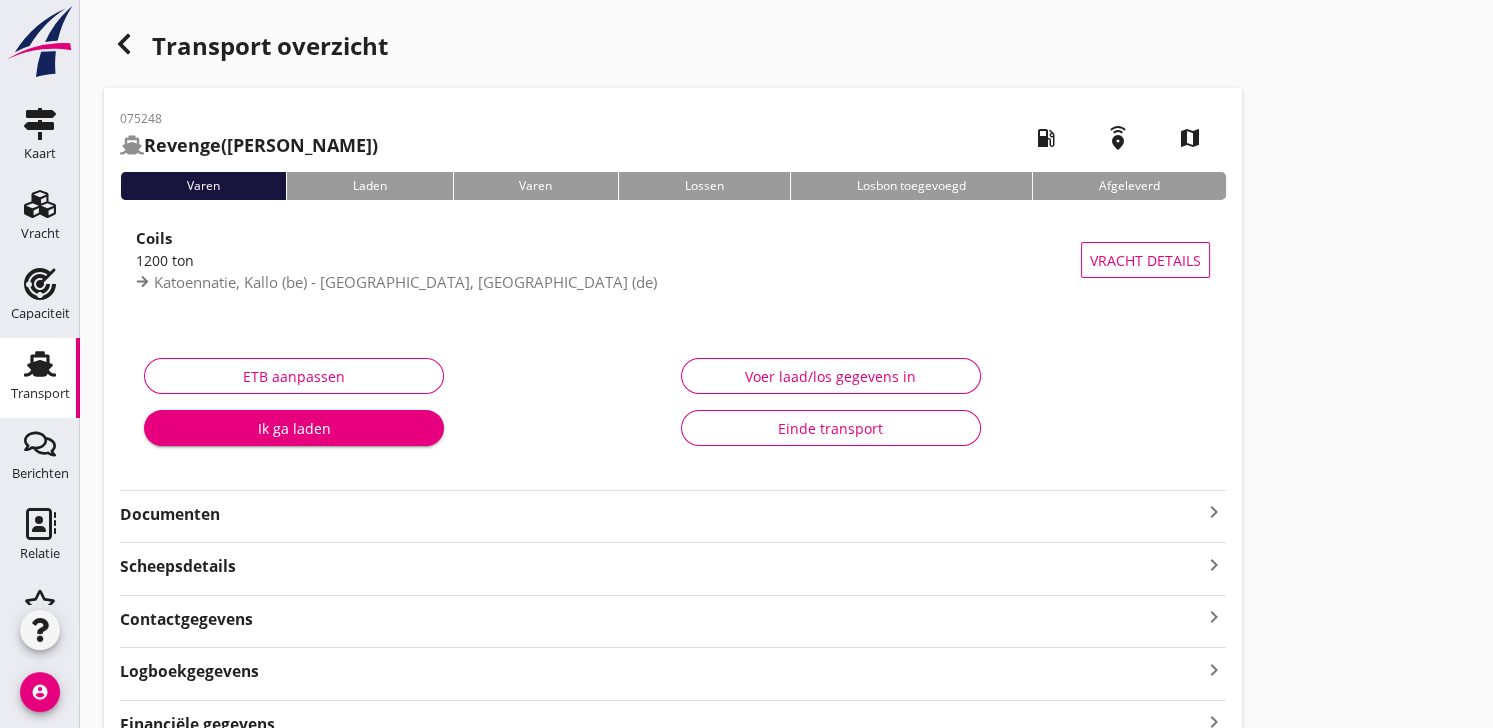 click on "Ik ga laden" at bounding box center (294, 428) 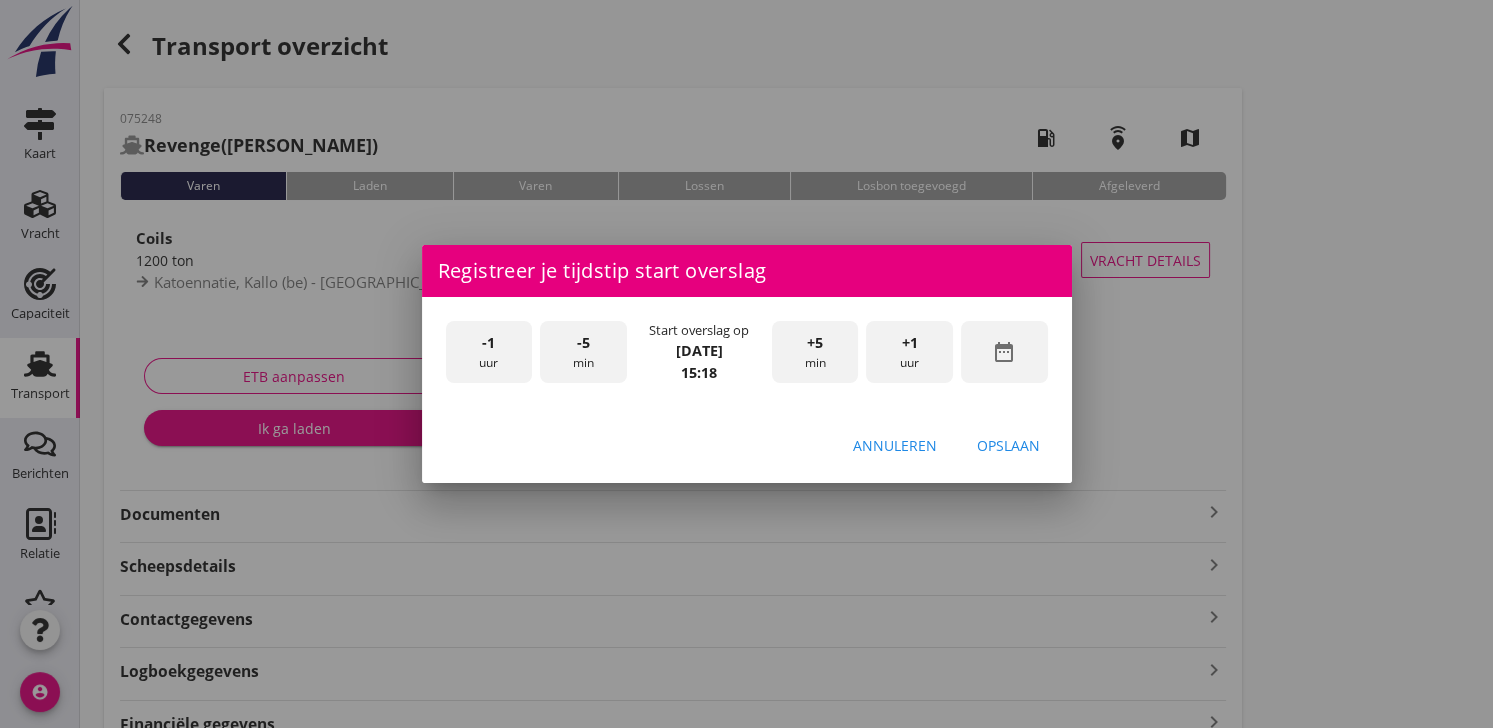 click on "date_range" at bounding box center [1004, 352] 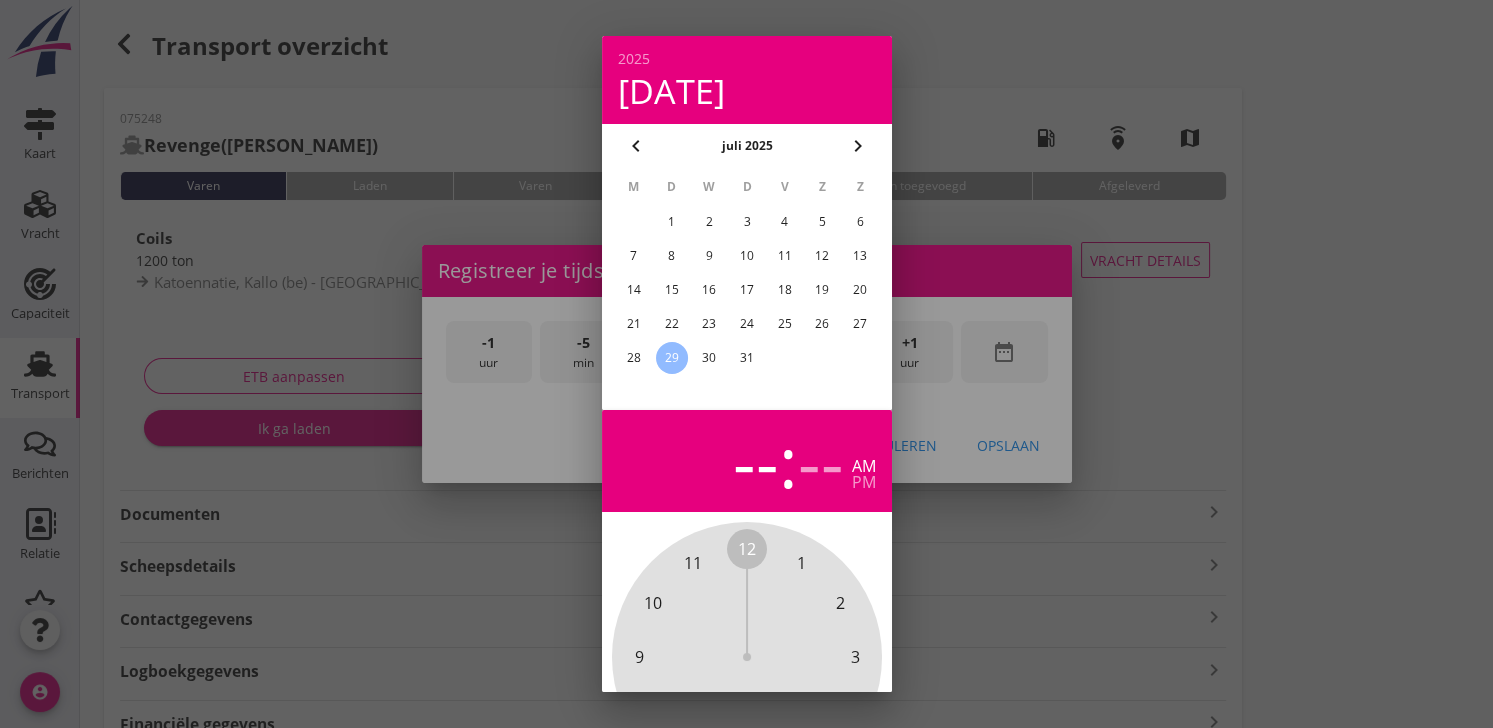 click on "28" at bounding box center [633, 358] 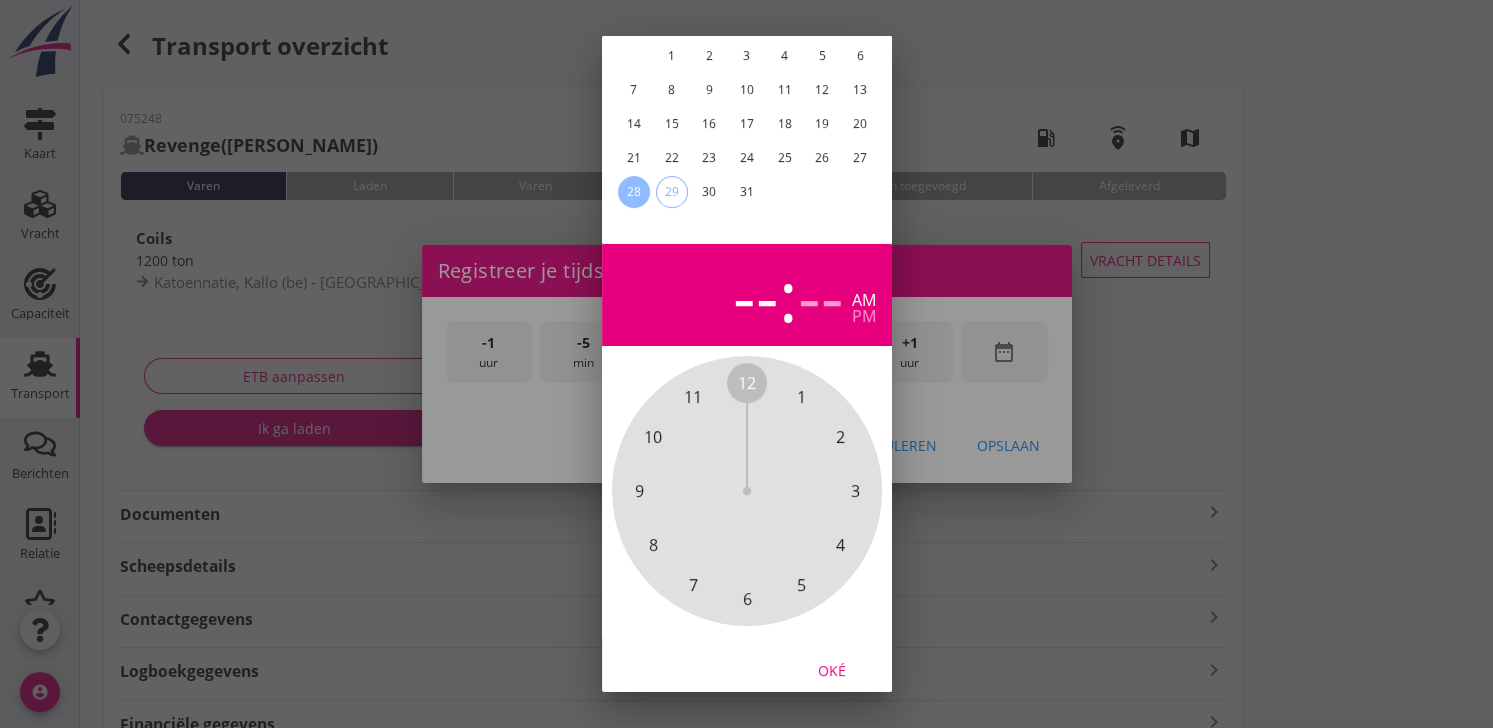 scroll, scrollTop: 196, scrollLeft: 0, axis: vertical 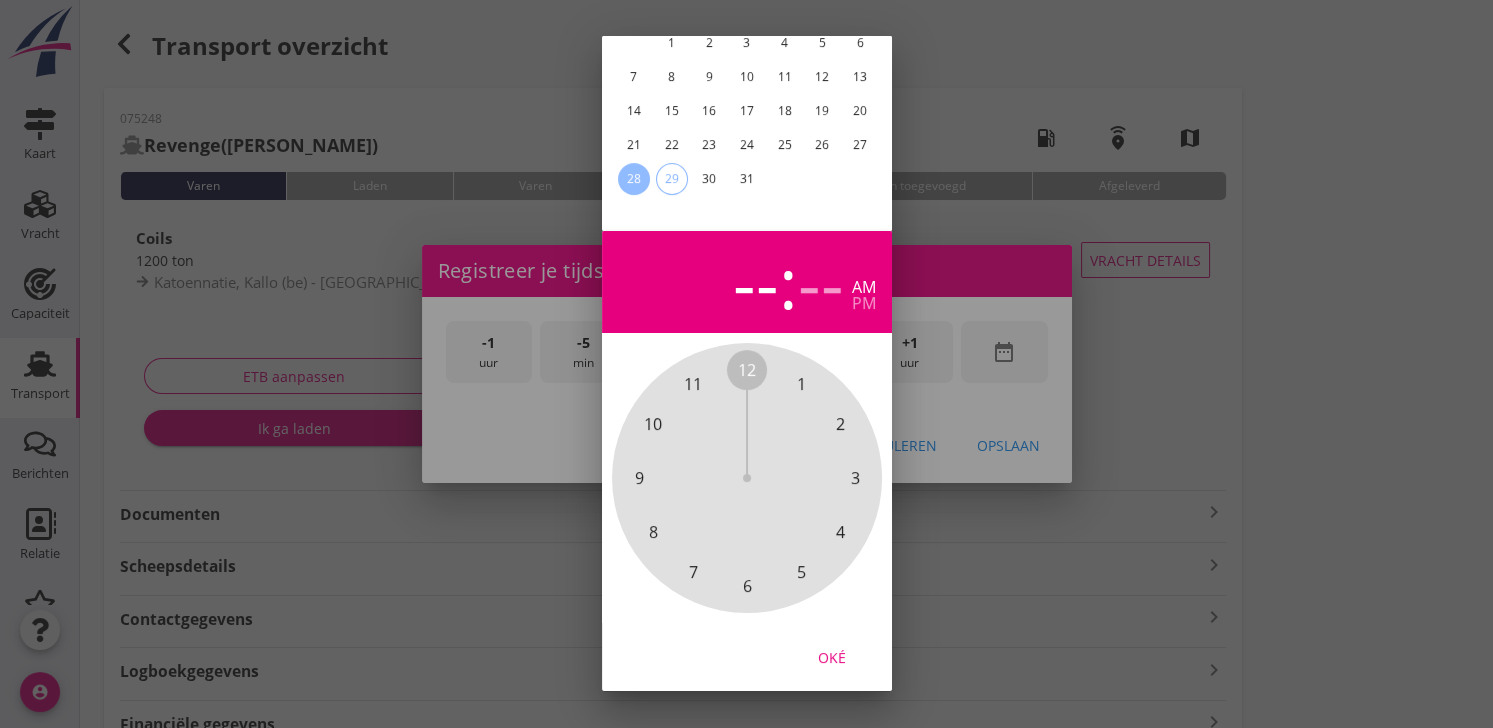 click on "Oké" at bounding box center (832, 657) 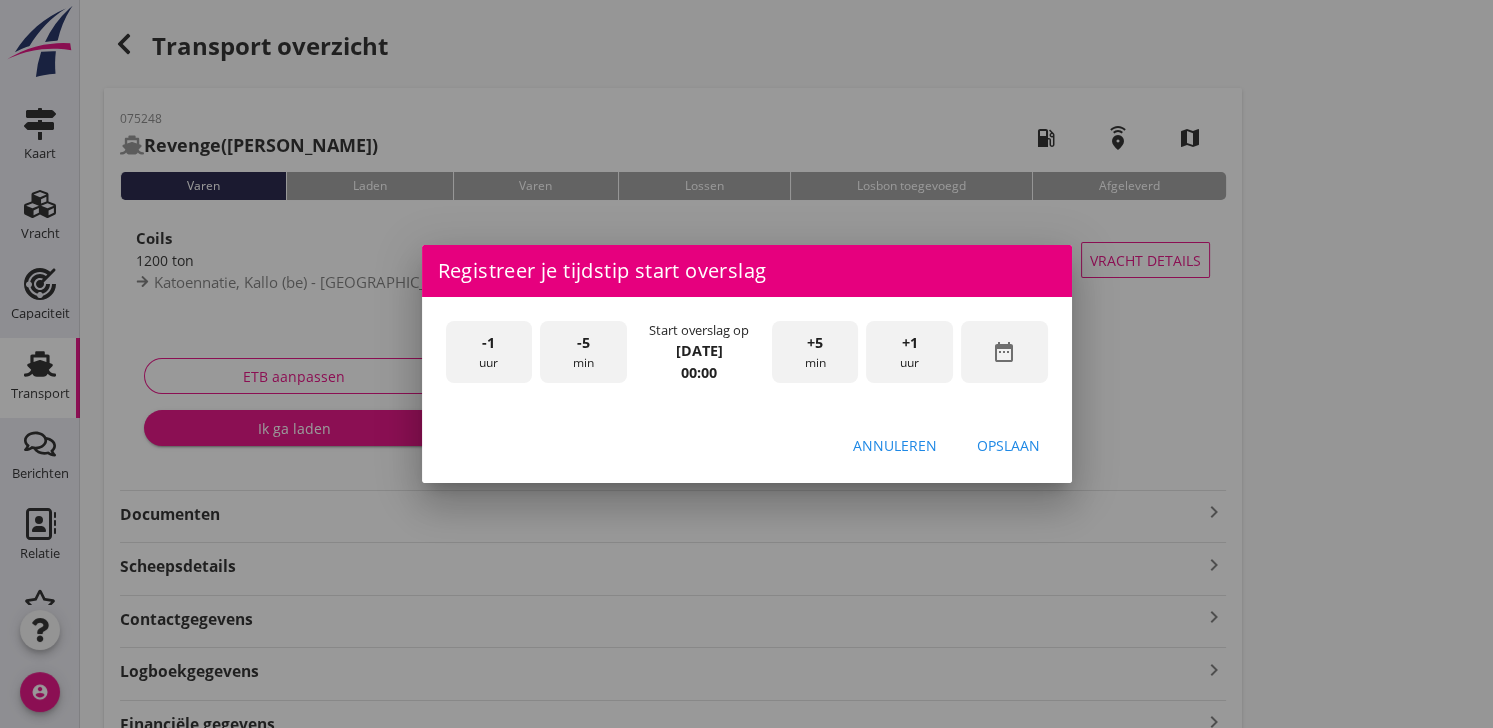 click on "+1  uur" at bounding box center [909, 352] 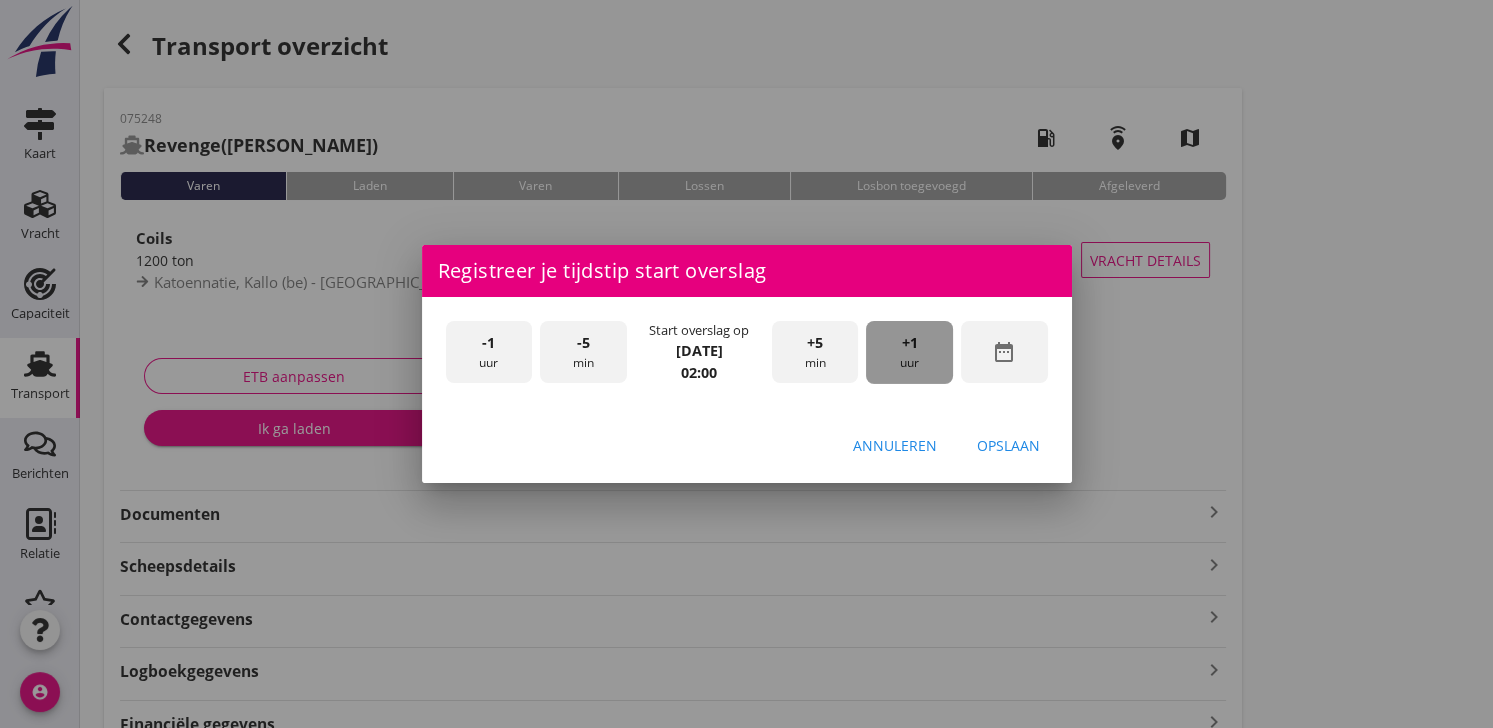 click on "+1  uur" at bounding box center (909, 352) 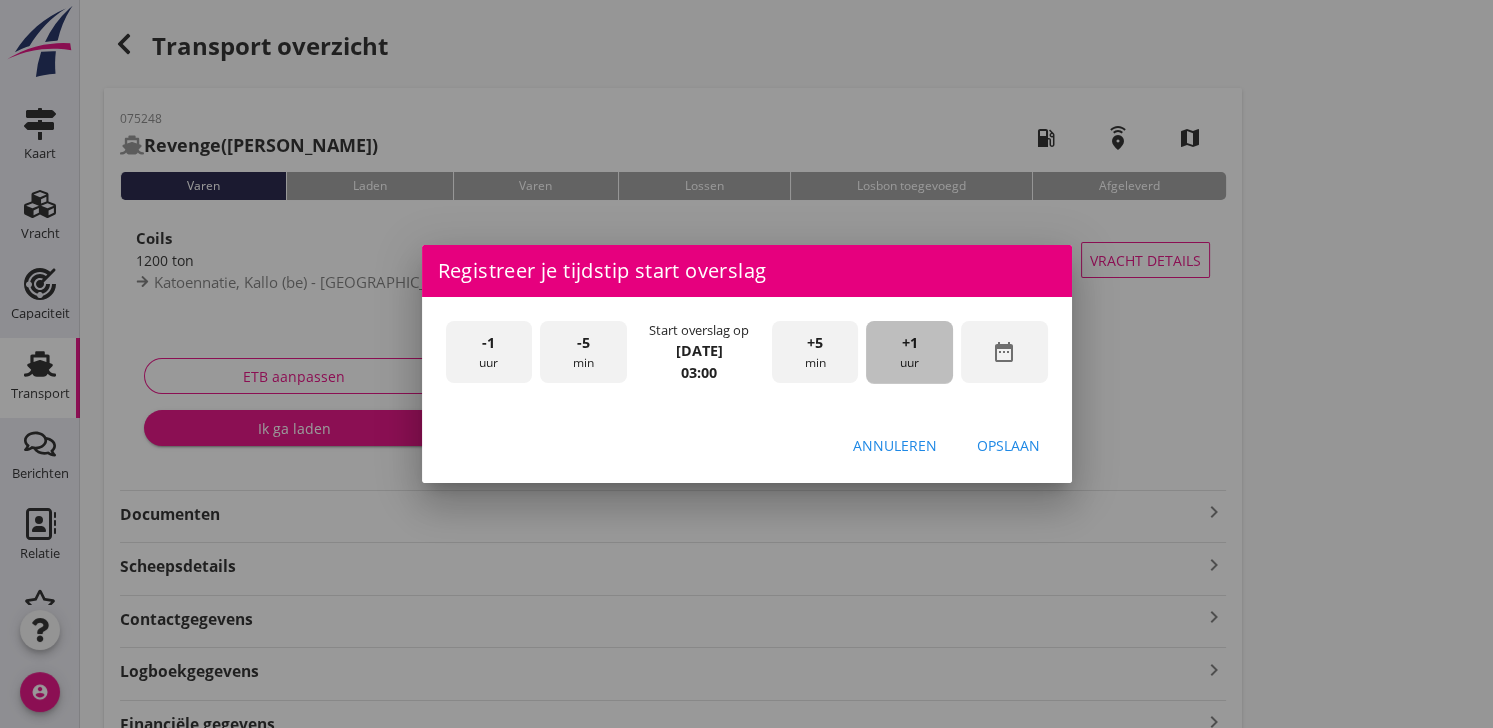 click on "+1  uur" at bounding box center (909, 352) 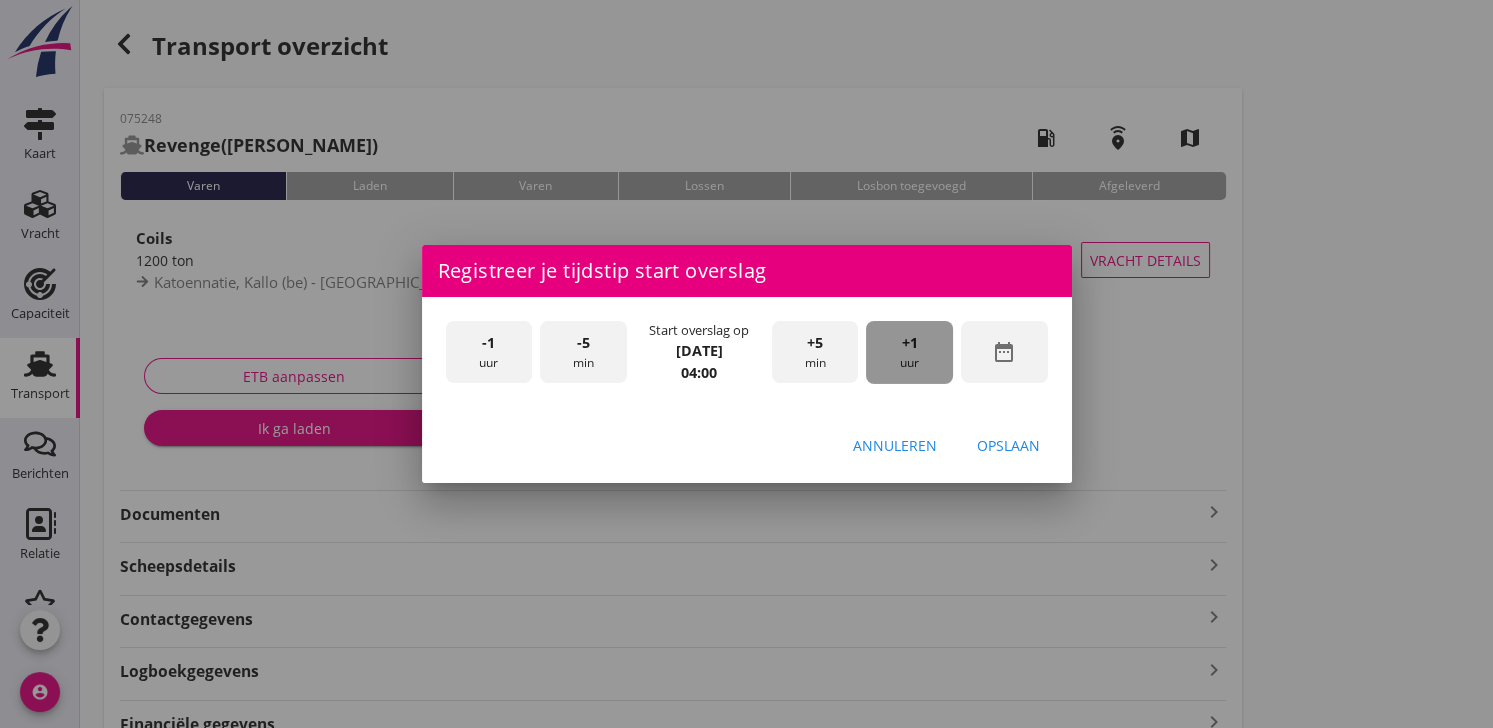 click on "+1  uur" at bounding box center (909, 352) 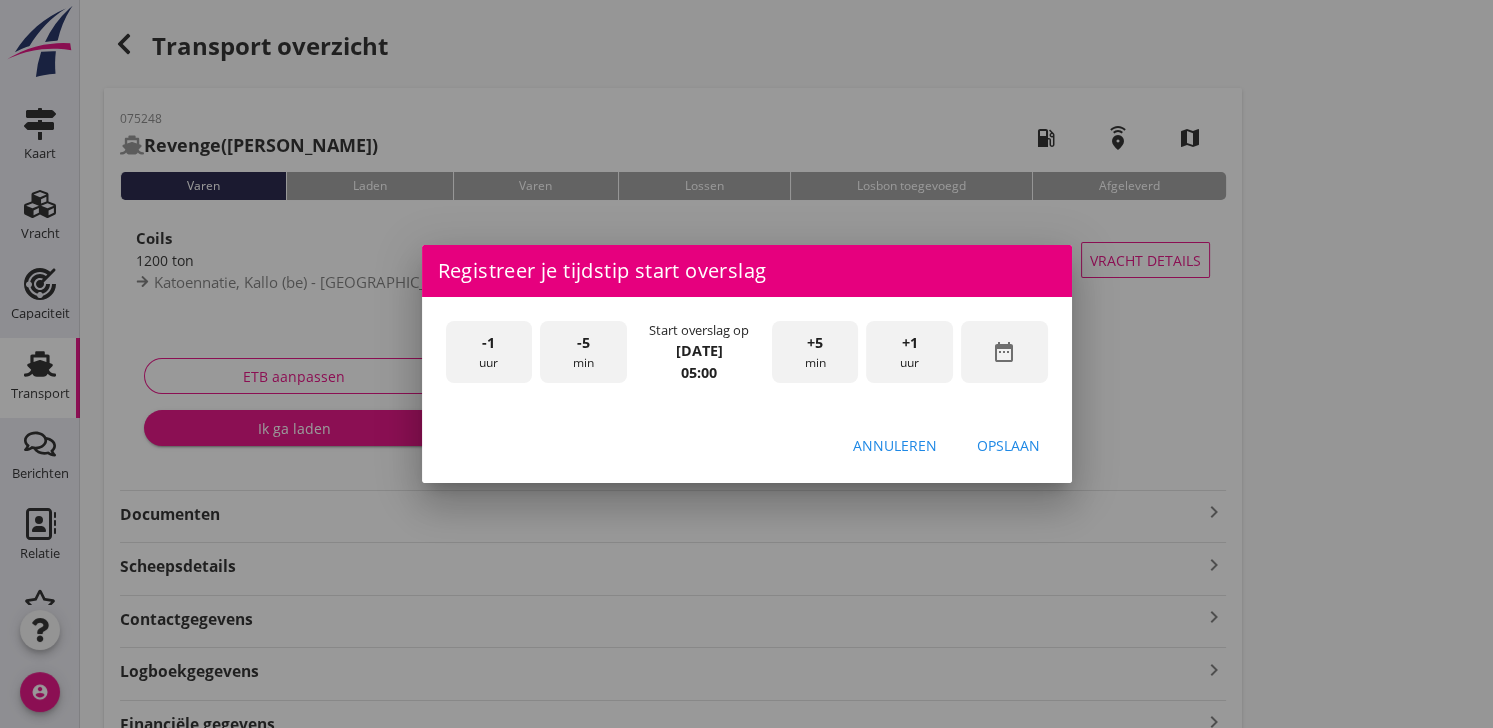 click on "+1  uur" at bounding box center [909, 352] 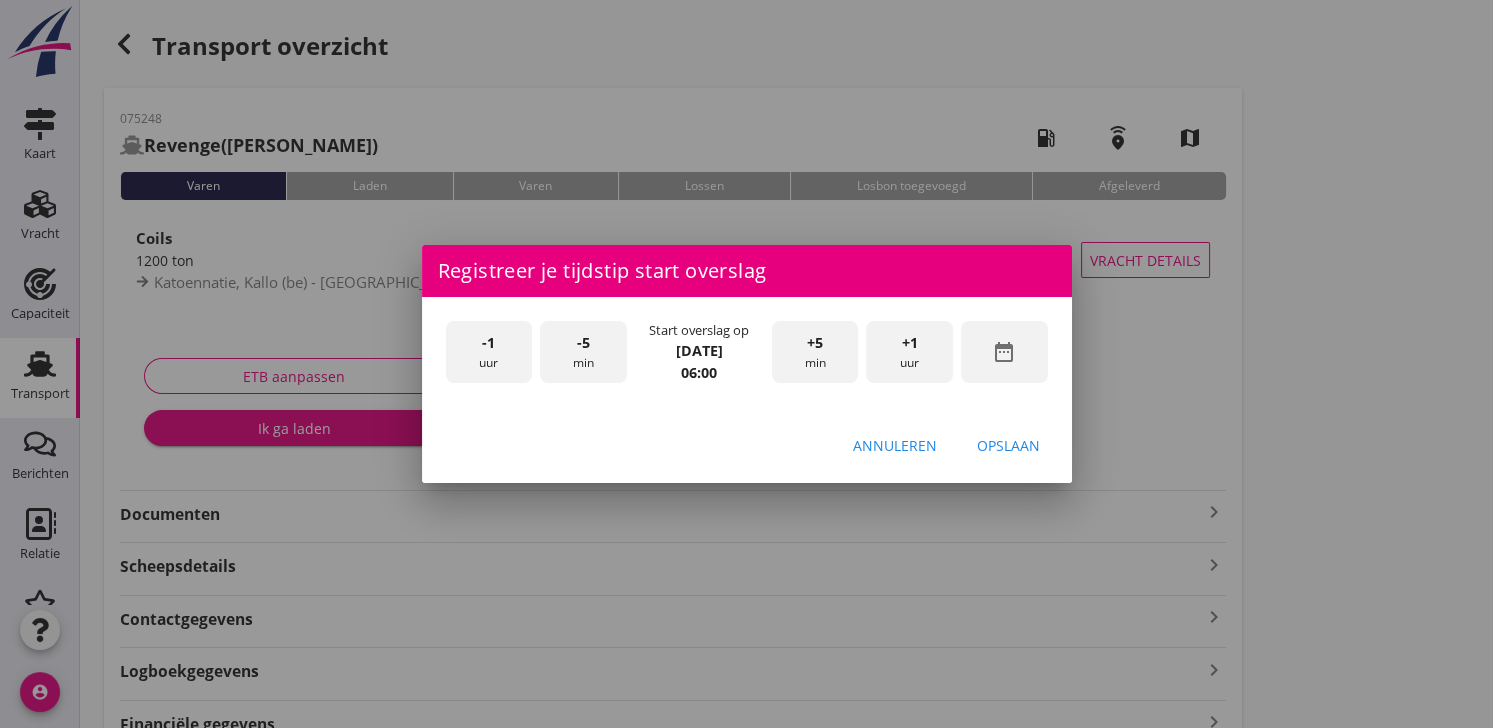 click on "Opslaan" at bounding box center [1008, 445] 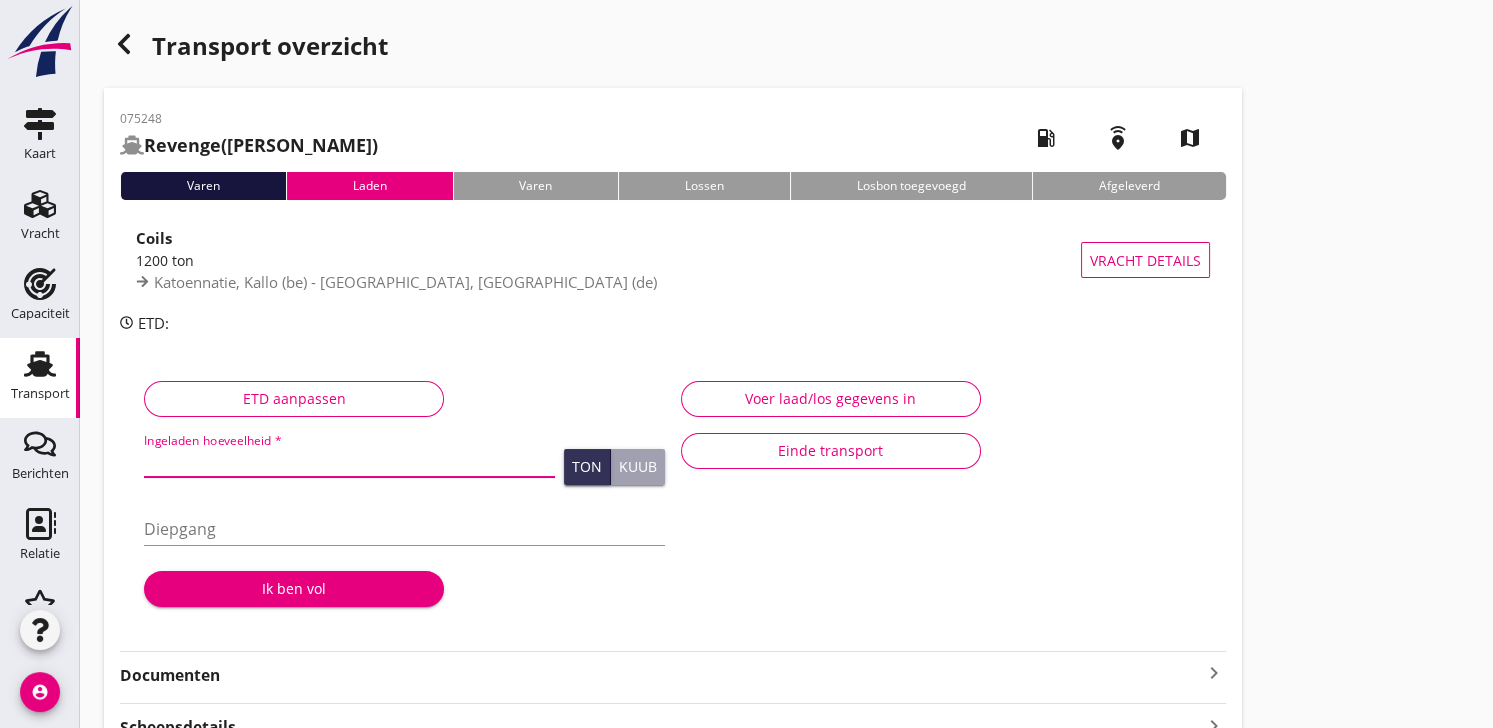 click at bounding box center (349, 461) 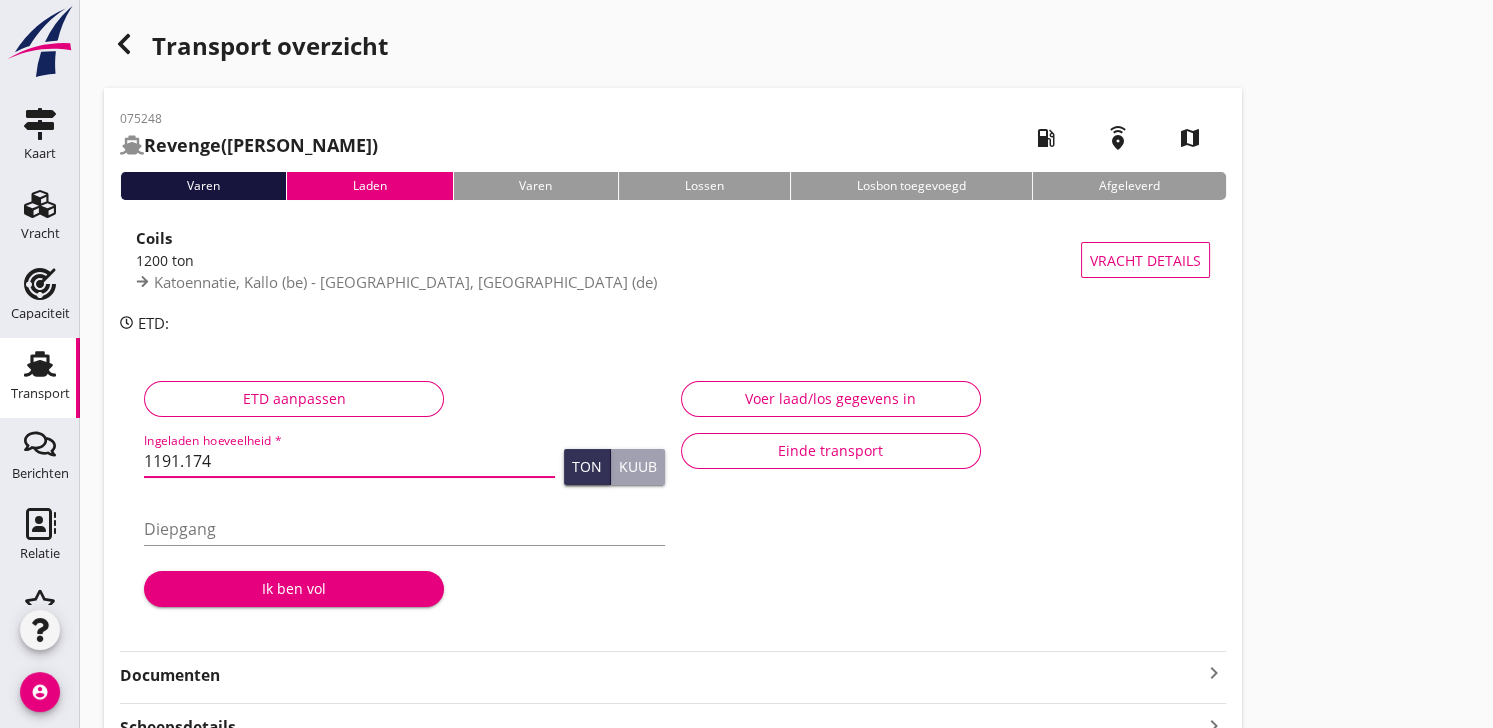 type on "1191.174" 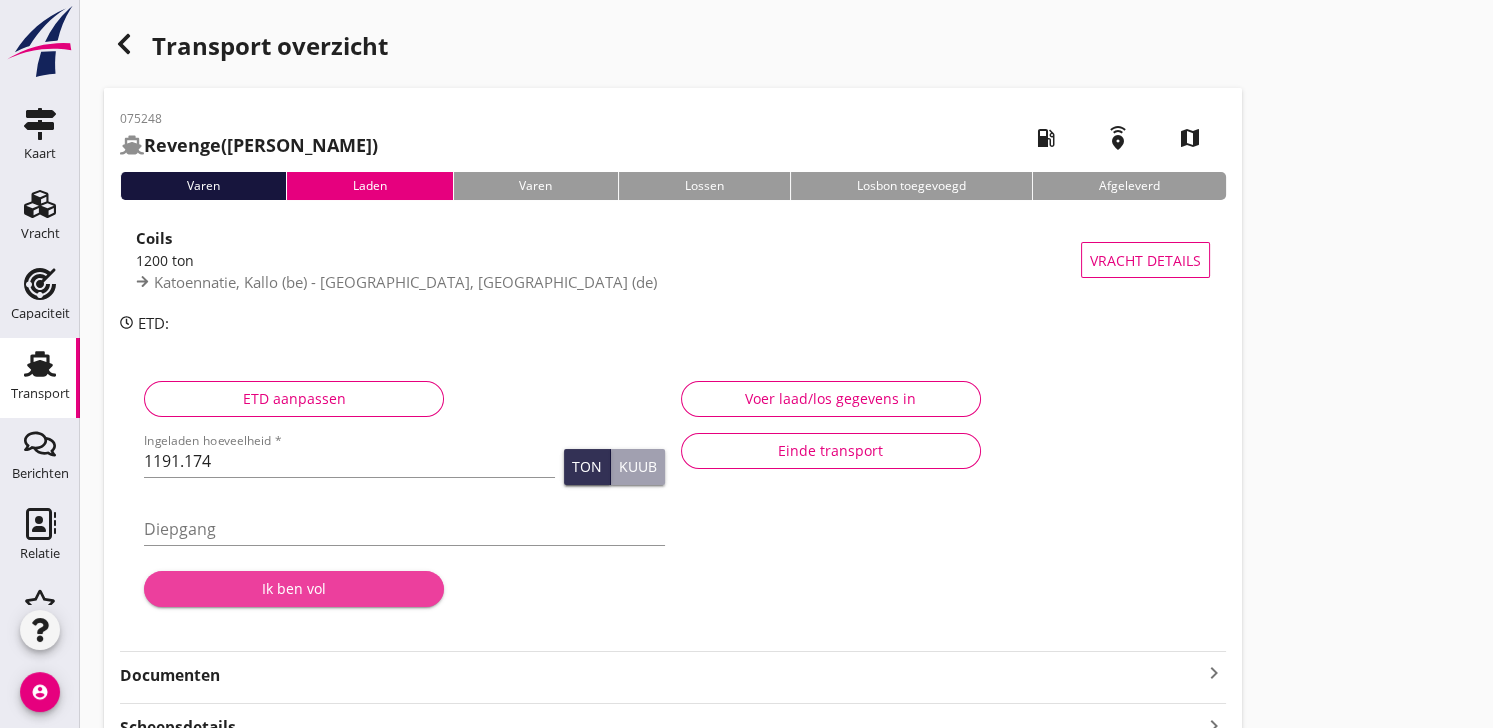 click on "Ik ben vol" at bounding box center (294, 588) 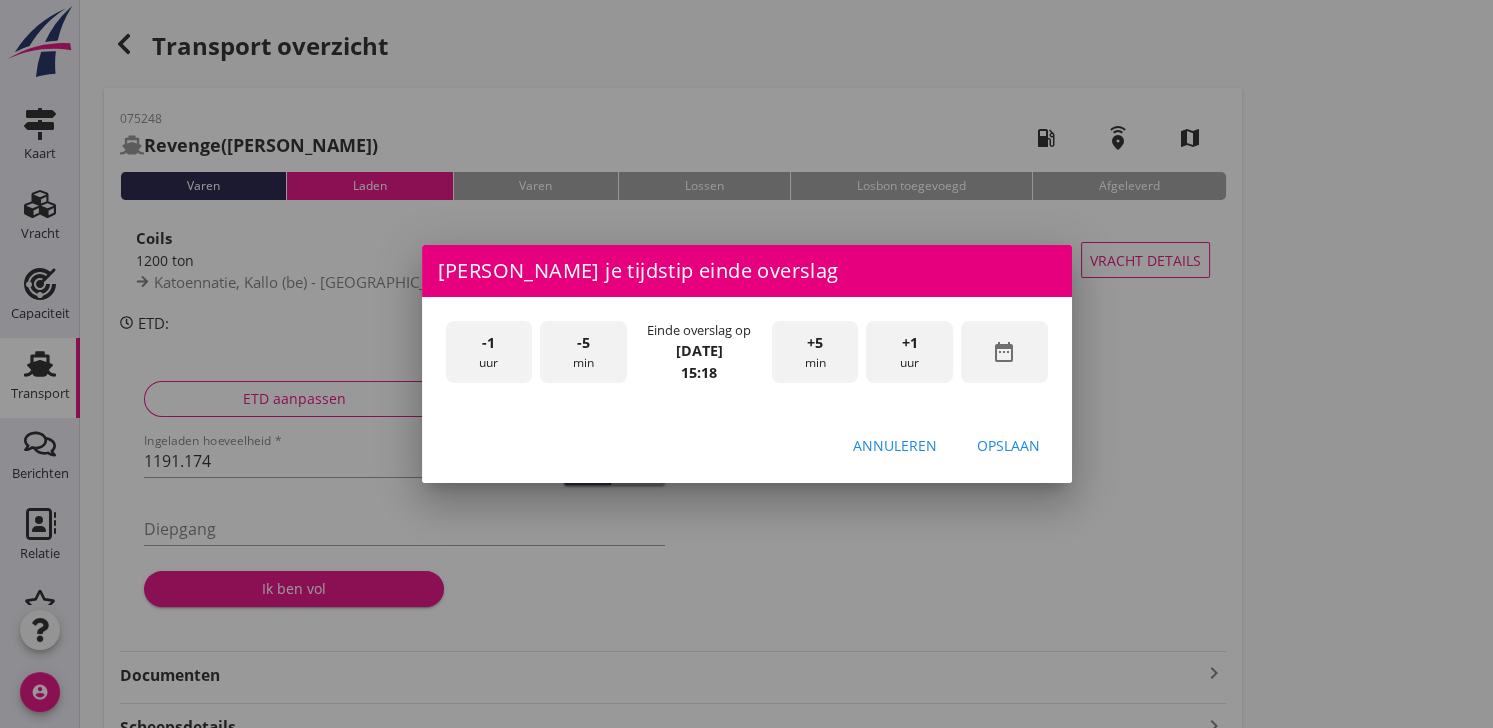 click on "date_range" at bounding box center (1004, 352) 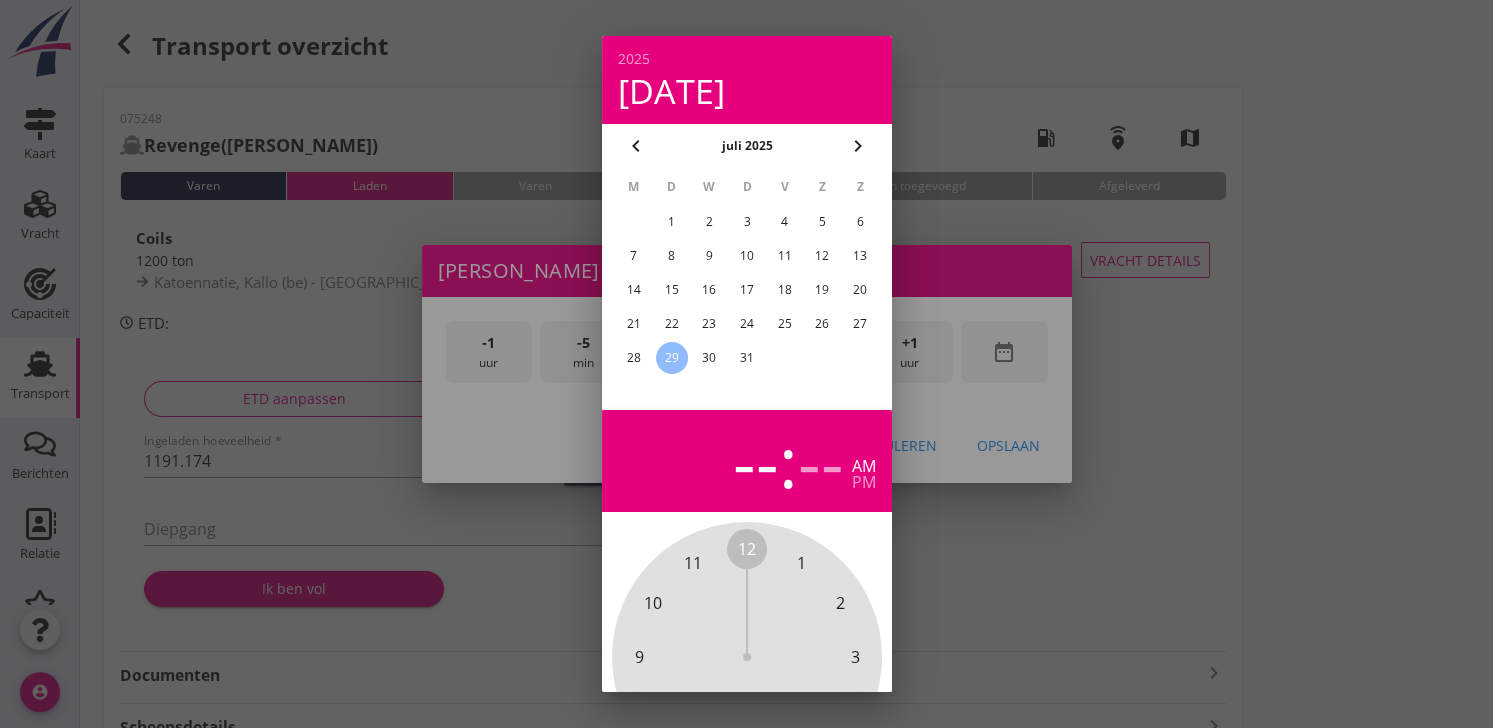 click on "28" at bounding box center (633, 358) 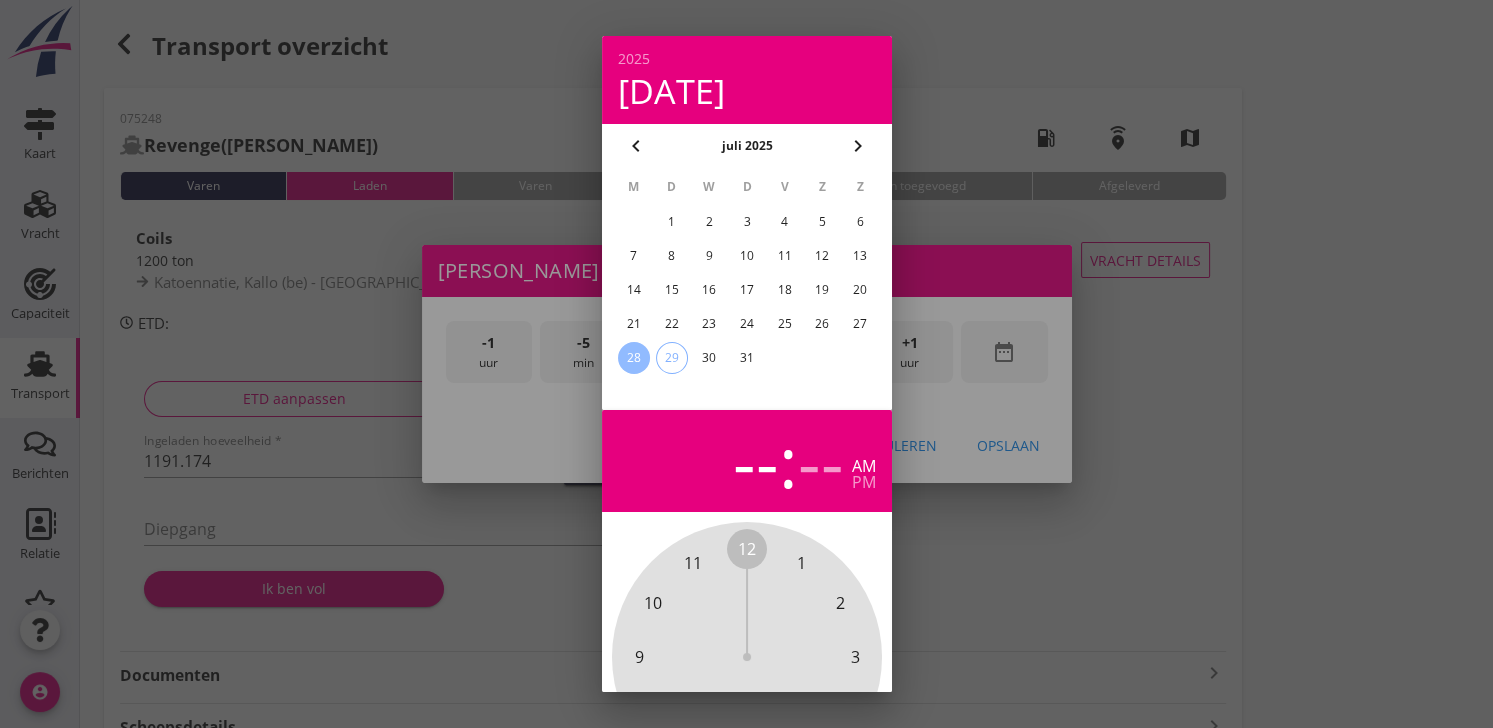 scroll, scrollTop: 196, scrollLeft: 0, axis: vertical 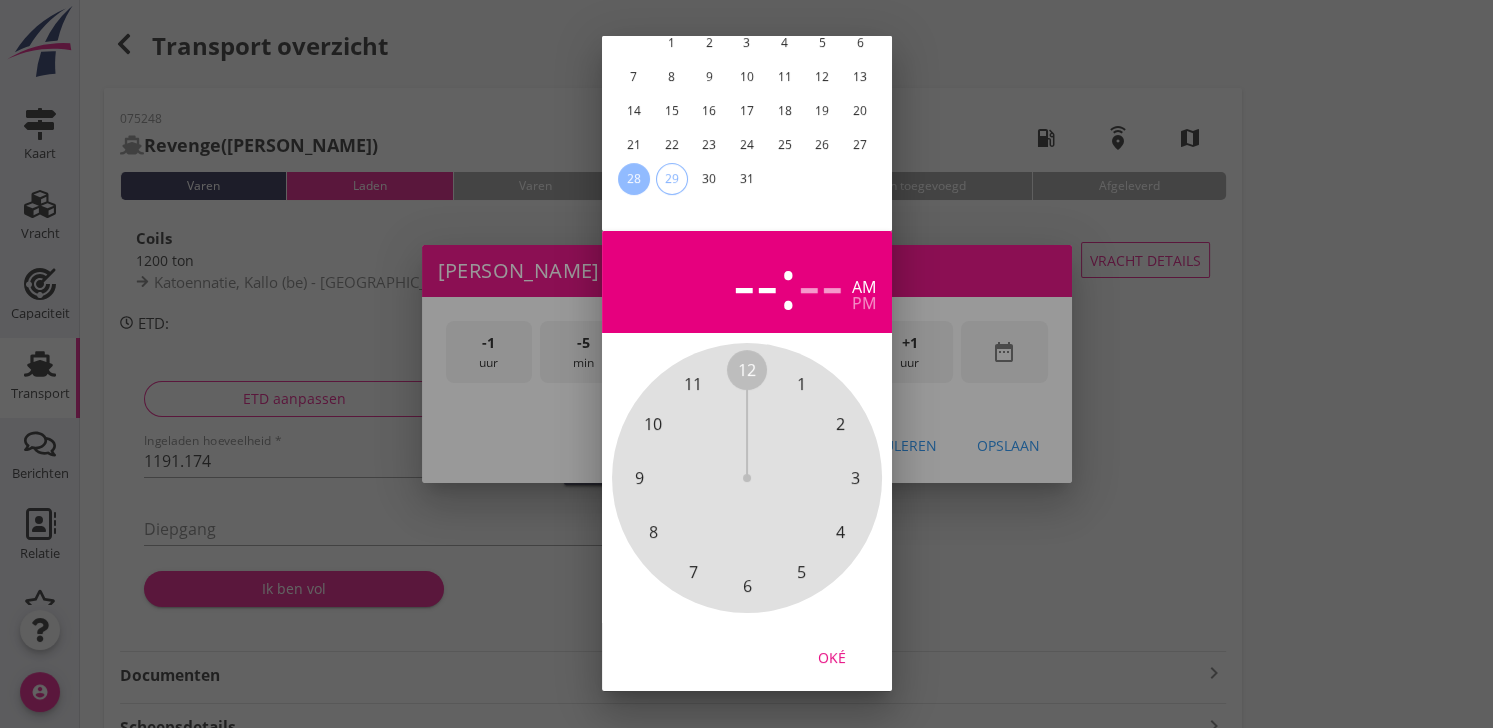 click on "Oké" at bounding box center [832, 657] 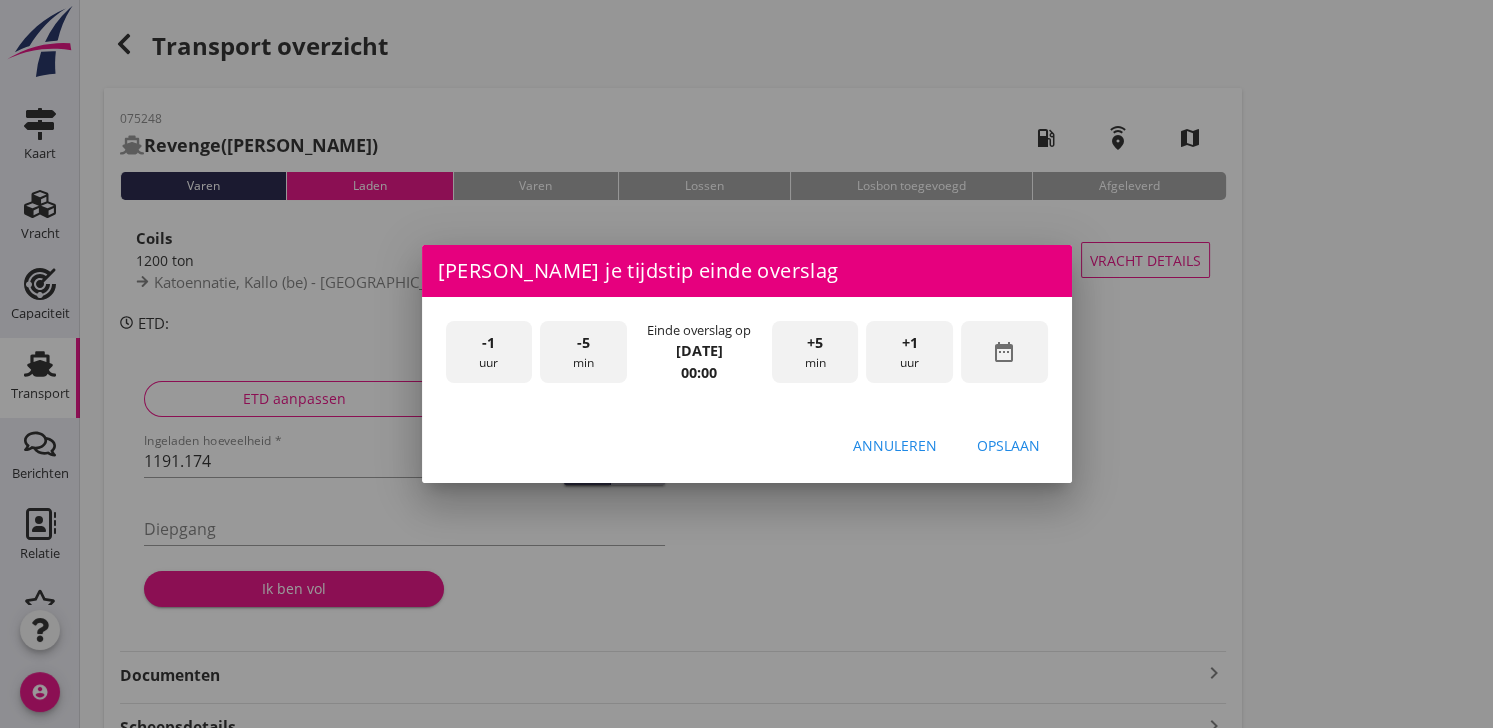 click on "+1  uur" at bounding box center (909, 352) 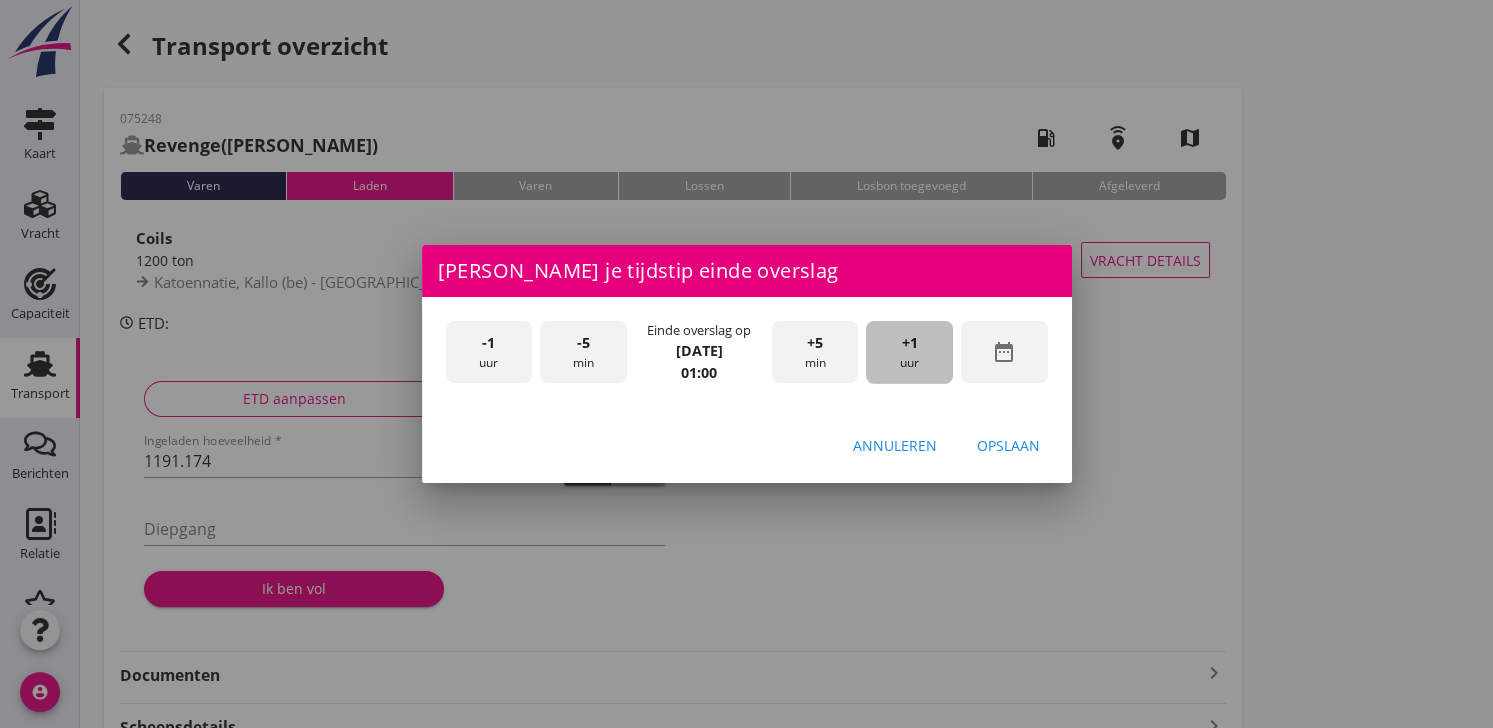 click on "+1  uur" at bounding box center [909, 352] 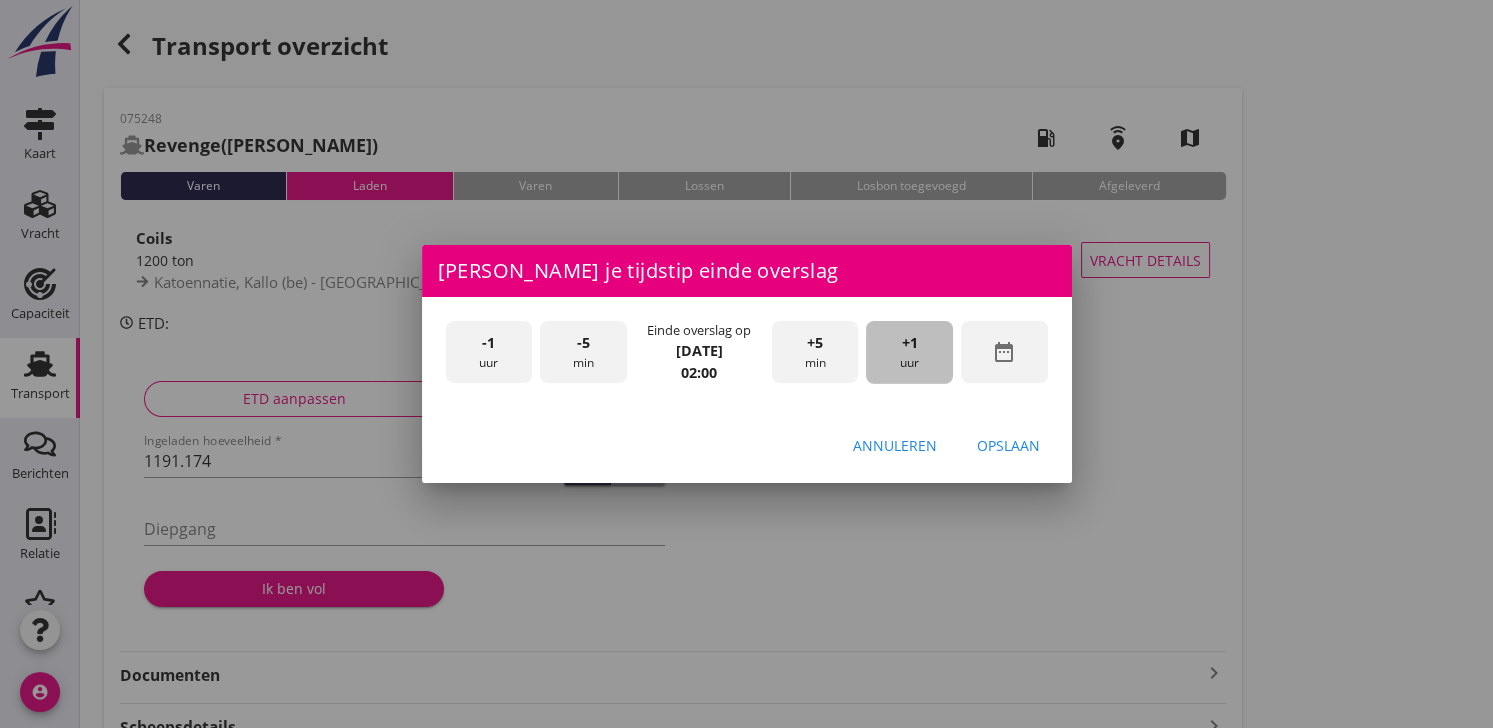 click on "+1  uur" at bounding box center [909, 352] 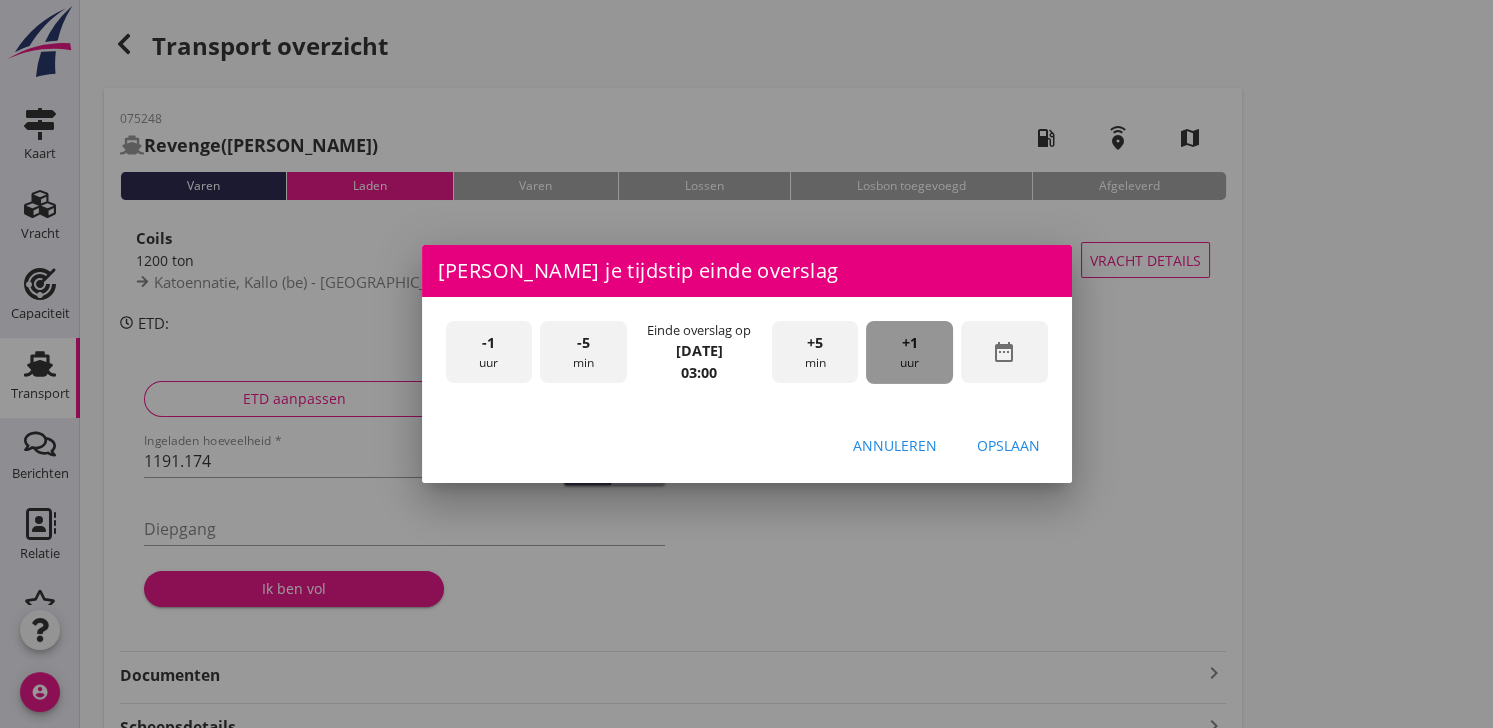 click on "+1  uur" at bounding box center [909, 352] 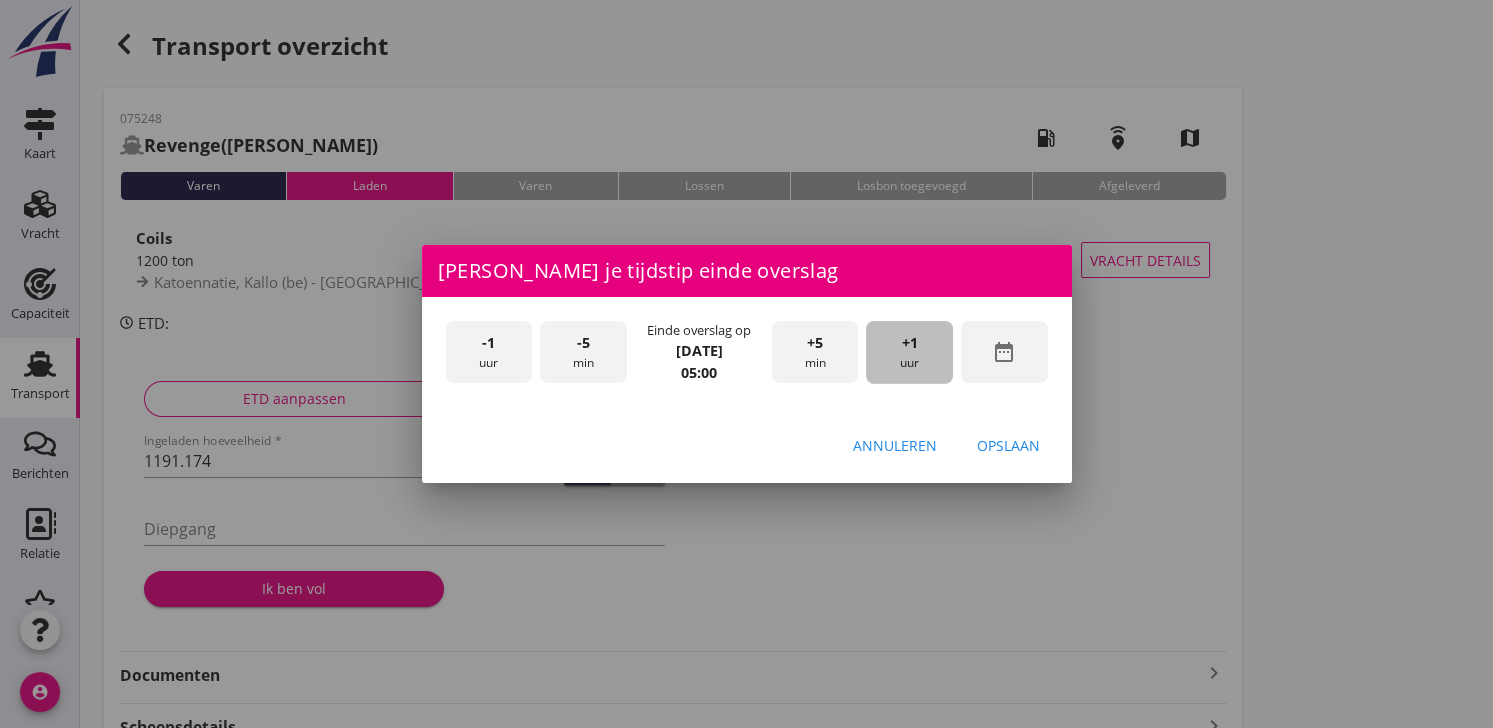 click on "+1  uur" at bounding box center (909, 352) 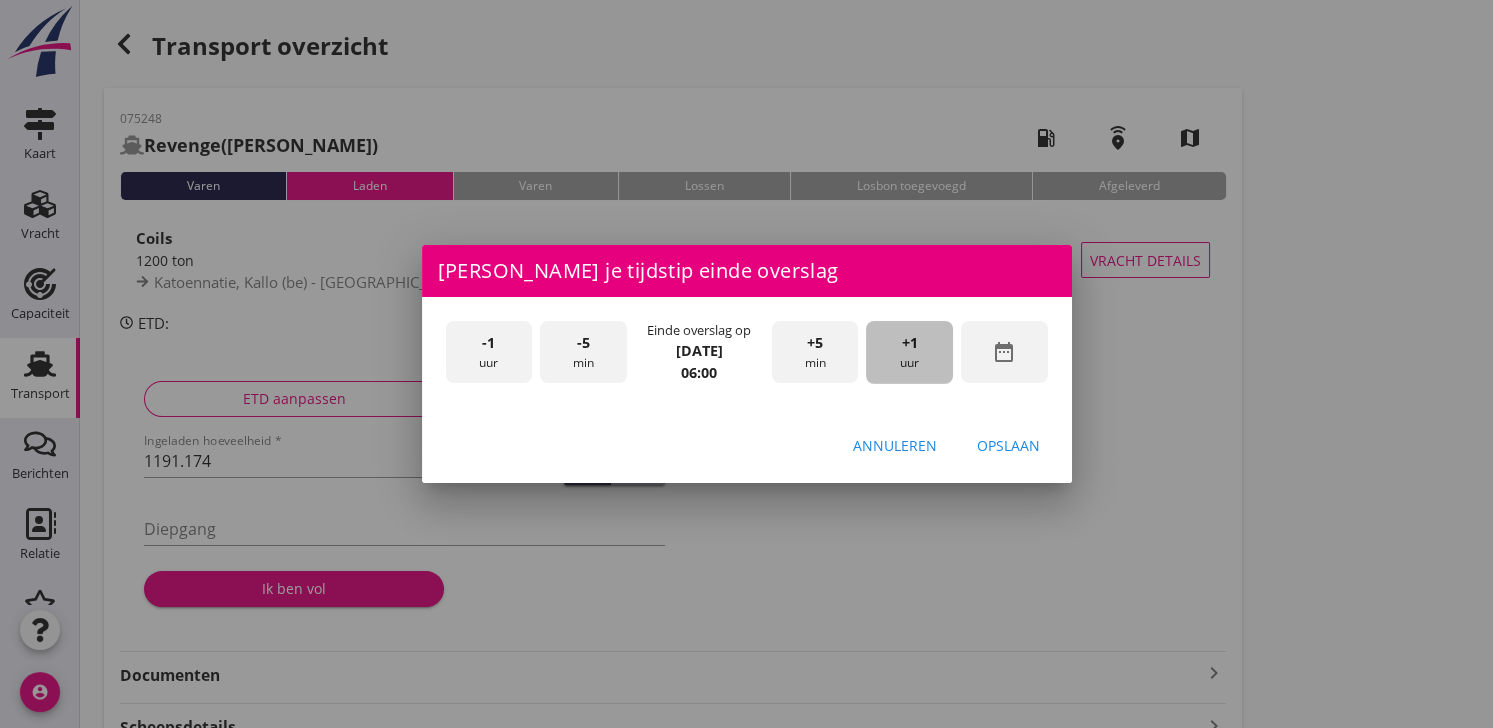 click on "+1  uur" at bounding box center [909, 352] 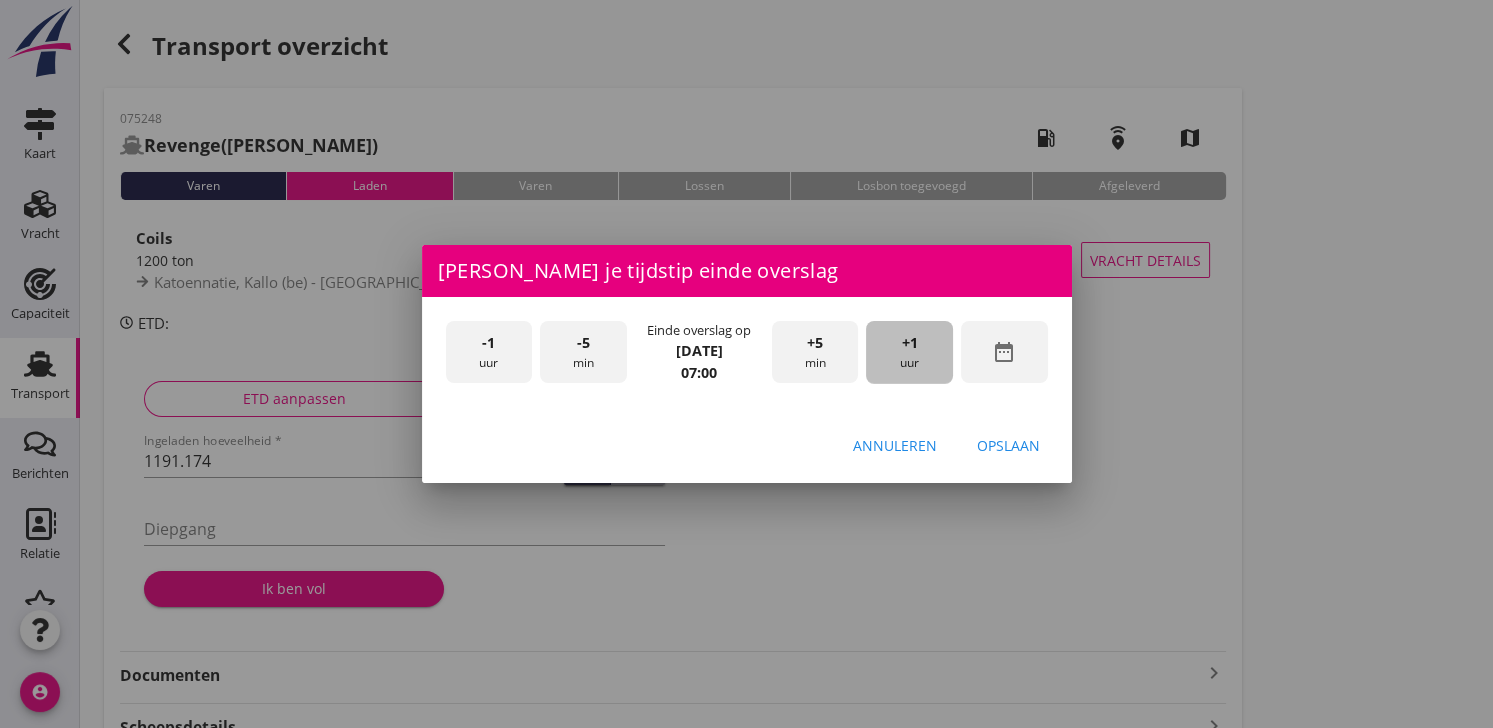 click on "+1  uur" at bounding box center [909, 352] 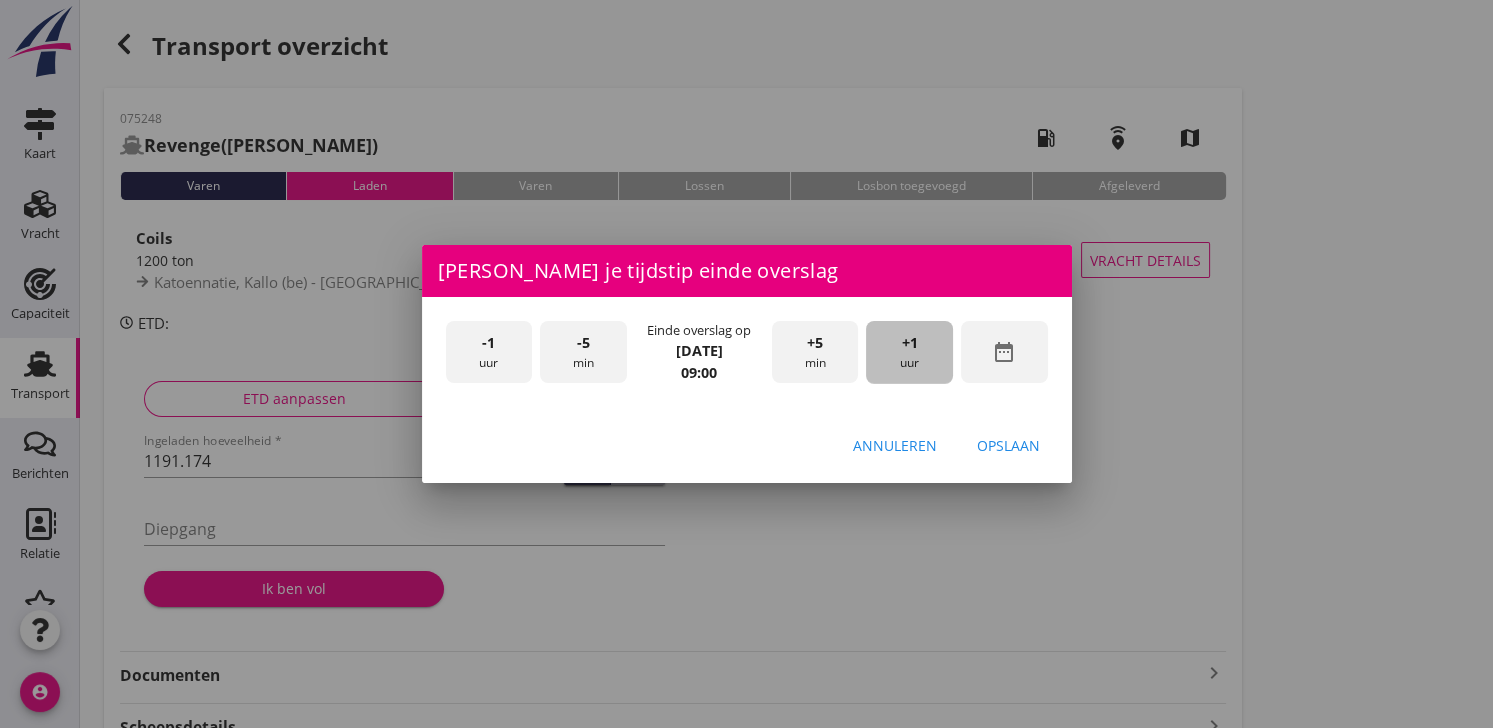 click on "+1  uur" at bounding box center [909, 352] 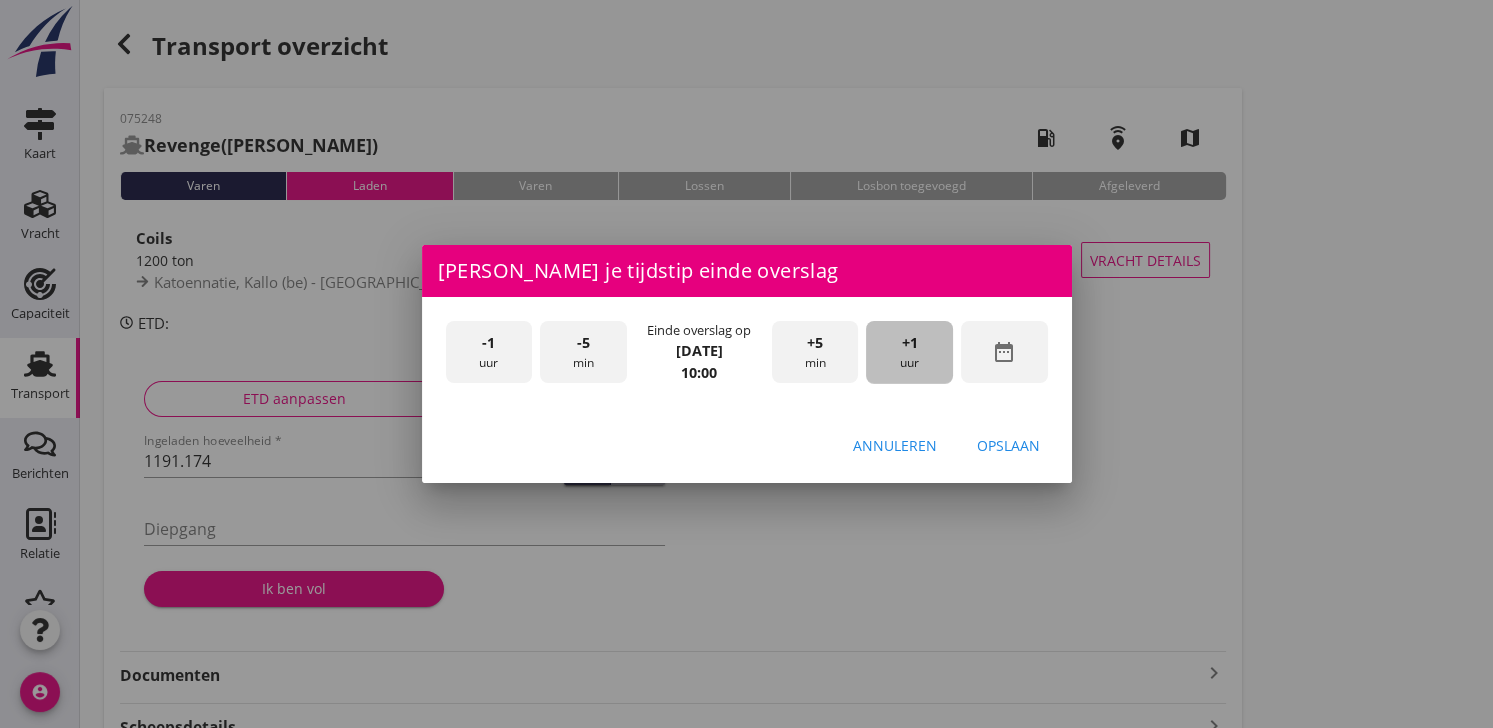 click on "+1  uur" at bounding box center (909, 352) 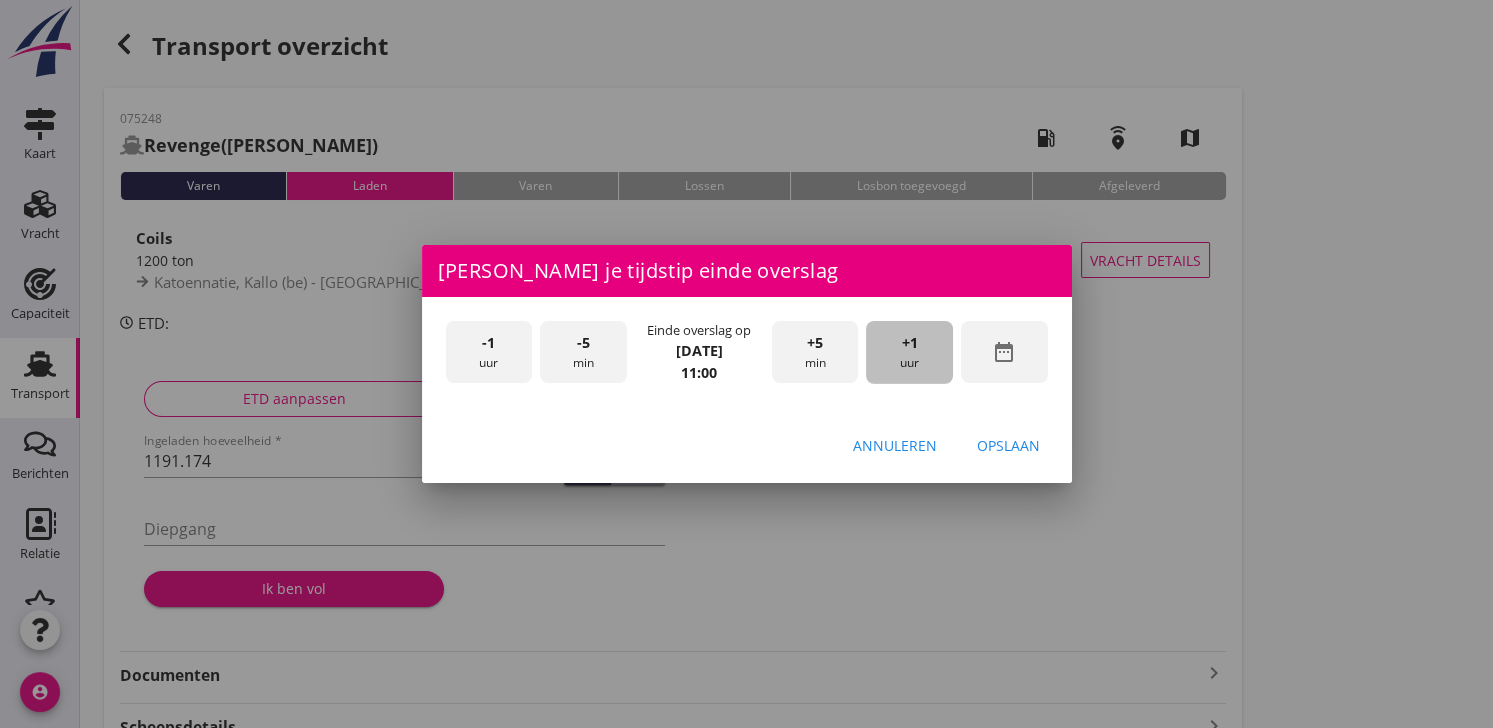 click on "+1  uur" at bounding box center (909, 352) 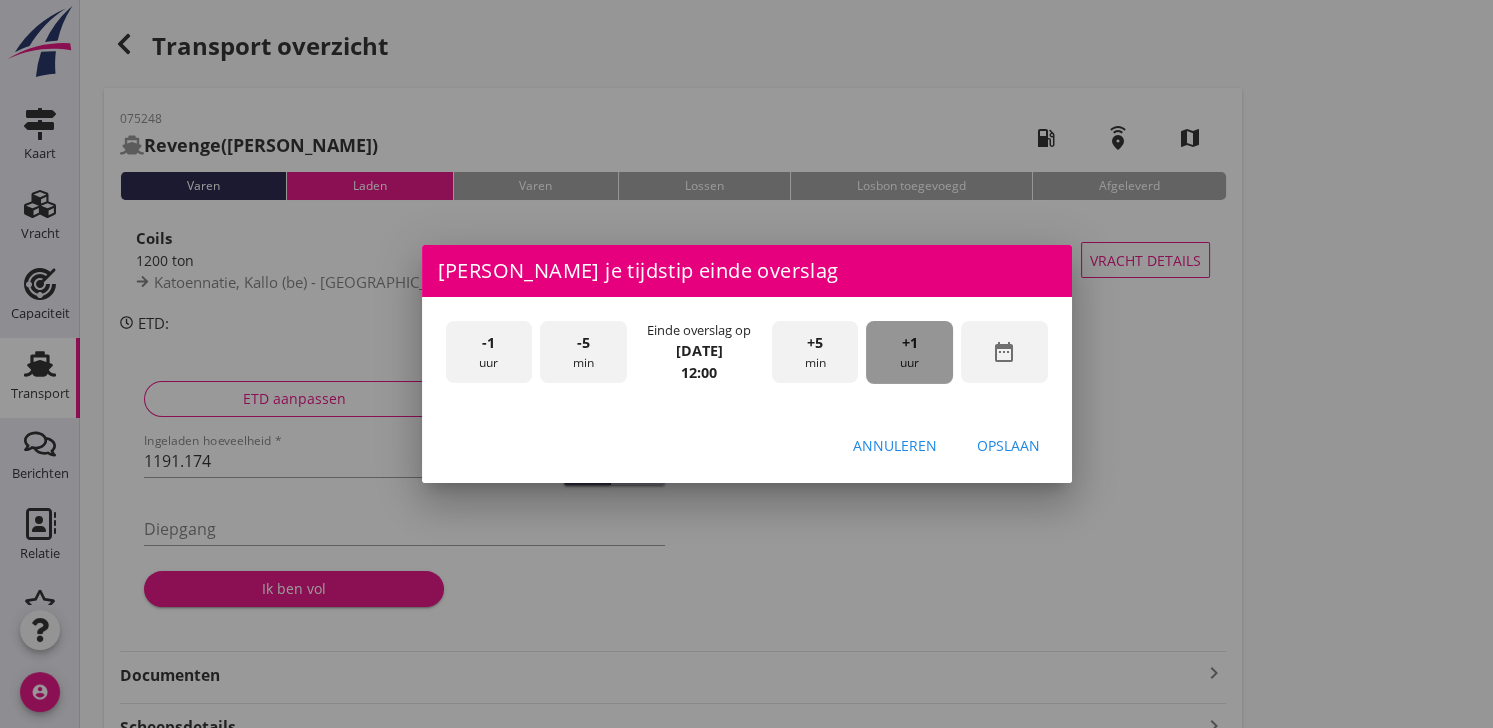 click on "+1  uur" at bounding box center [909, 352] 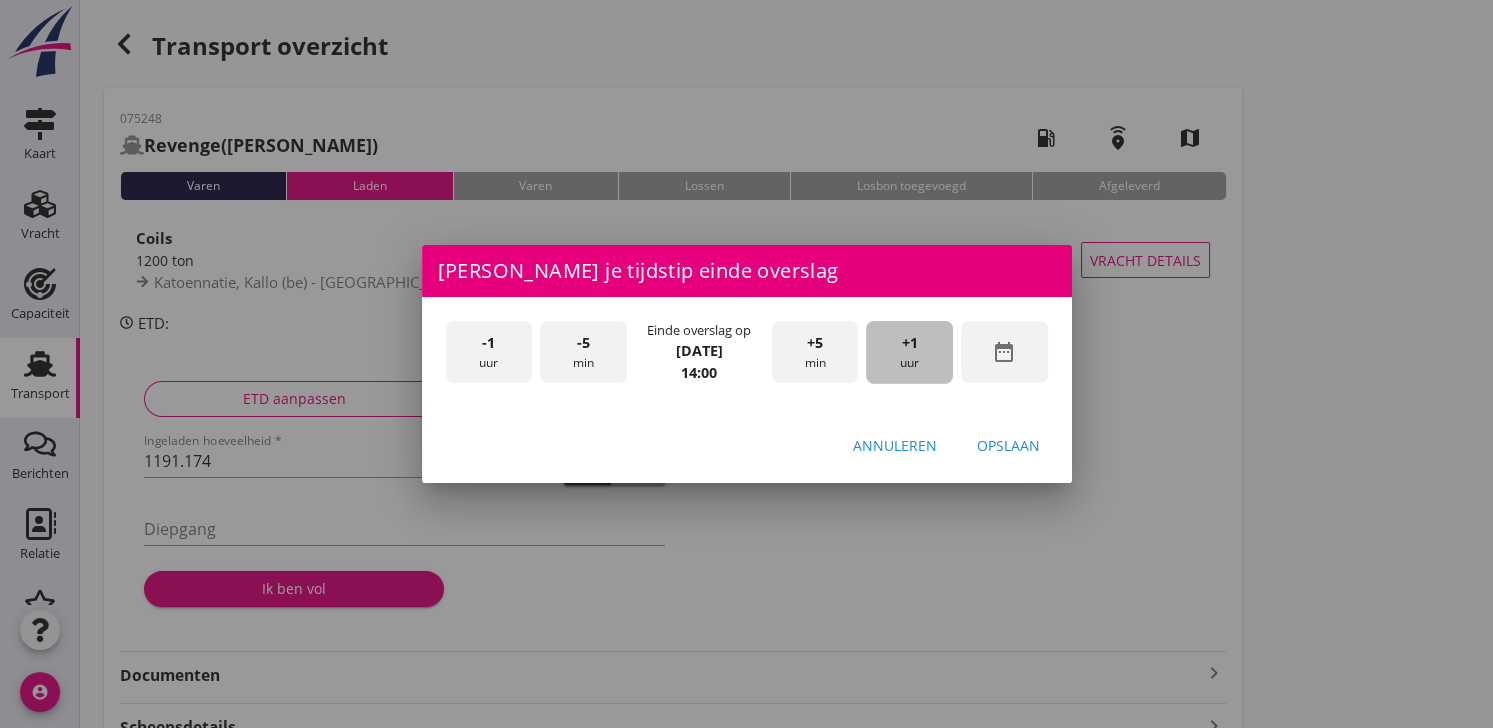click on "+1  uur" at bounding box center [909, 352] 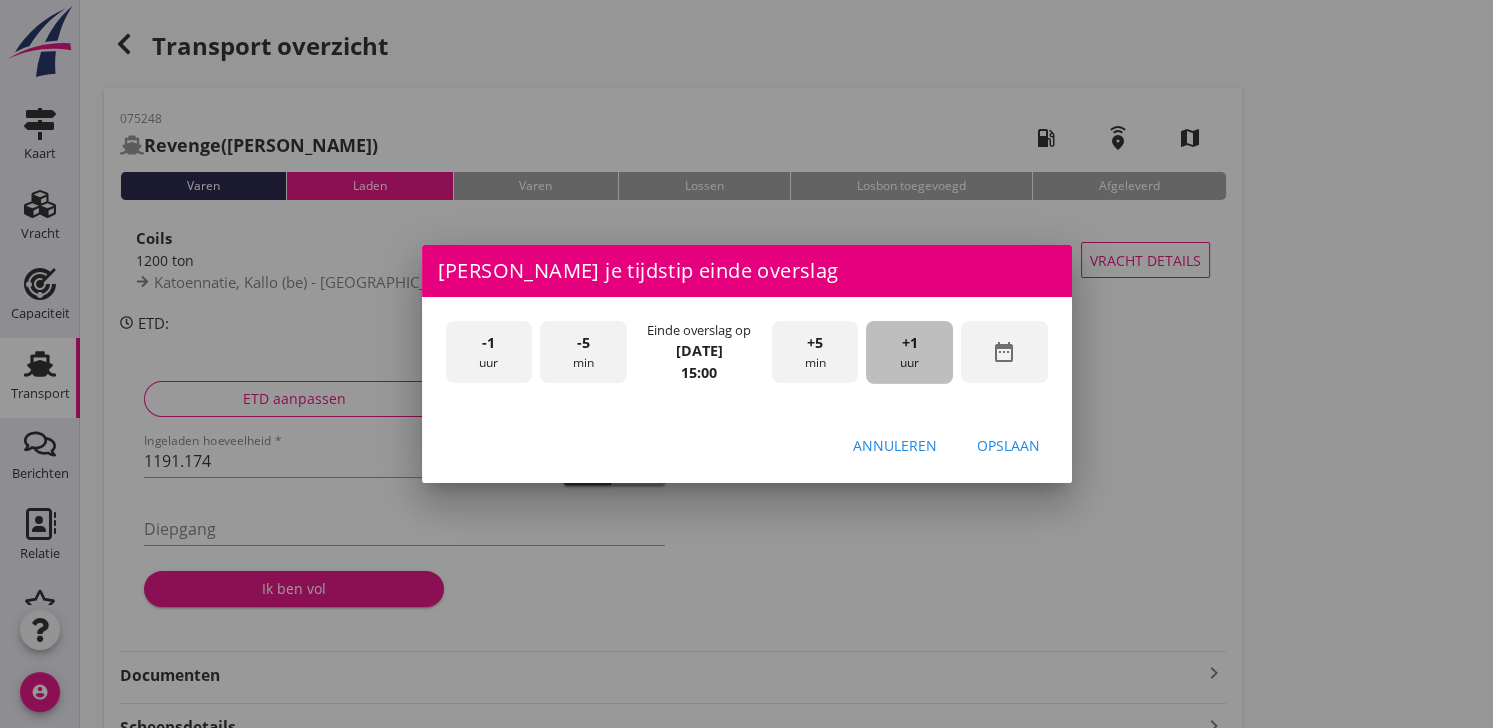 click on "+1  uur" at bounding box center [909, 352] 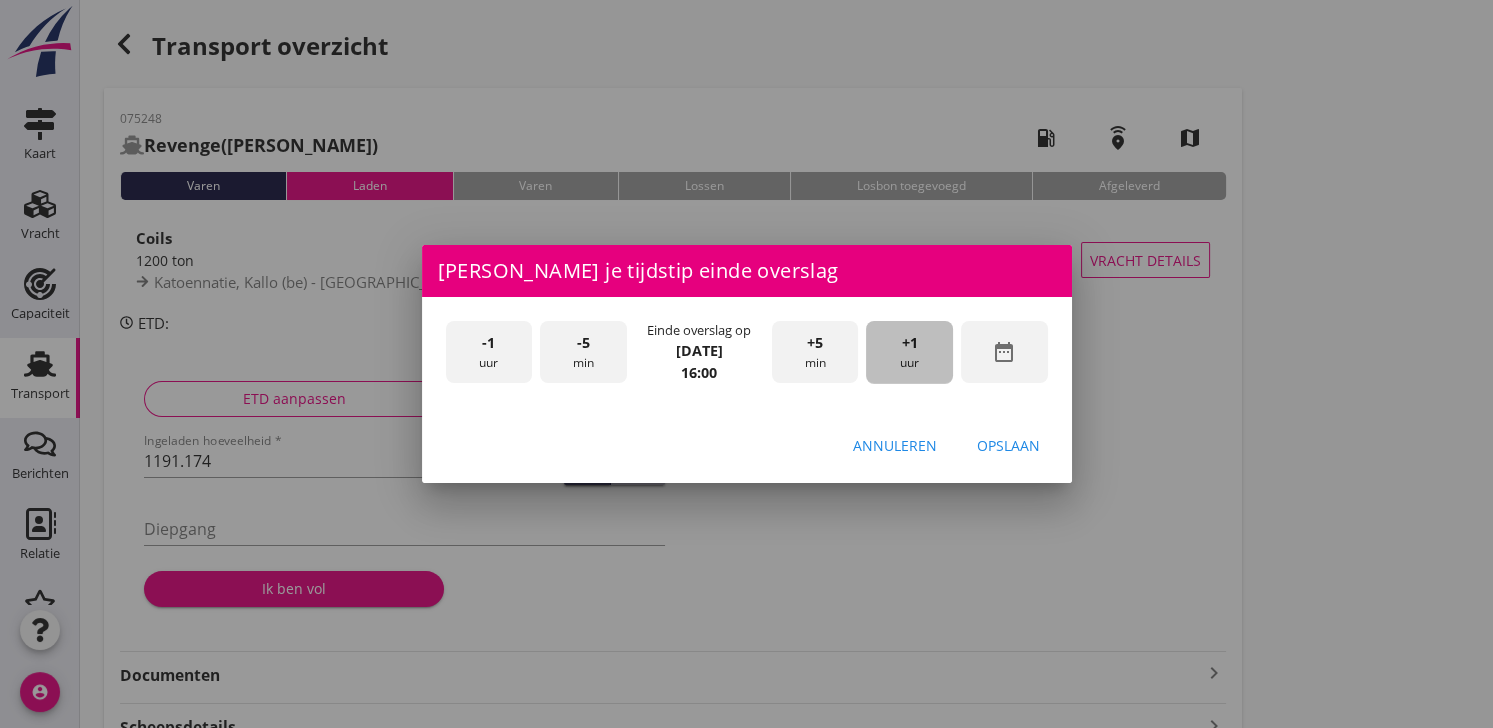 click on "+1  uur" at bounding box center (909, 352) 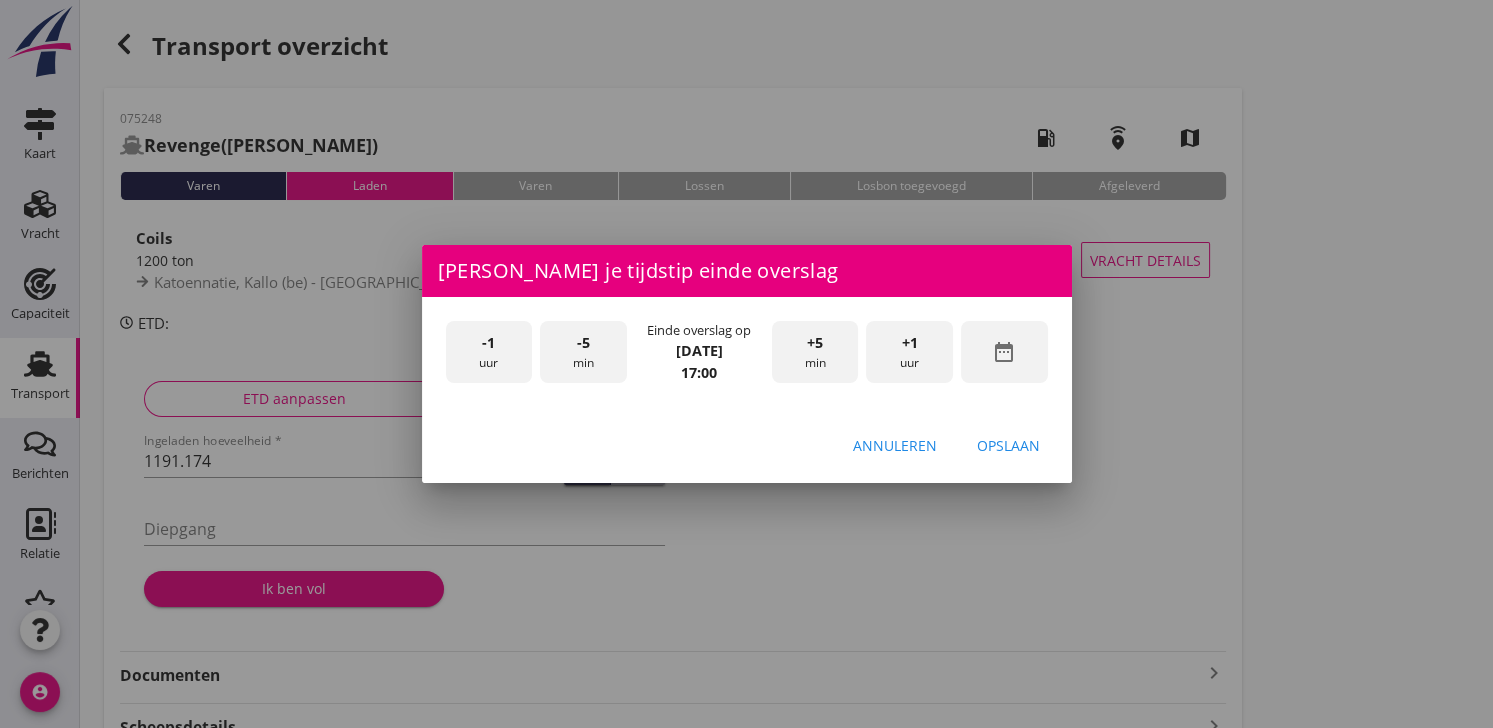click on "+1  uur" at bounding box center [909, 352] 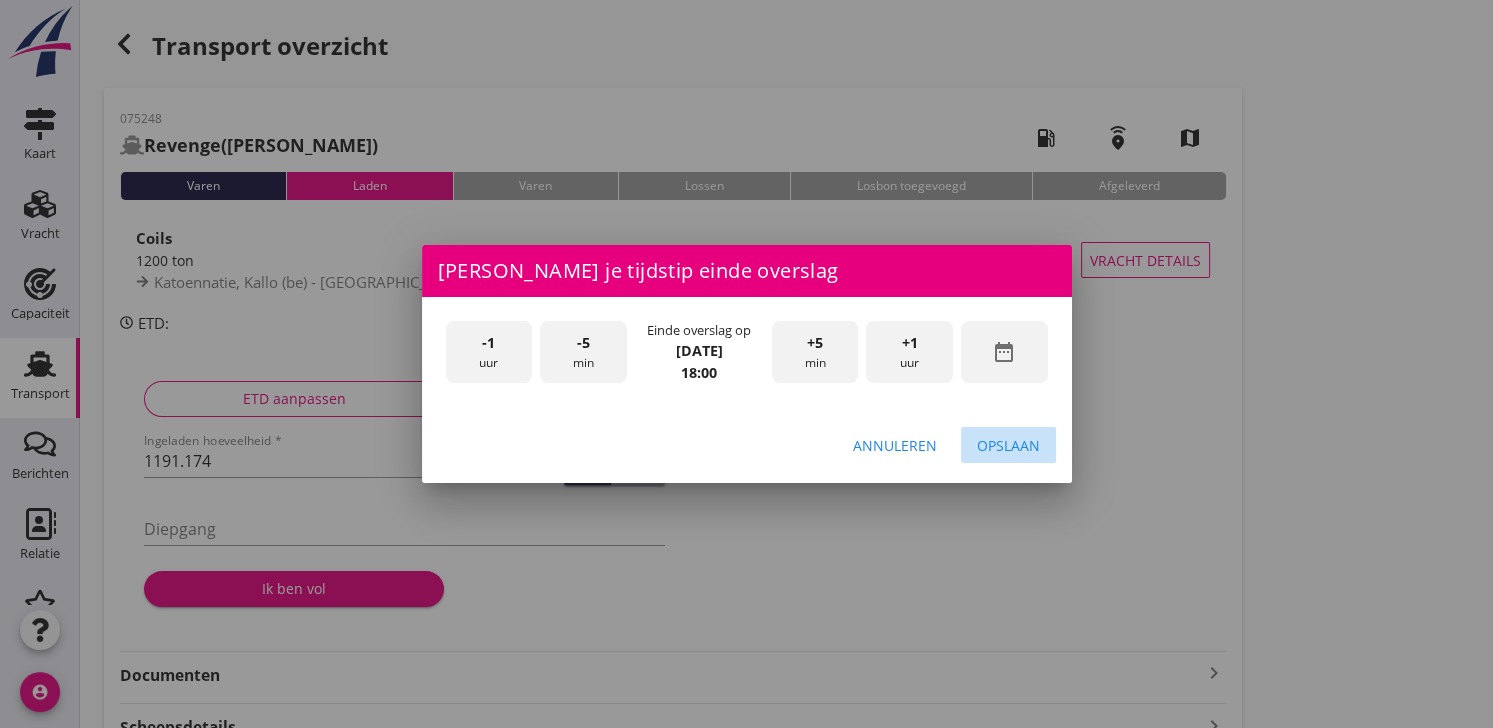 click on "Opslaan" at bounding box center (1008, 445) 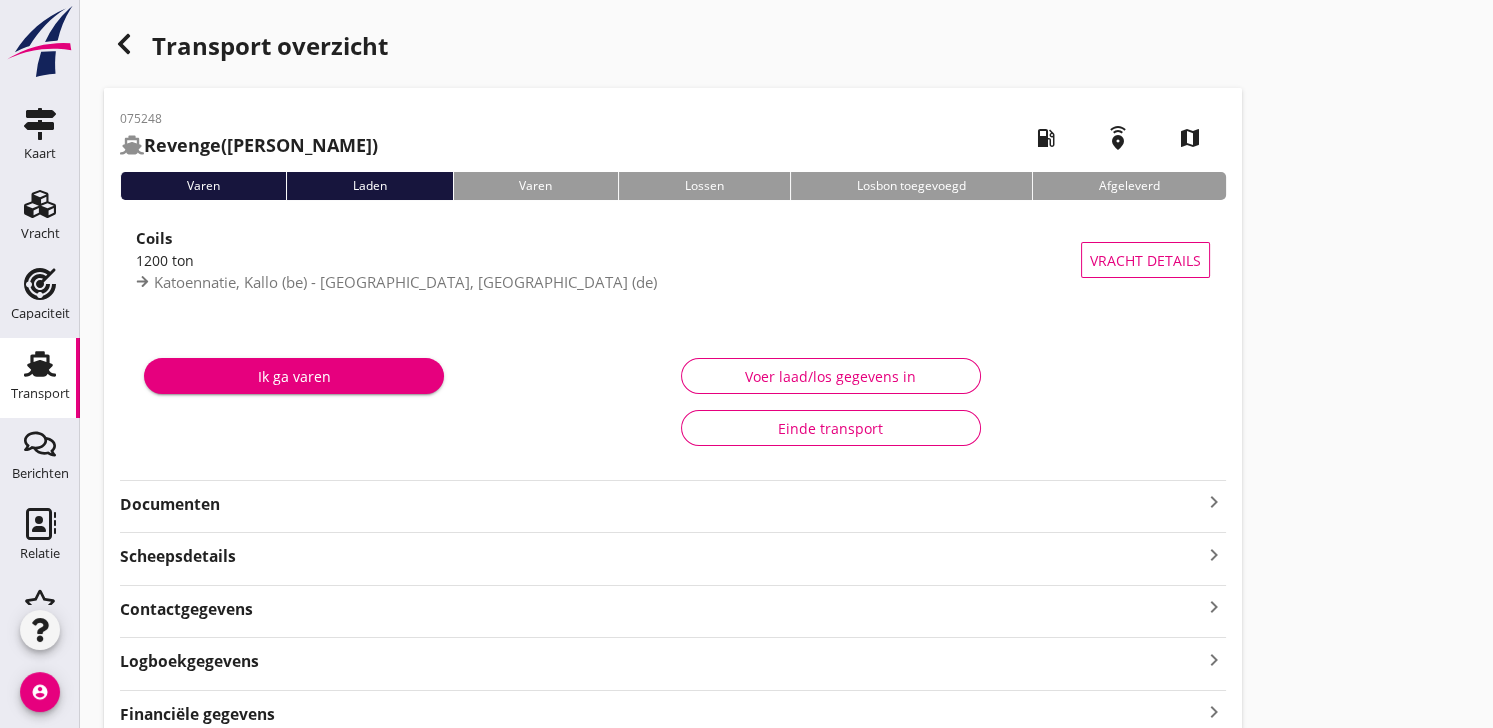 click on "Ik ga varen" at bounding box center [294, 376] 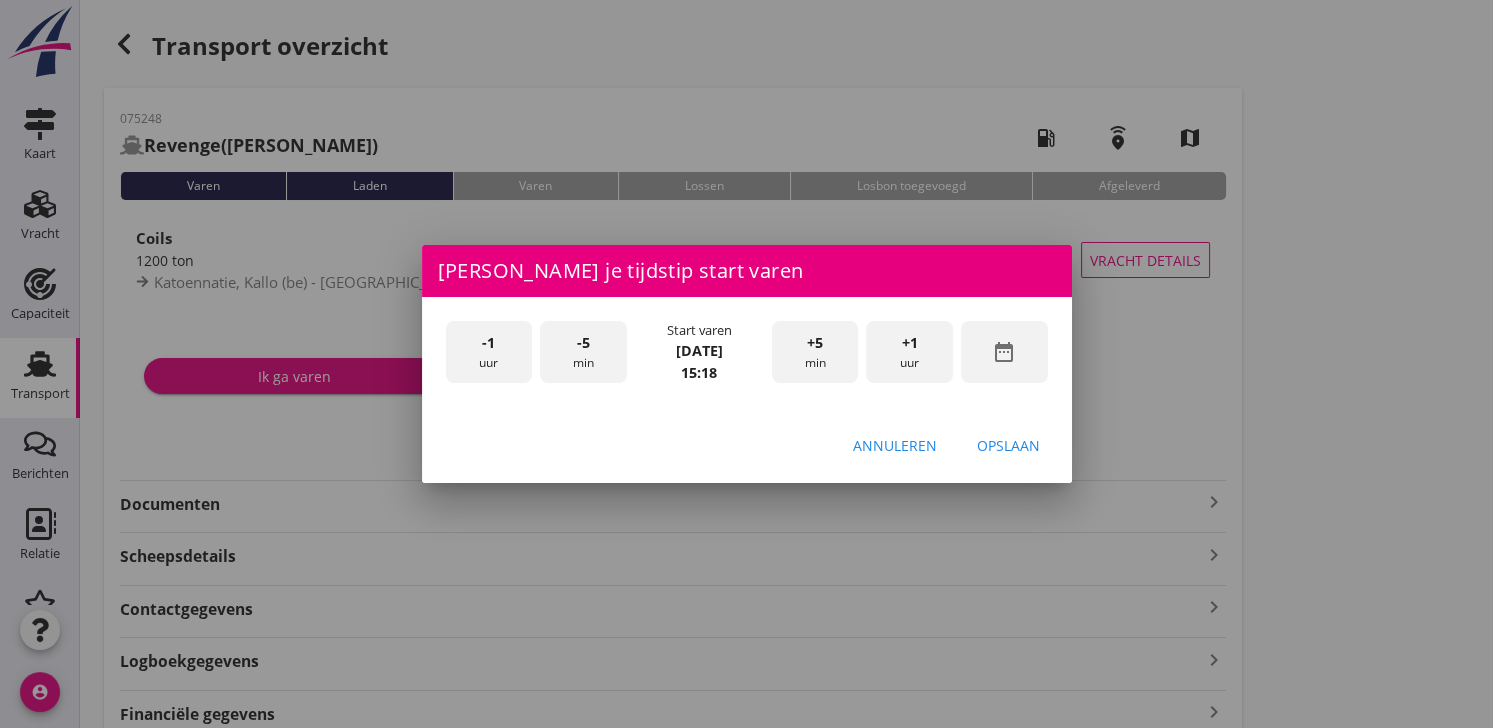 click on "date_range" at bounding box center (1004, 352) 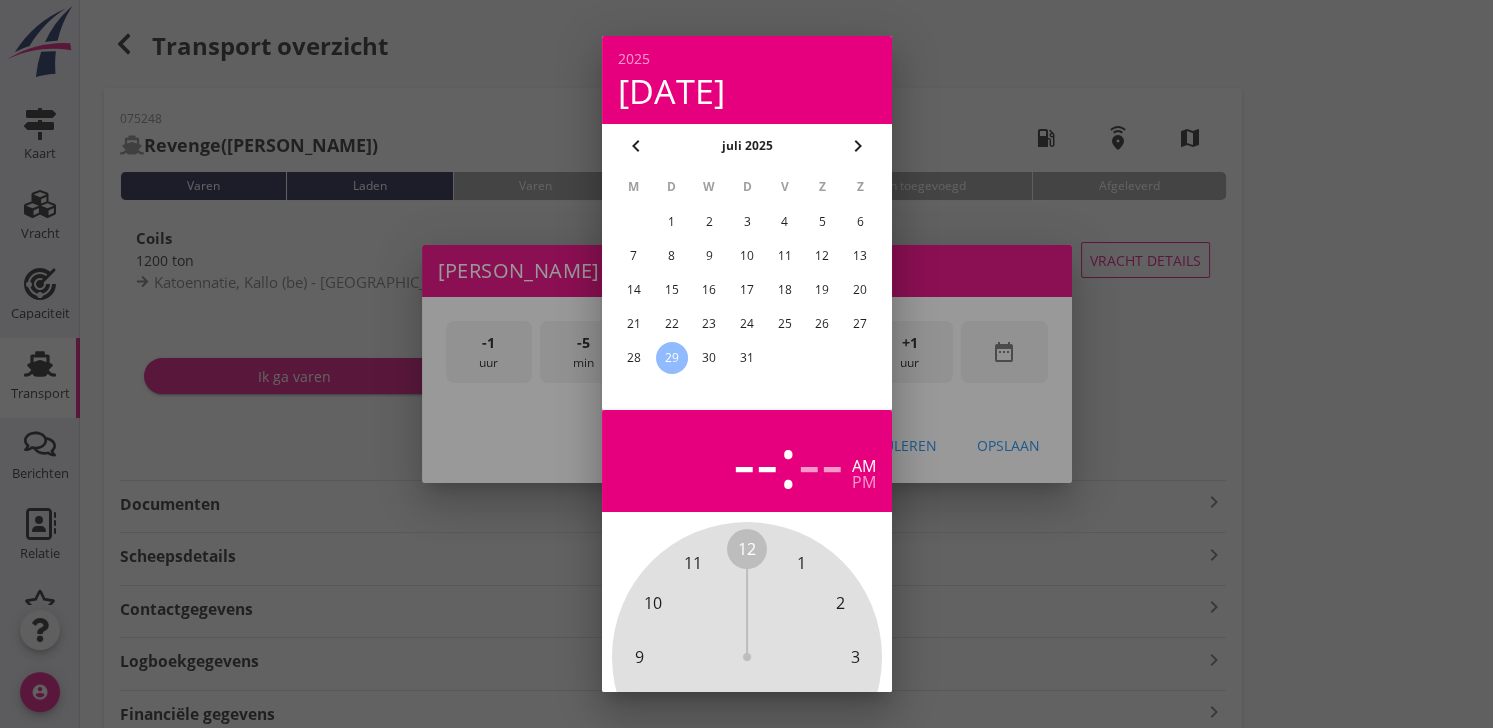 click on "28" at bounding box center (633, 358) 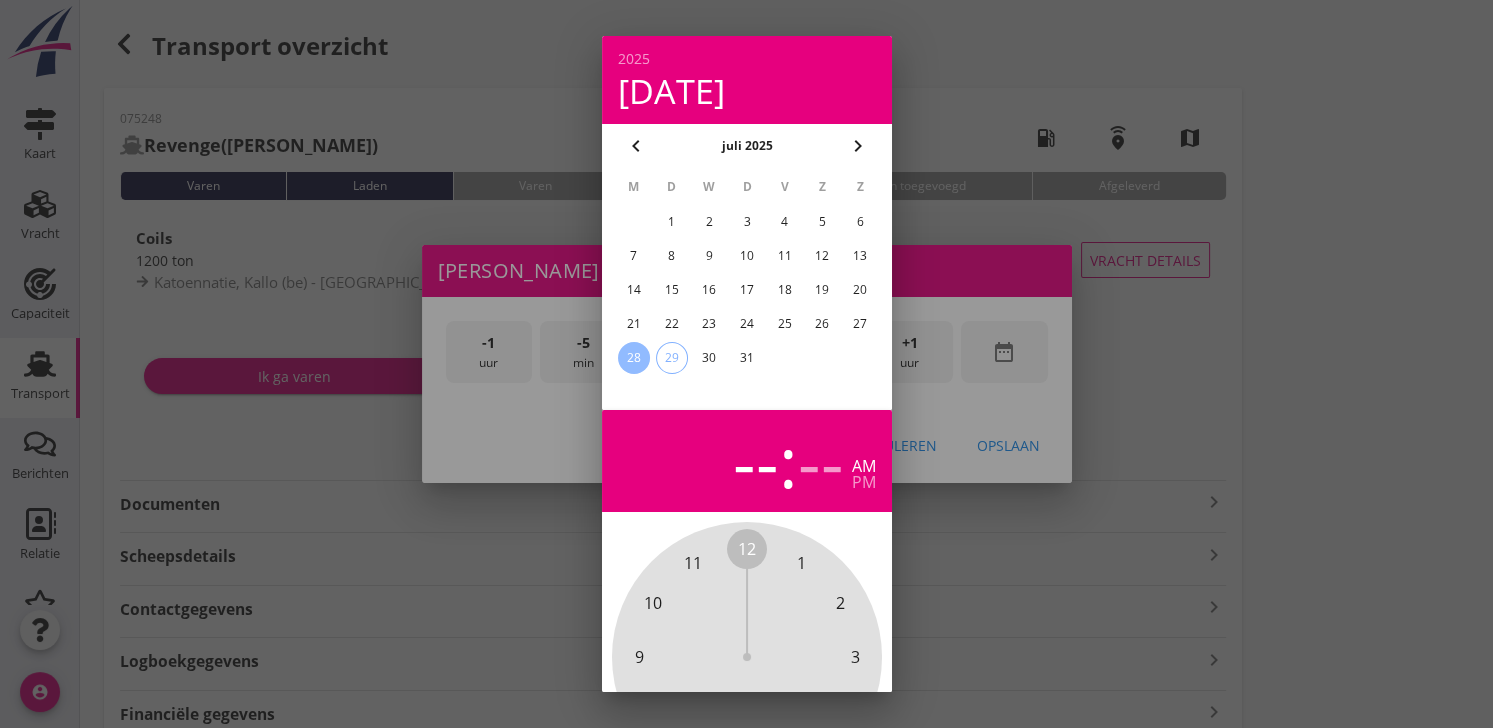 click on "--" at bounding box center [756, 461] 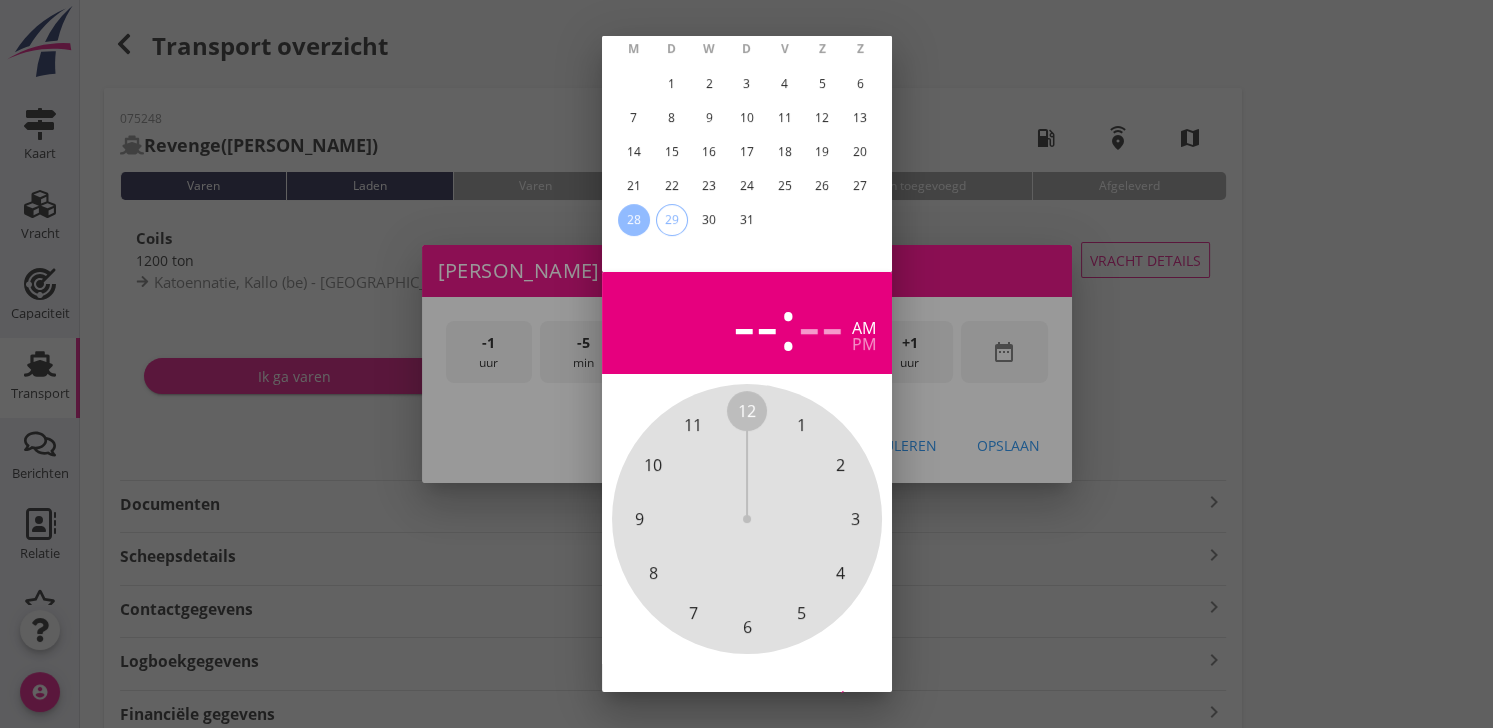 scroll, scrollTop: 196, scrollLeft: 0, axis: vertical 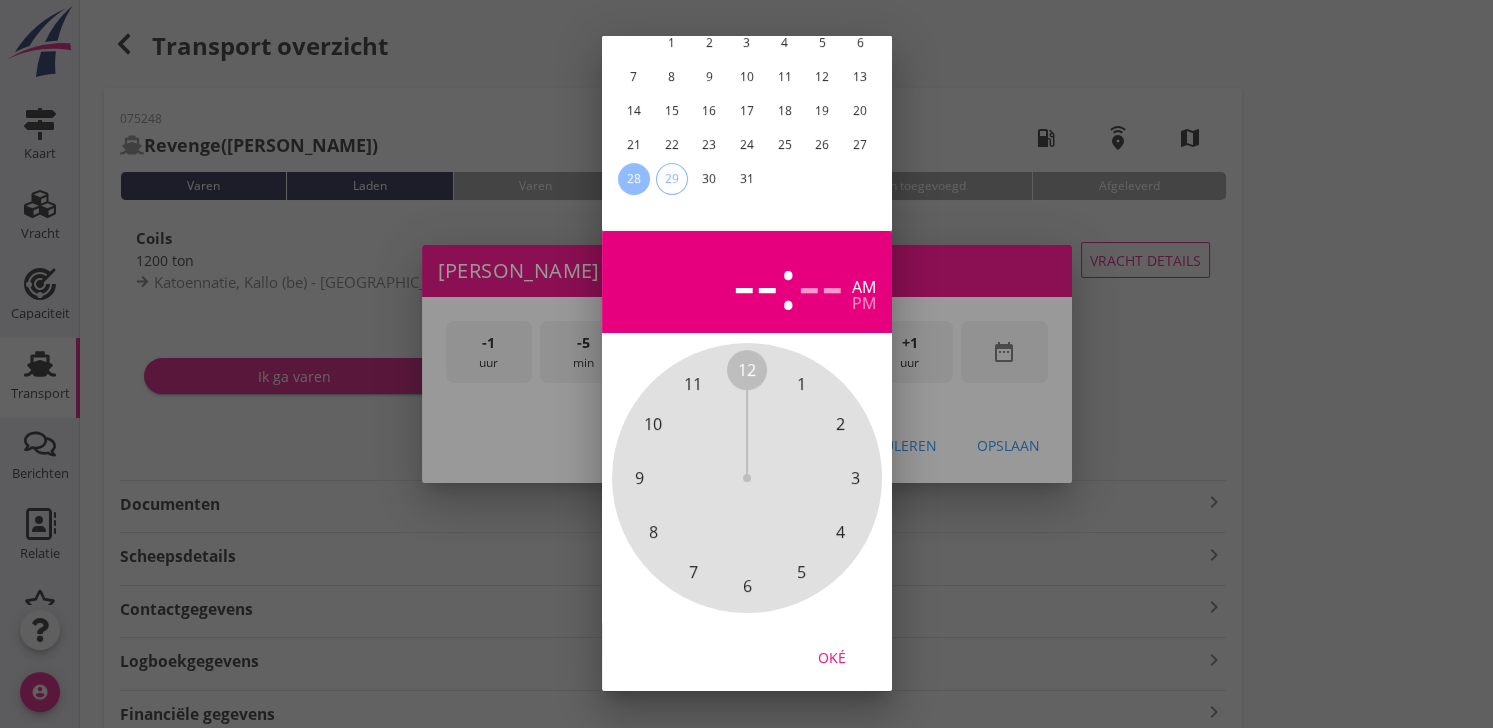 click on "Oké" at bounding box center [832, 657] 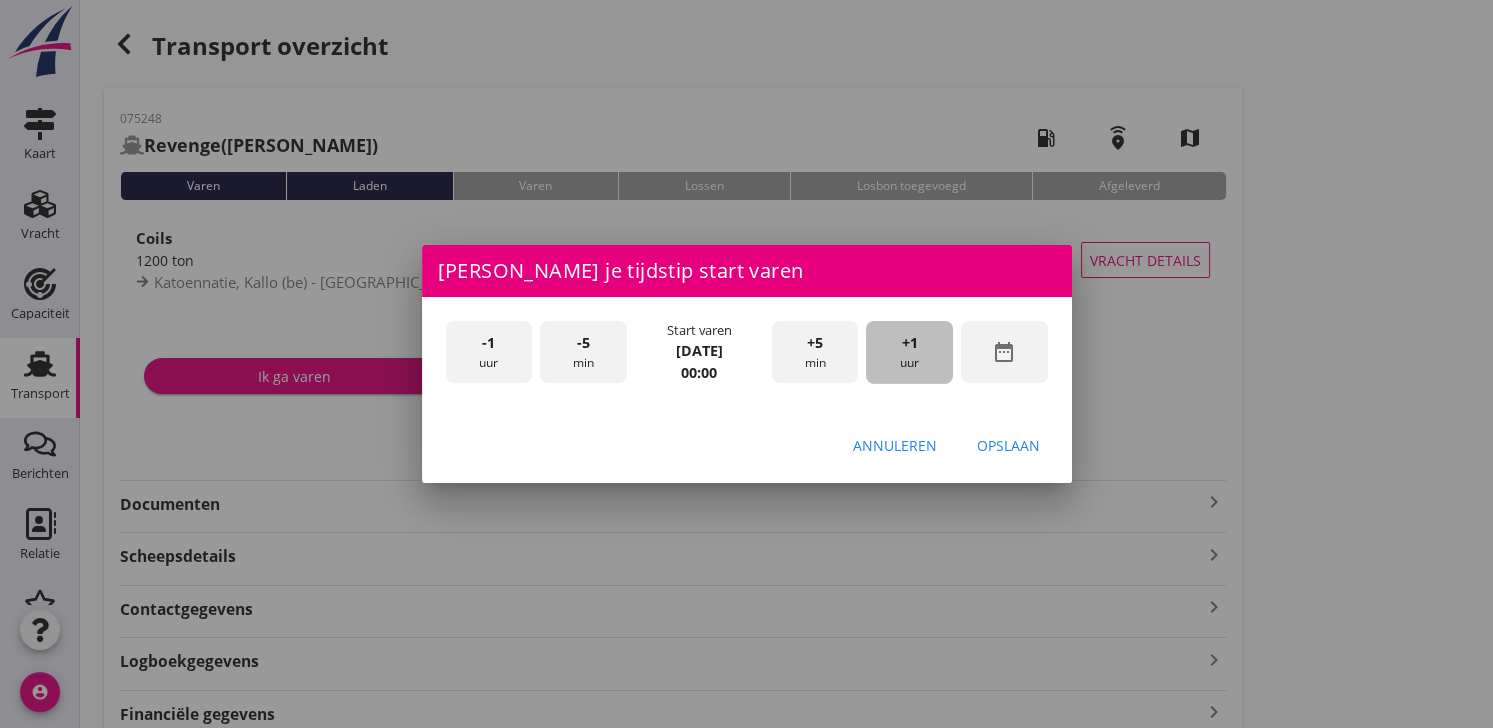 click on "+1" at bounding box center (910, 343) 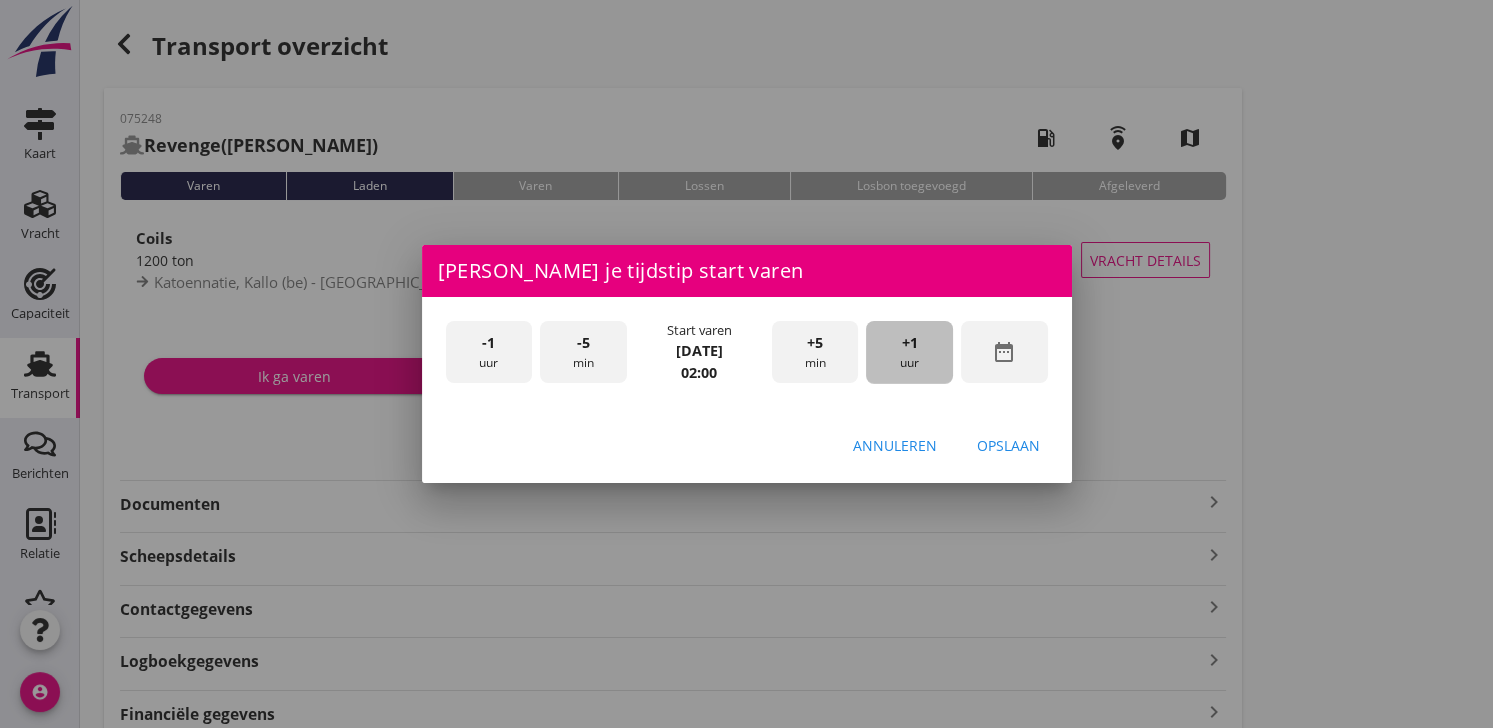click on "+1" at bounding box center [910, 343] 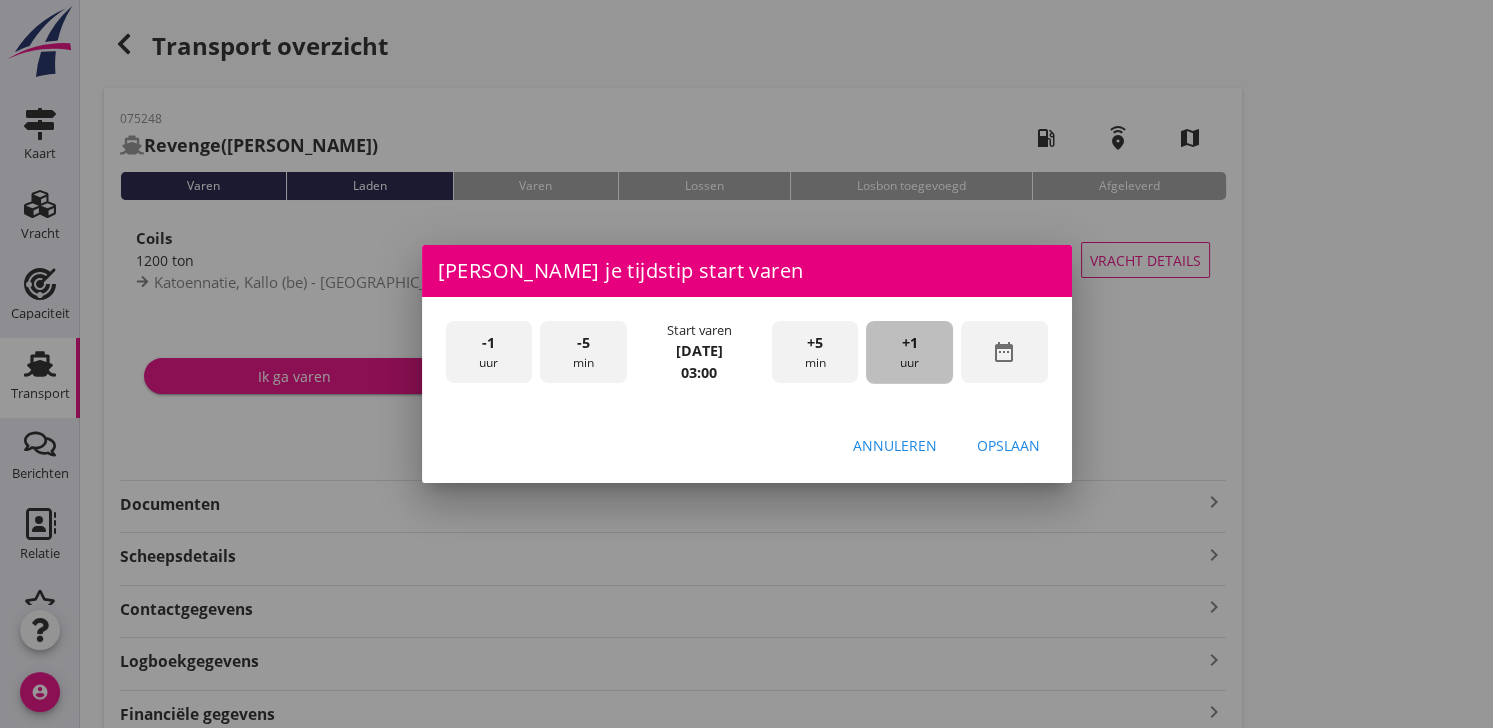 click on "+1" at bounding box center [910, 343] 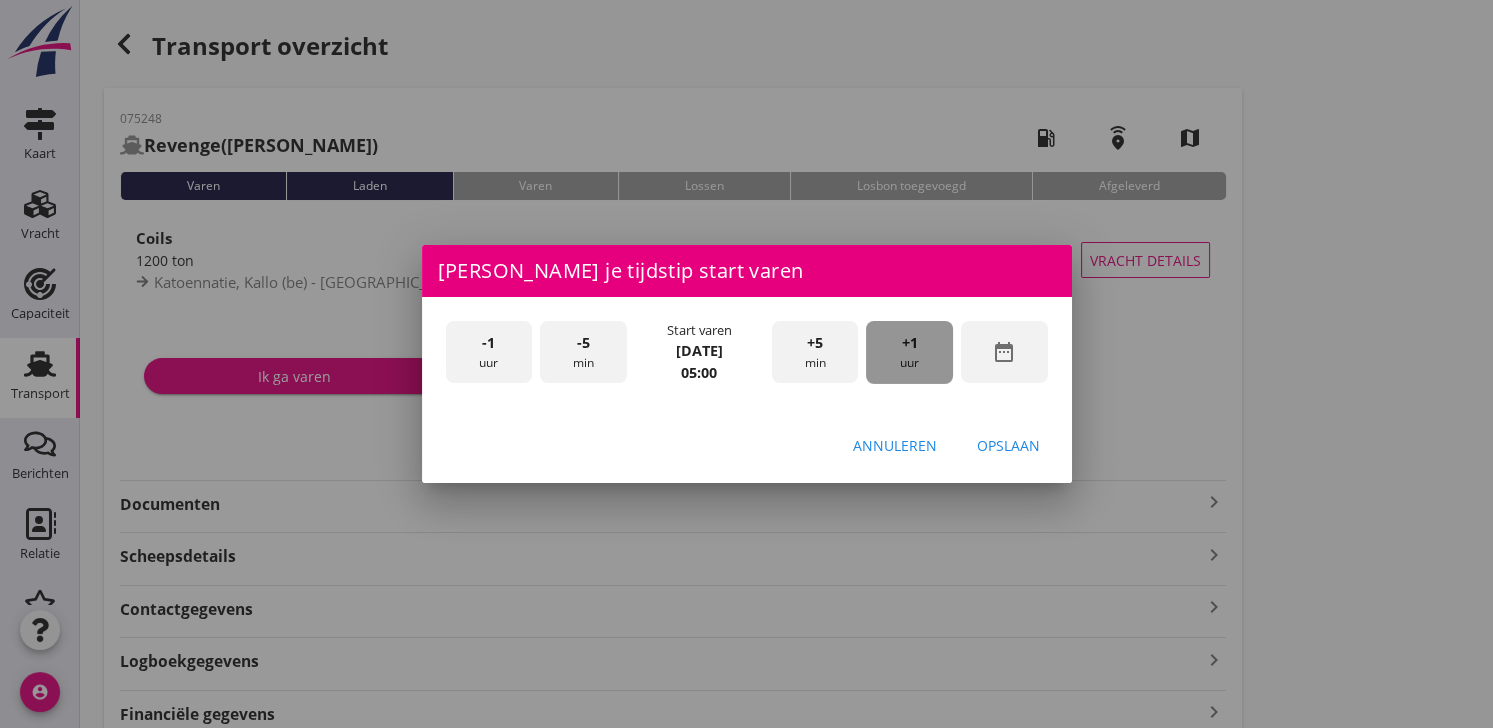 click on "+1" at bounding box center (910, 343) 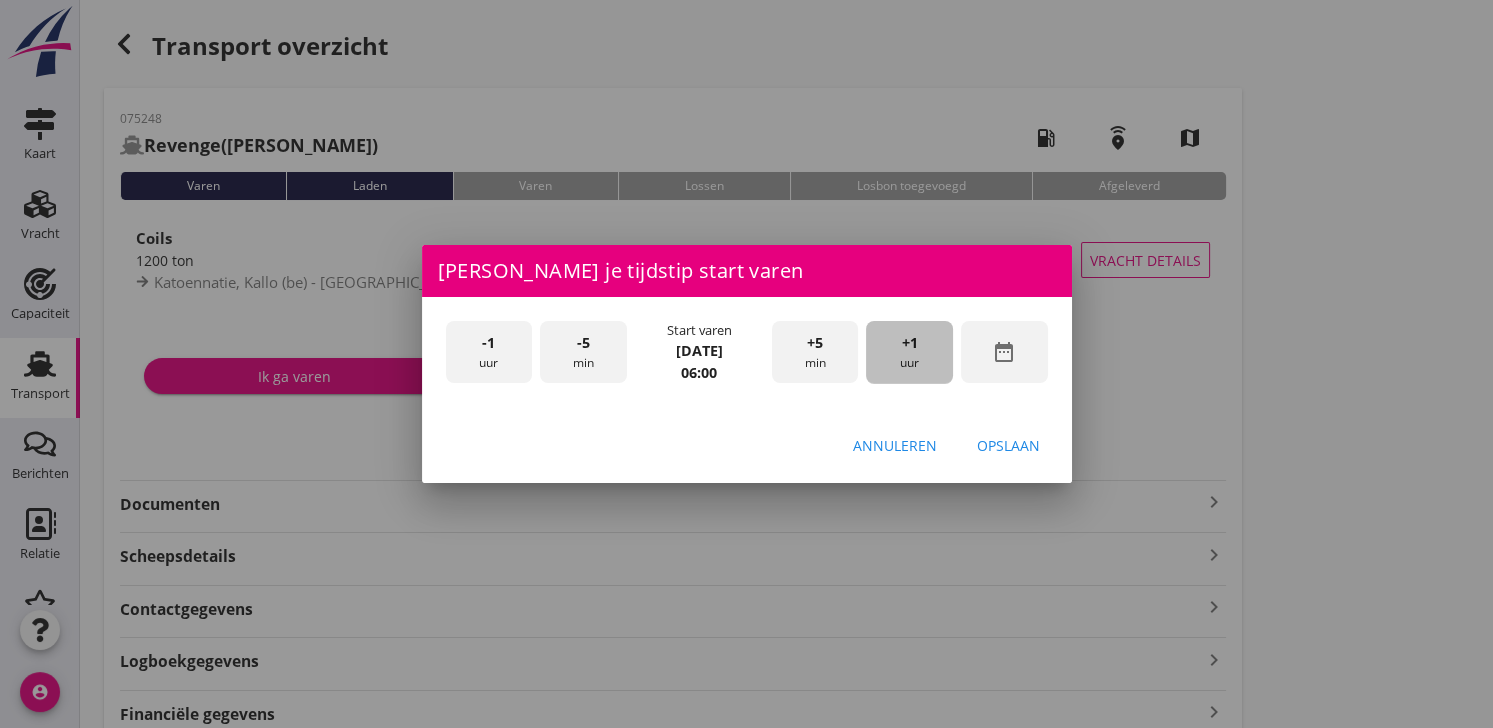 click on "+1" at bounding box center [910, 343] 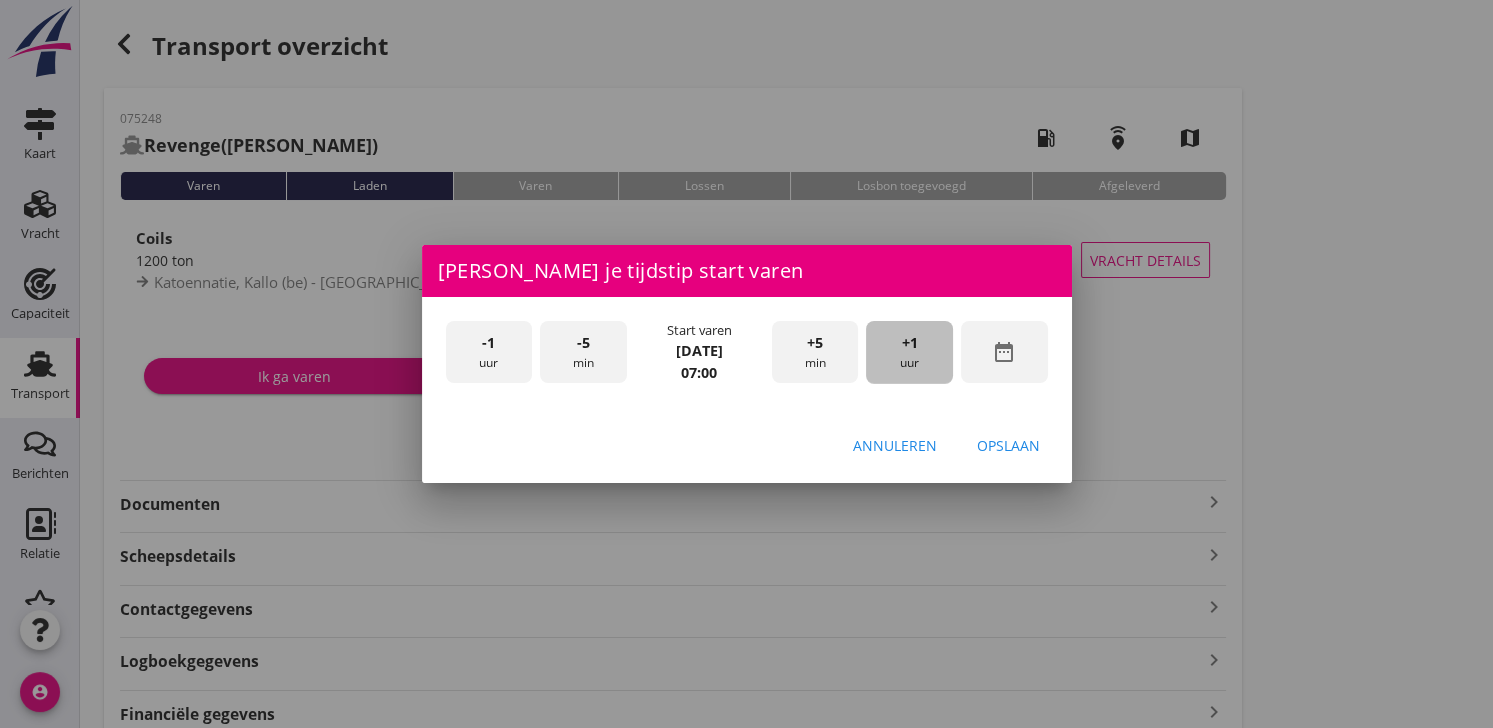 click on "+1" at bounding box center (910, 343) 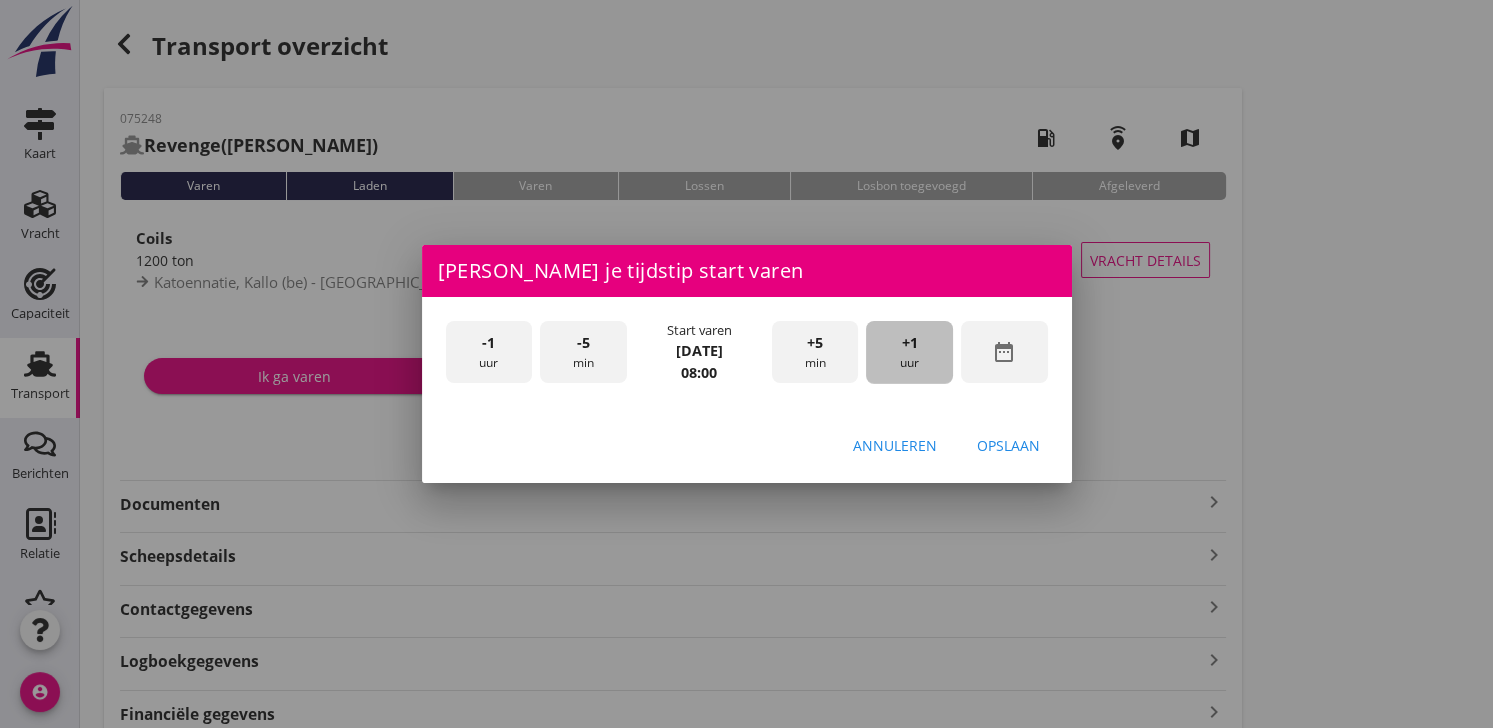 click on "+1" at bounding box center (910, 343) 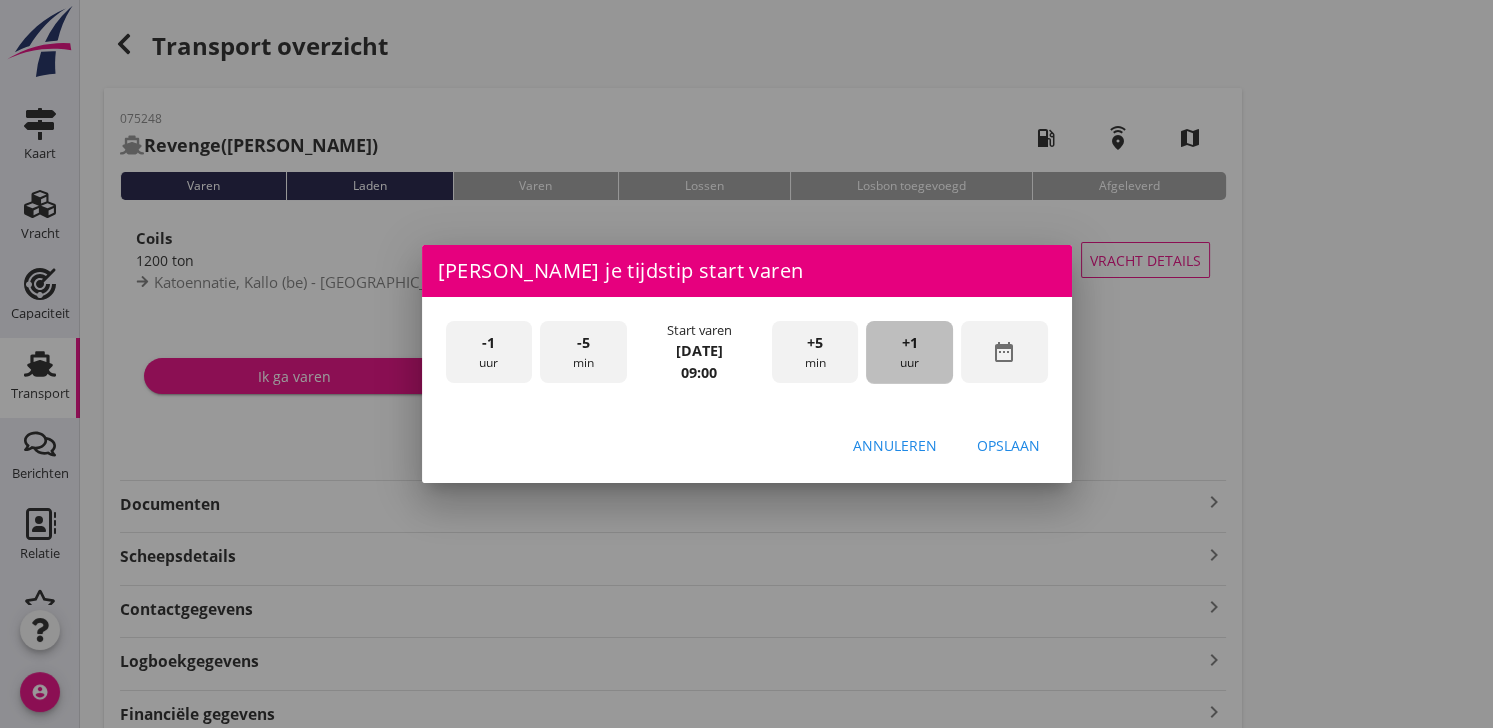 click on "+1" at bounding box center (910, 343) 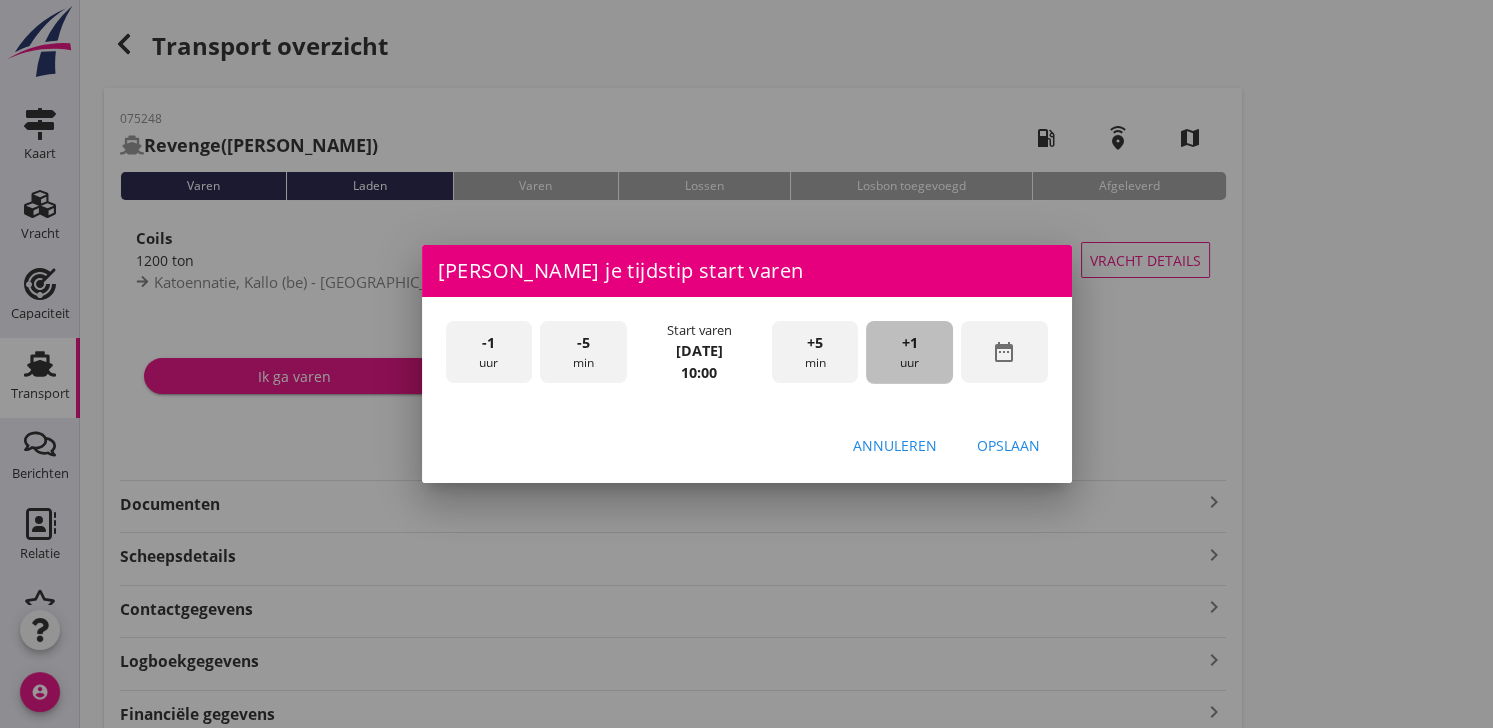 click on "+1" at bounding box center (910, 343) 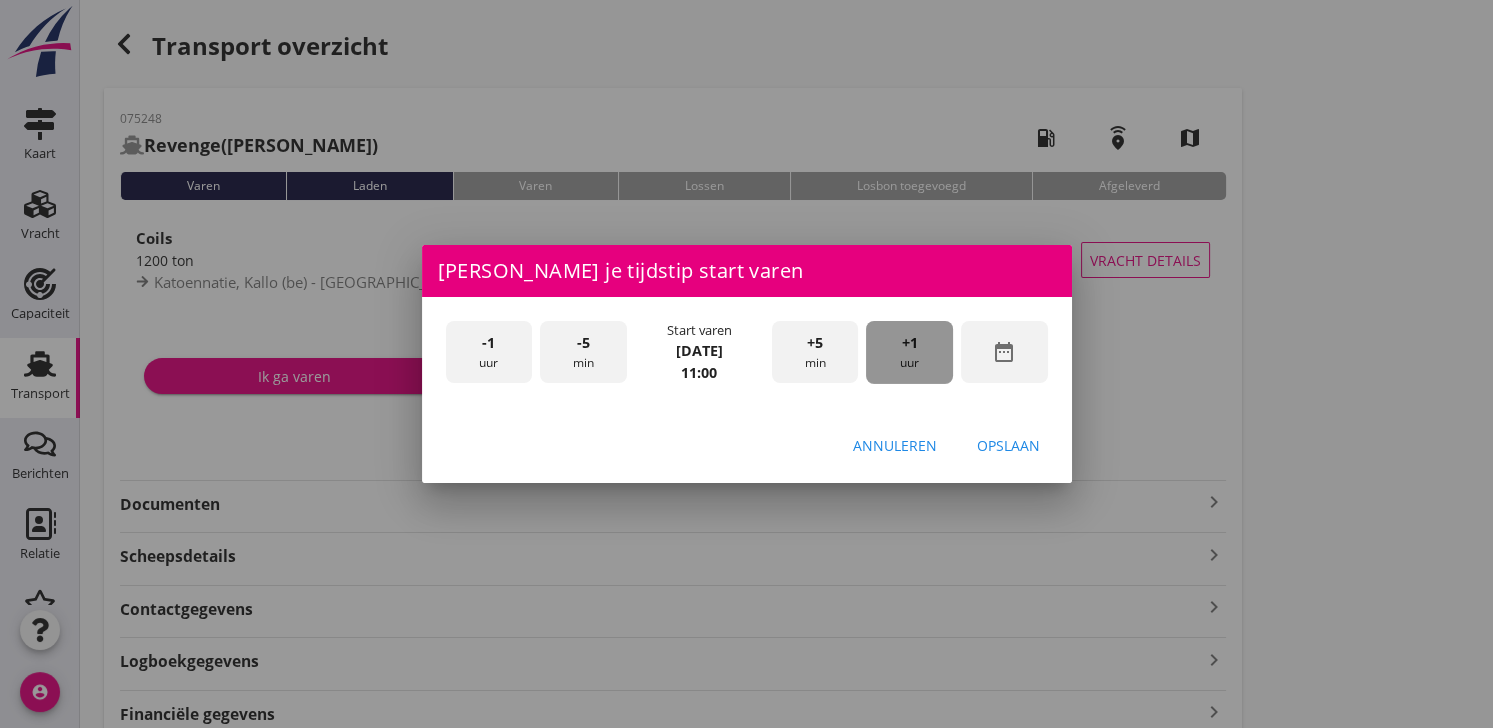 click on "+1" at bounding box center (910, 343) 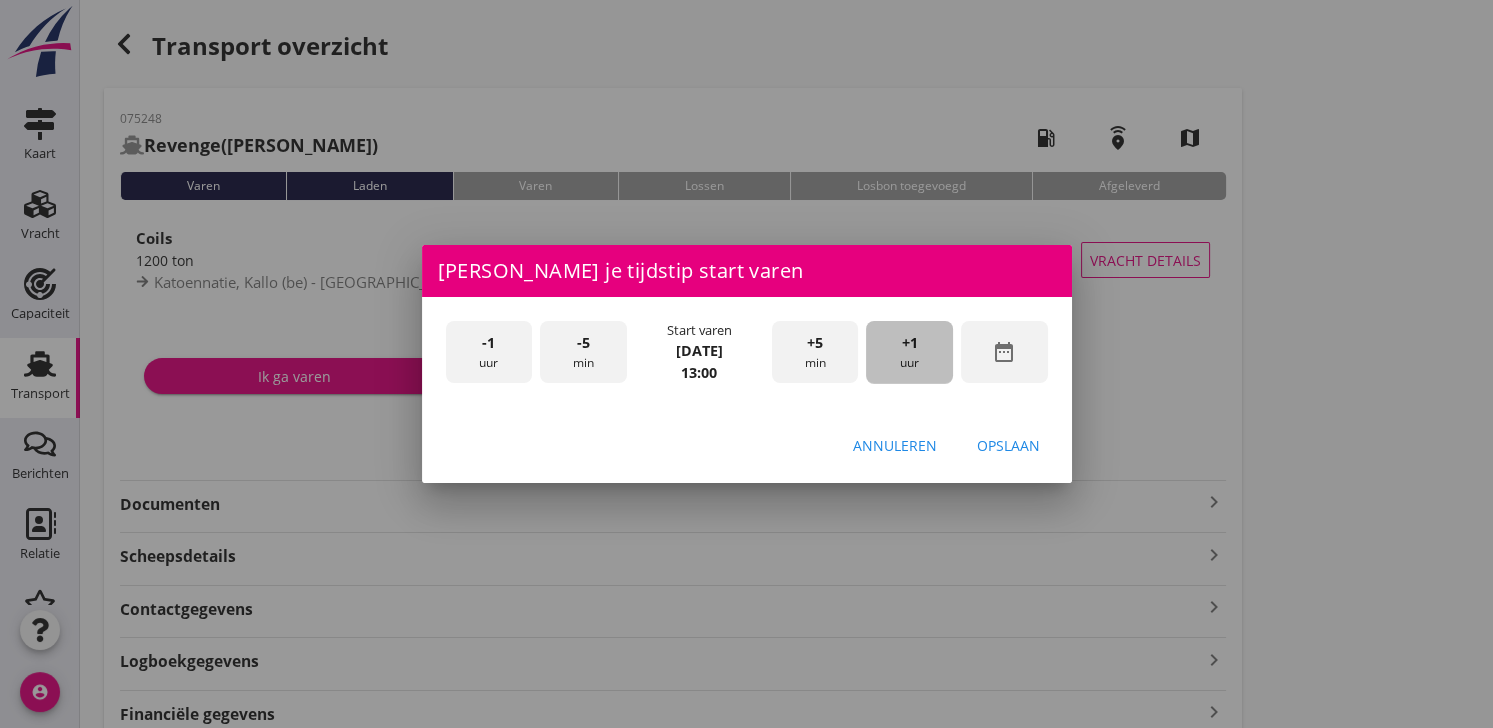 click on "+1" at bounding box center (910, 343) 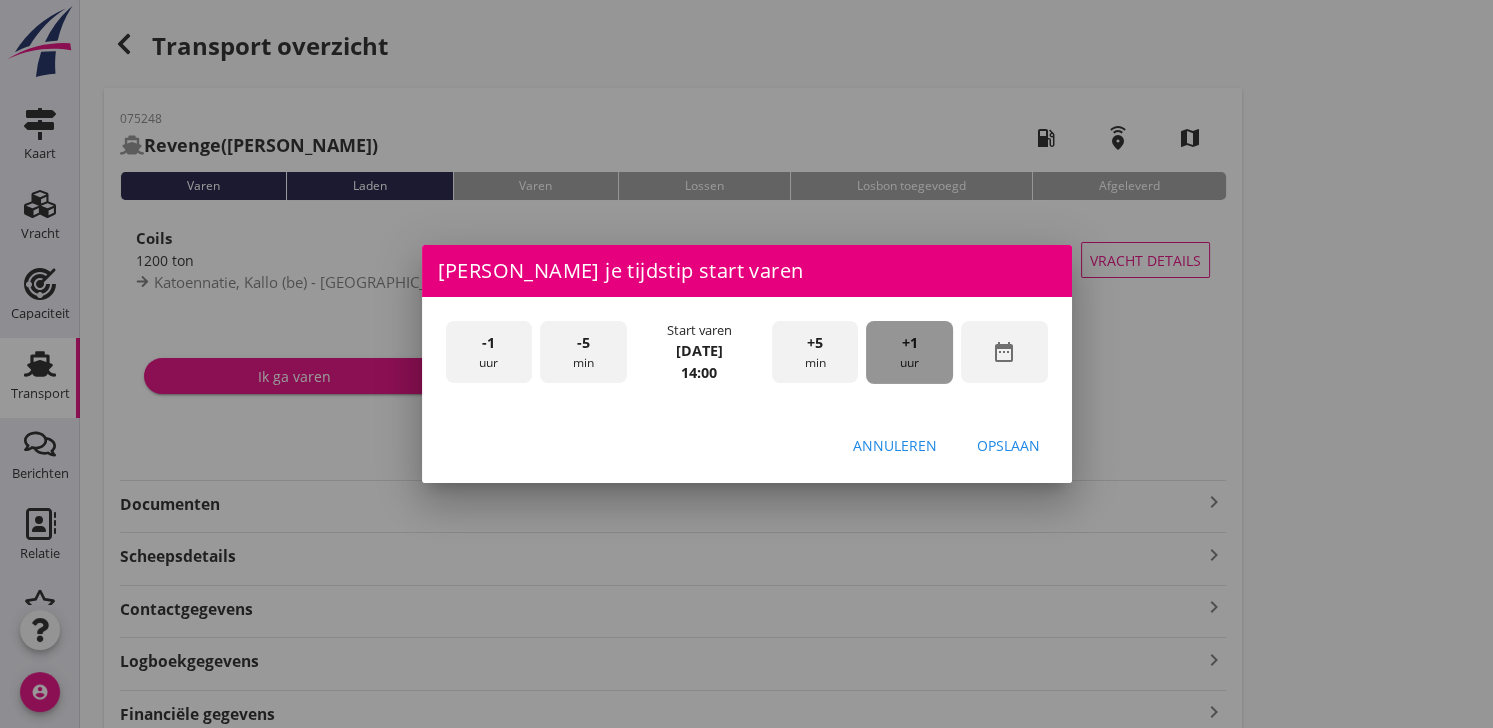 click on "+1" at bounding box center (910, 343) 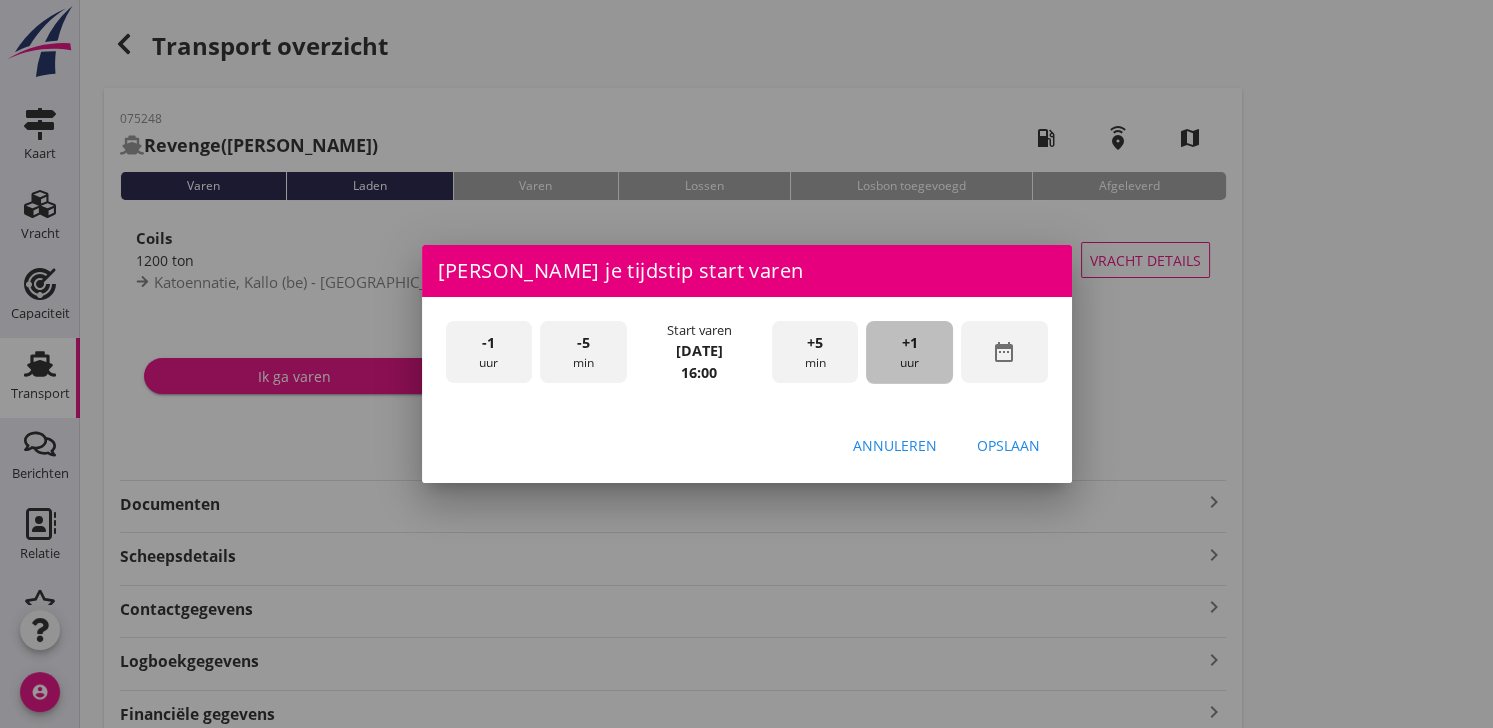 click on "+1" at bounding box center (910, 343) 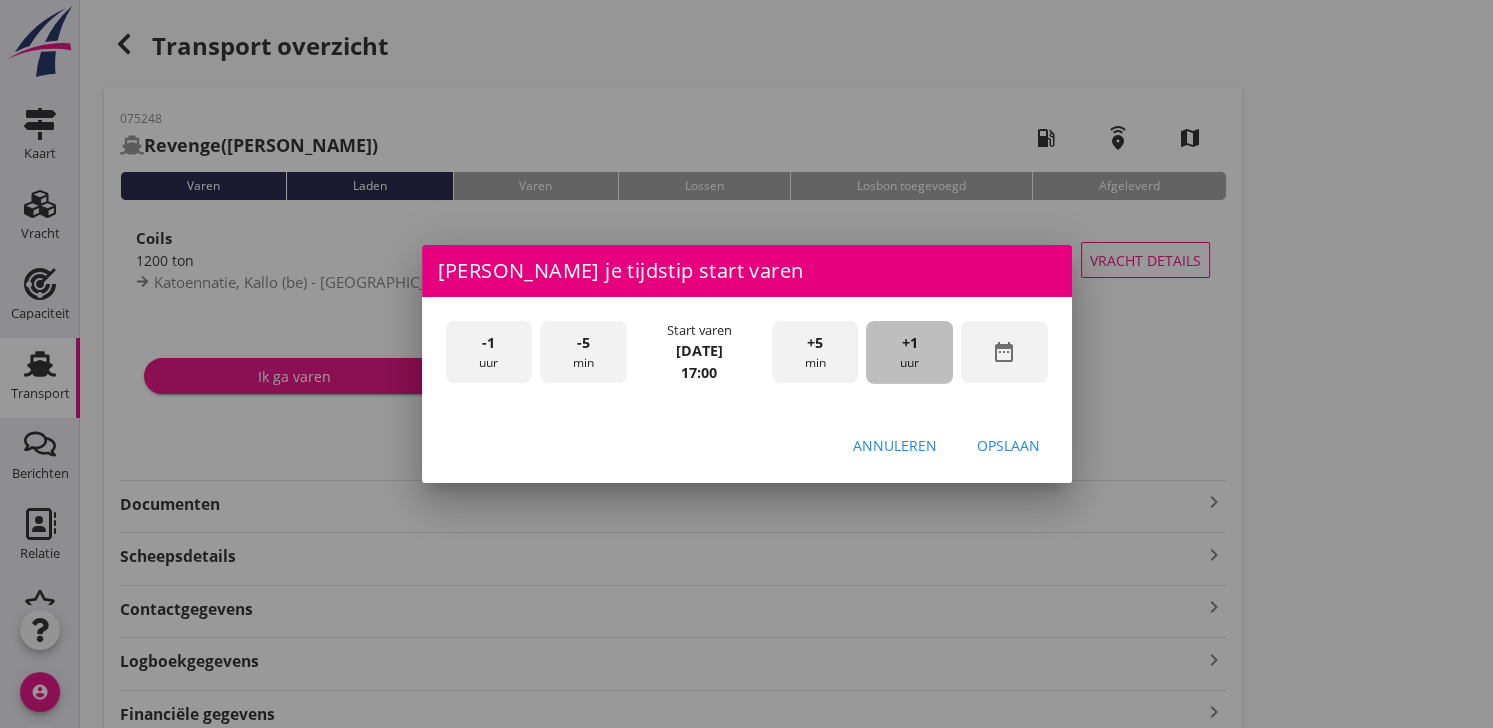 click on "+1" at bounding box center [910, 343] 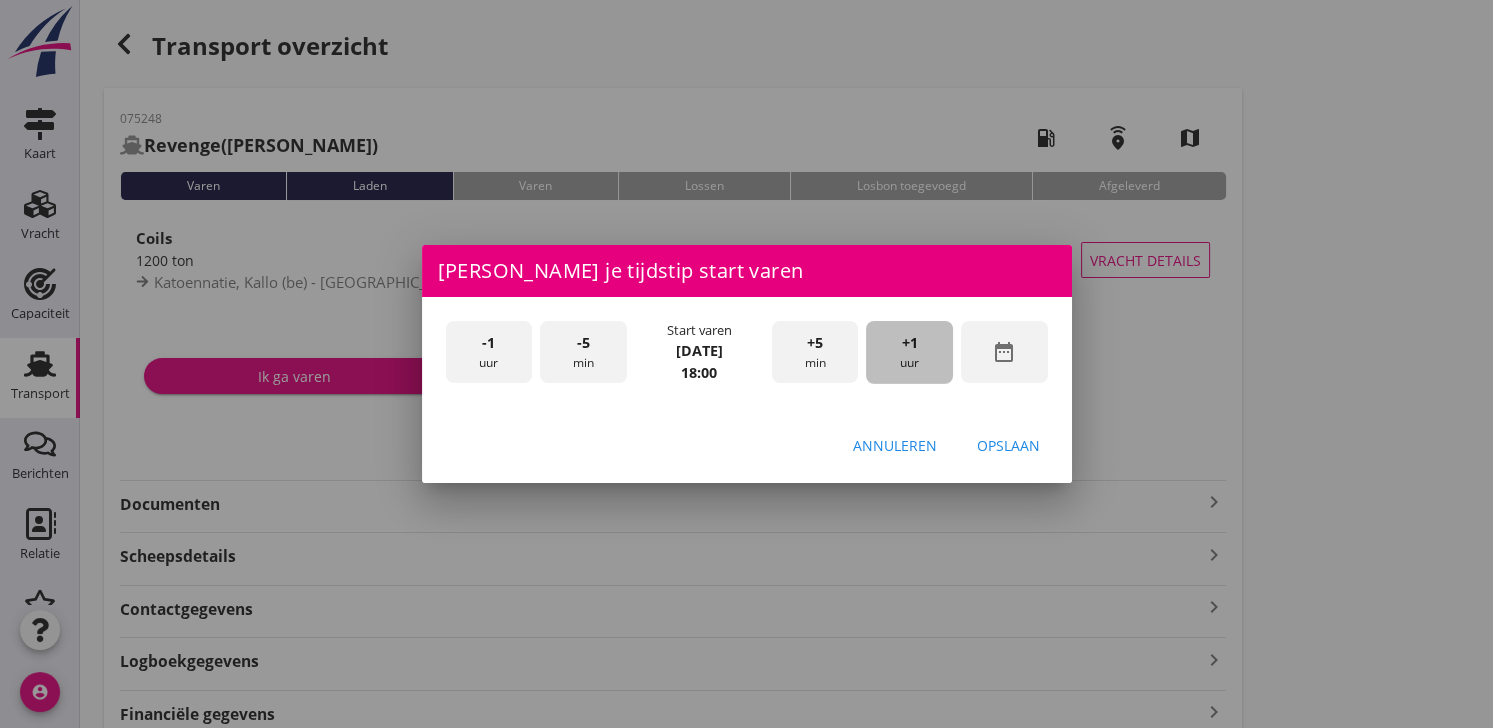 click on "+1" at bounding box center (910, 343) 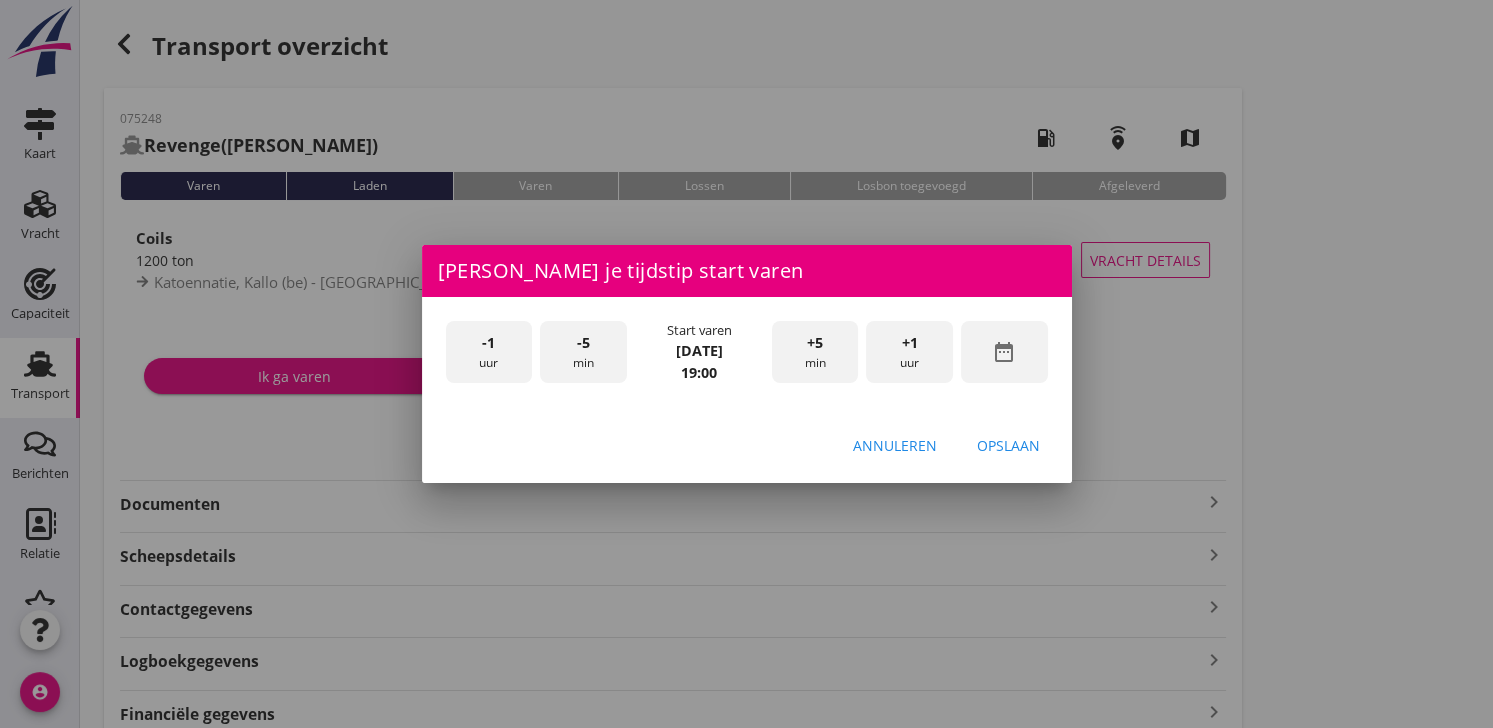 click on "Opslaan" at bounding box center [1008, 445] 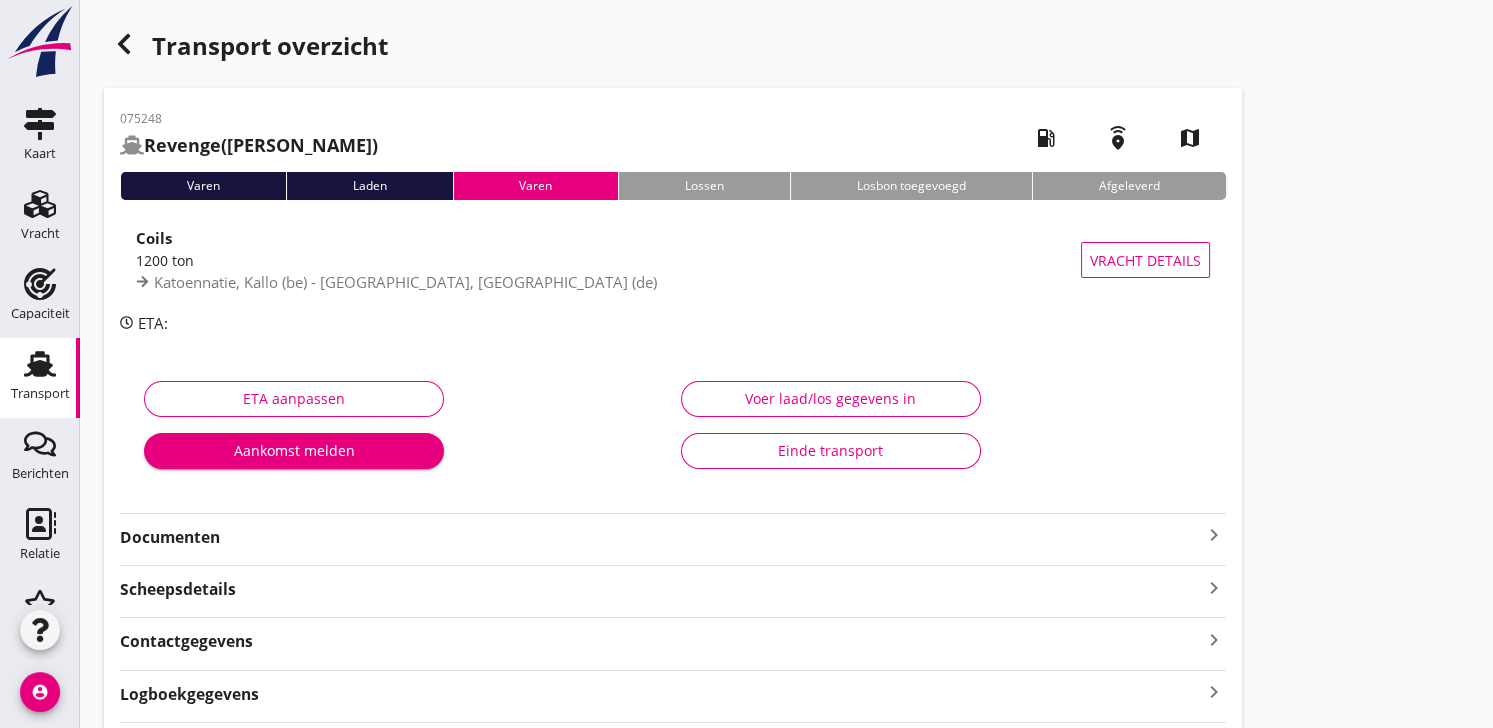 click on "Documenten" at bounding box center [661, 537] 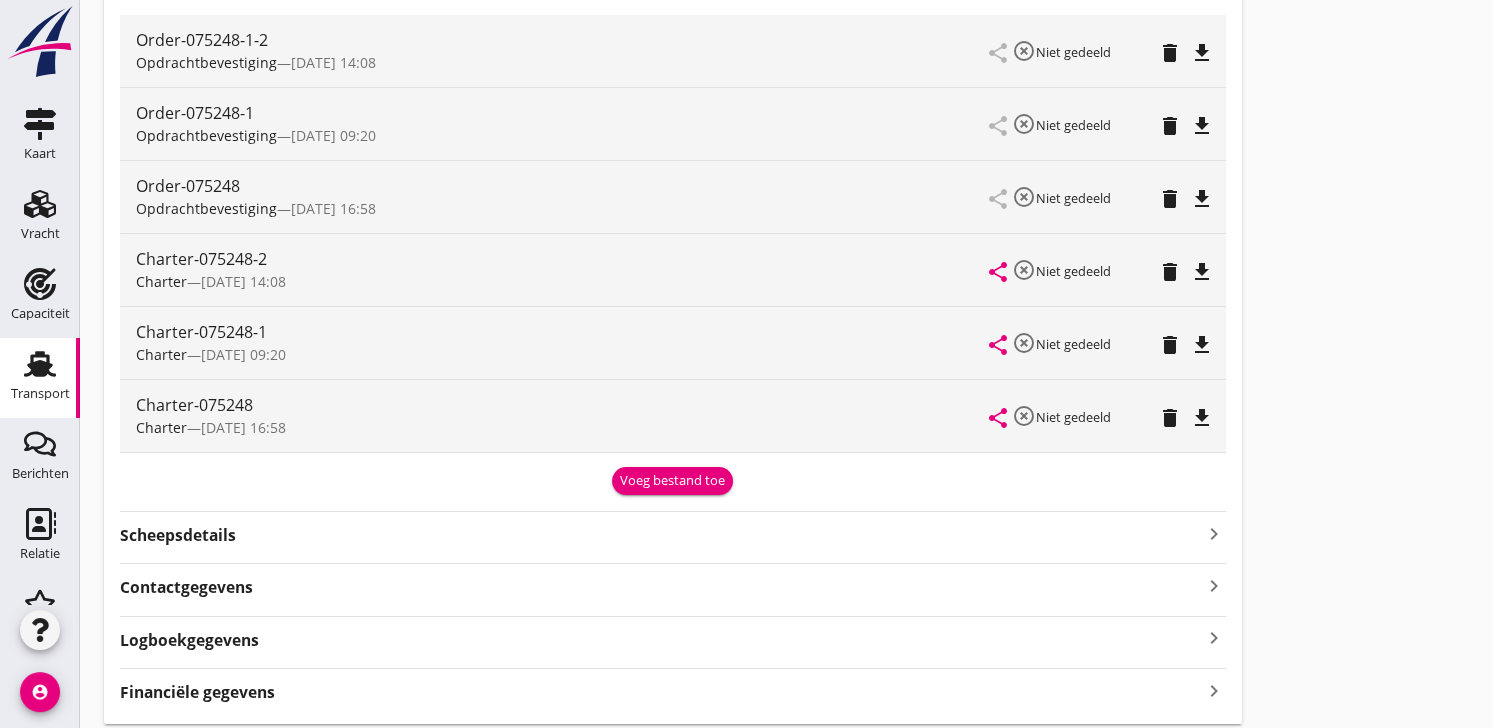 scroll, scrollTop: 555, scrollLeft: 0, axis: vertical 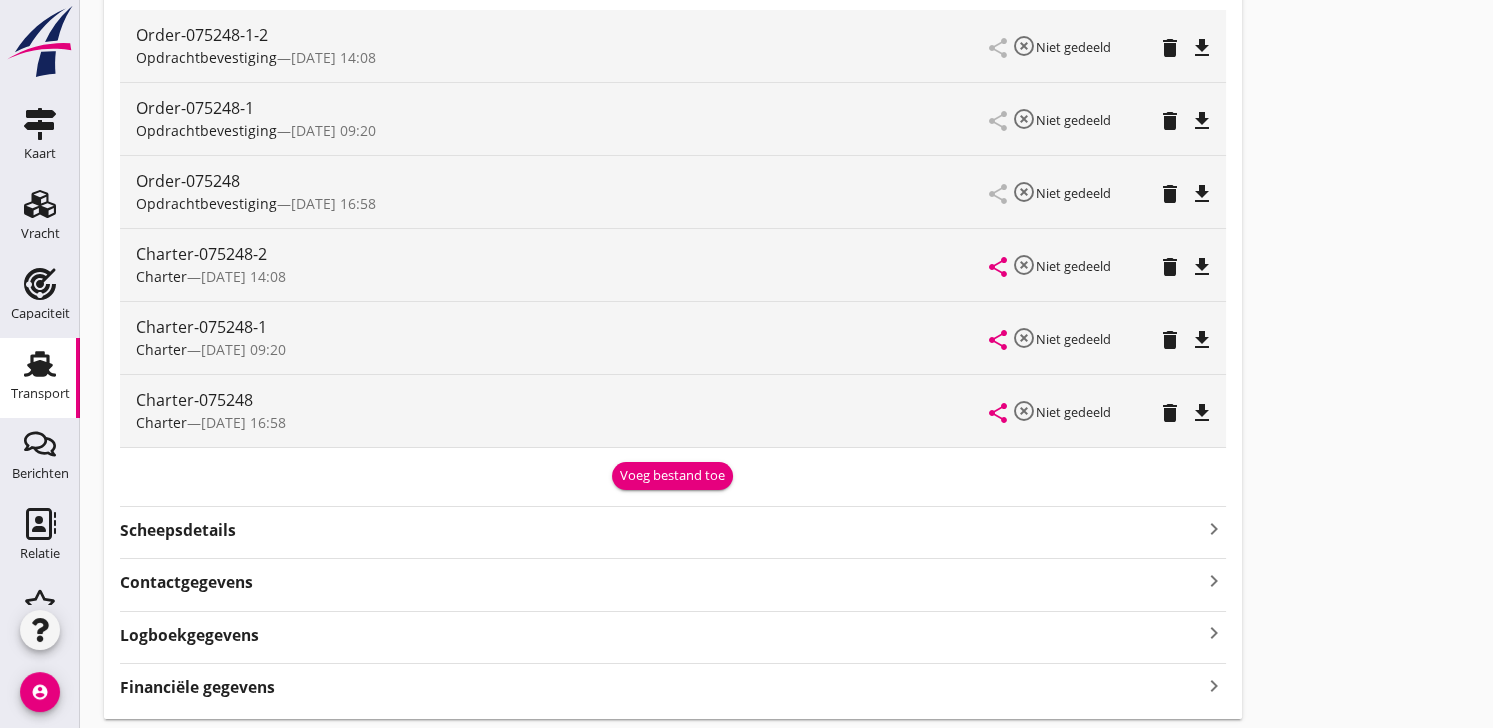click on "Voeg bestand toe" at bounding box center (672, 476) 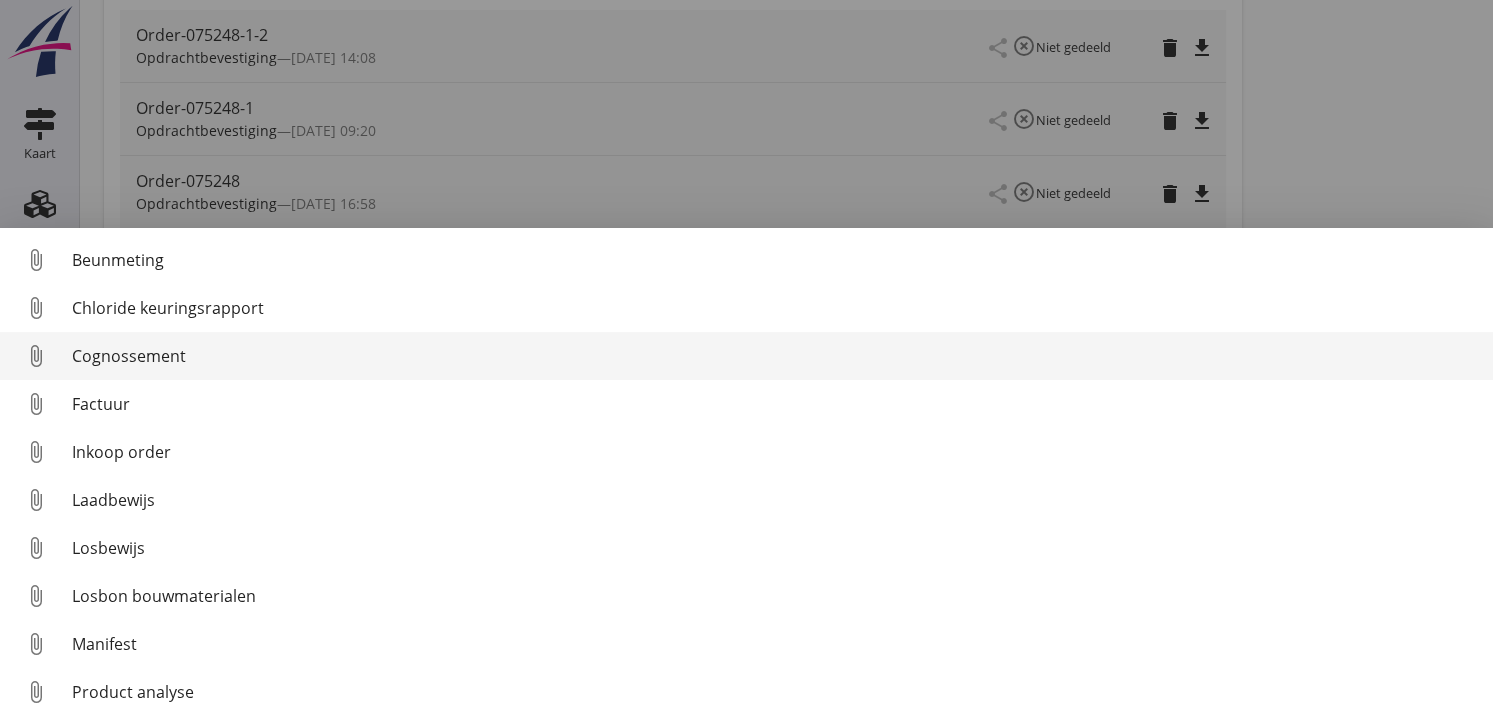 click on "Cognossement" at bounding box center (774, 356) 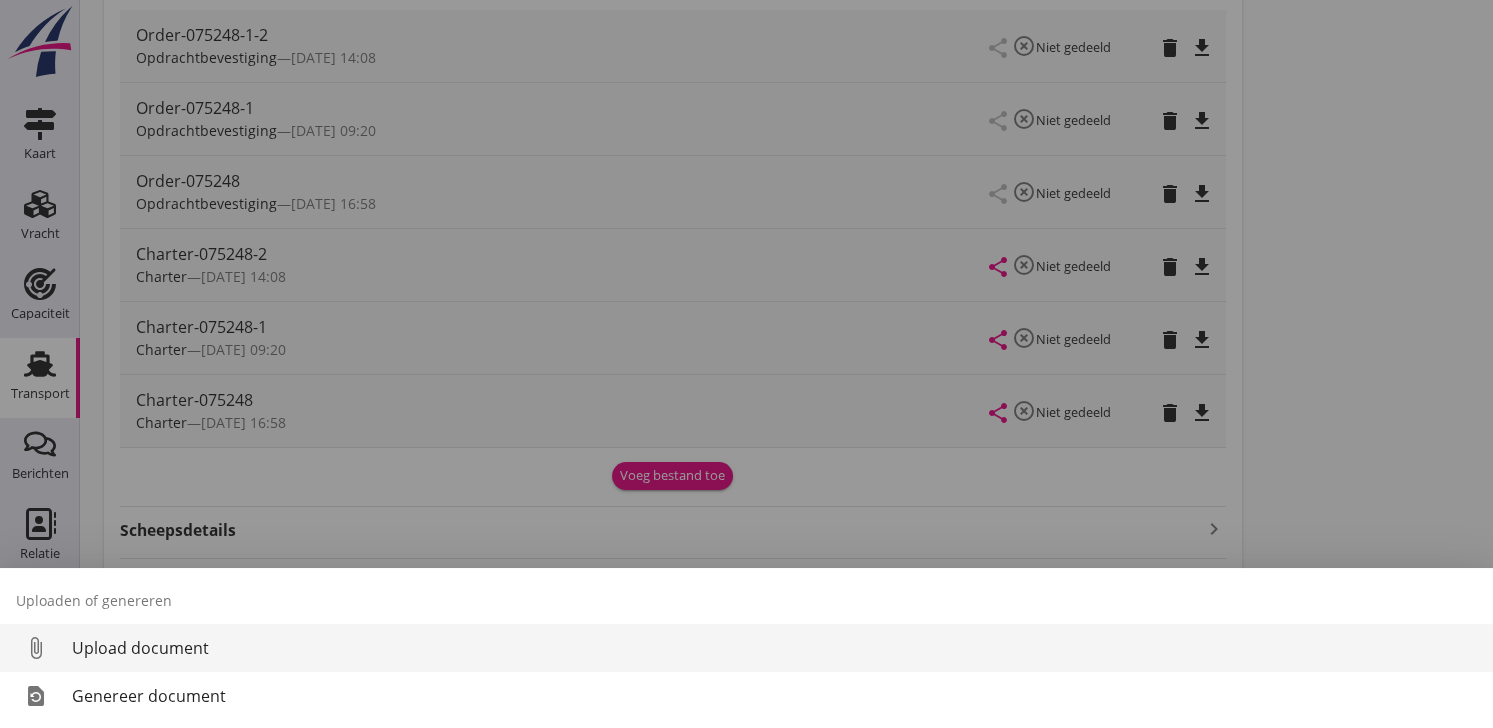 click on "Upload document" at bounding box center (774, 648) 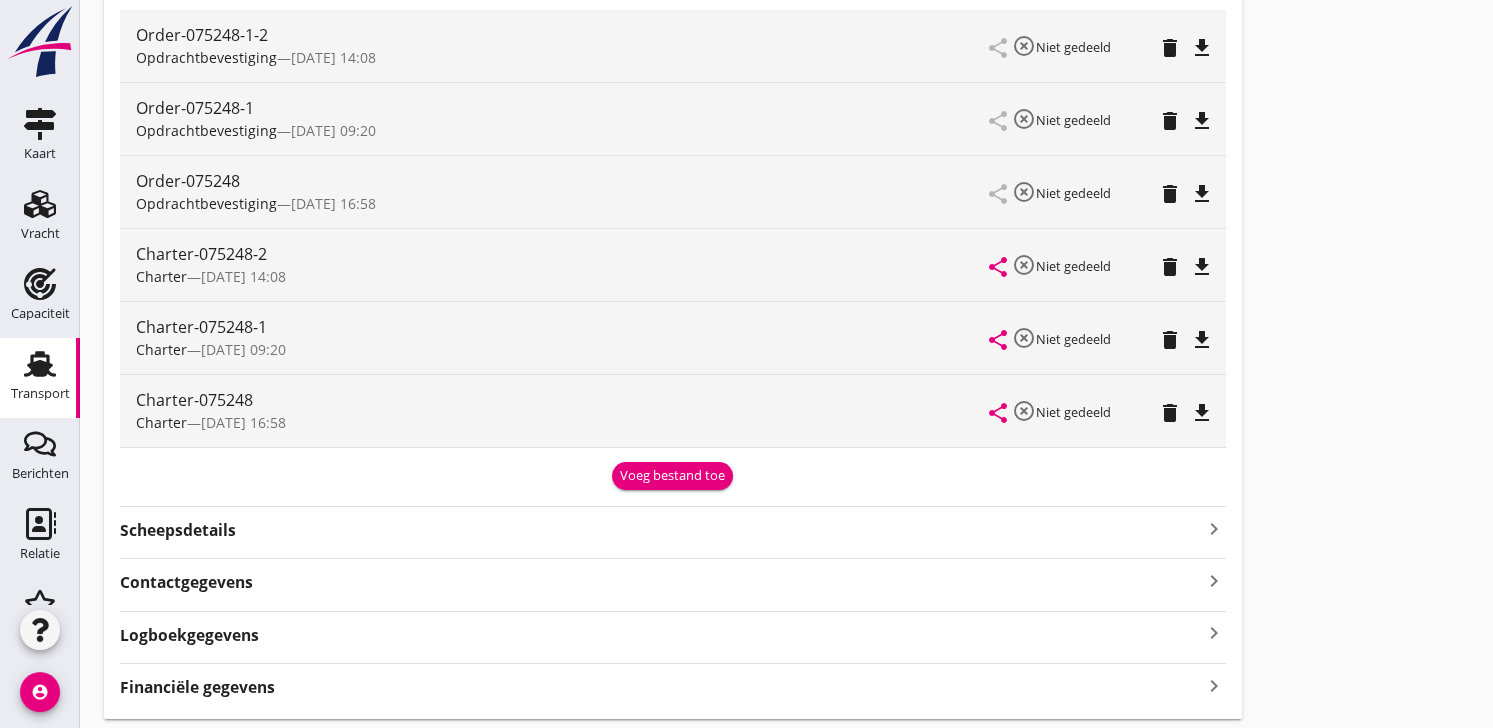 click on "Voeg bestand toe" at bounding box center [672, 476] 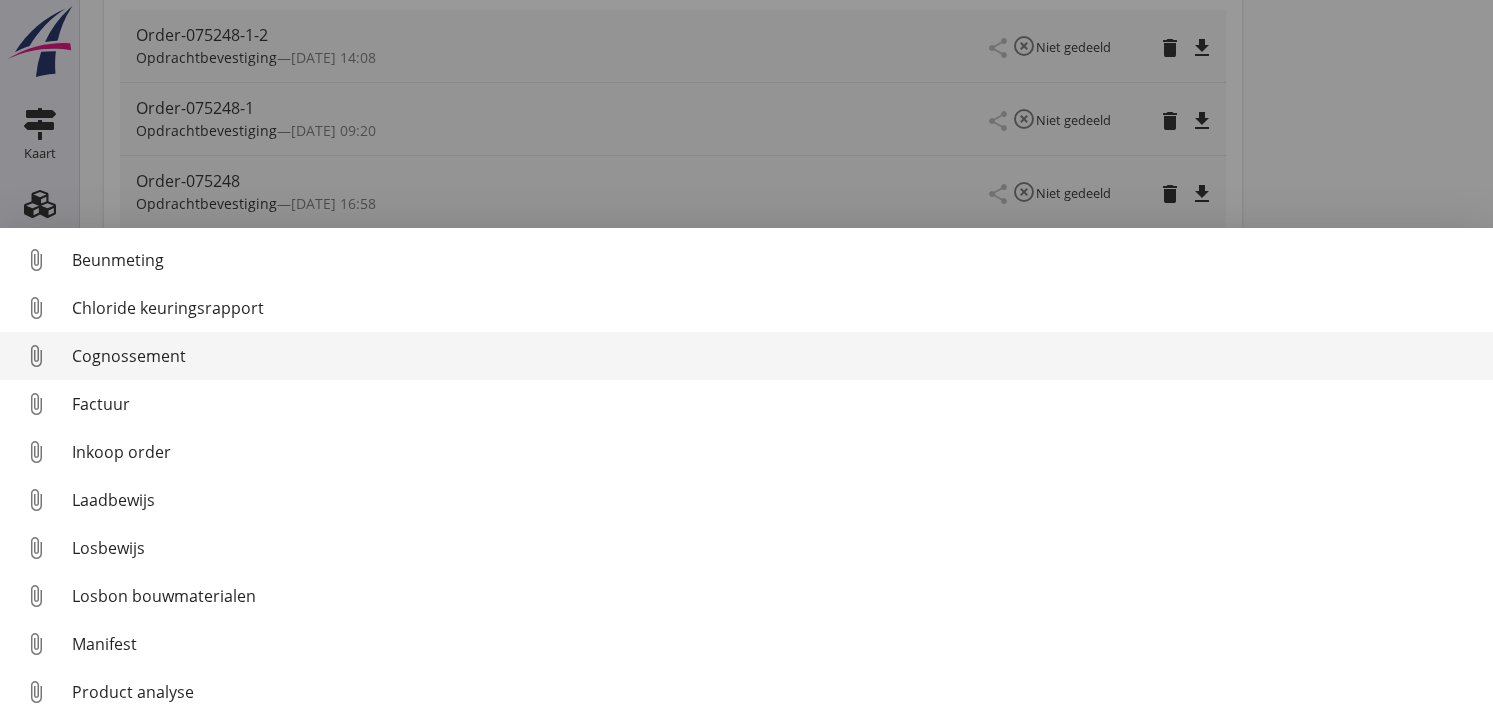 click on "Cognossement" at bounding box center [774, 356] 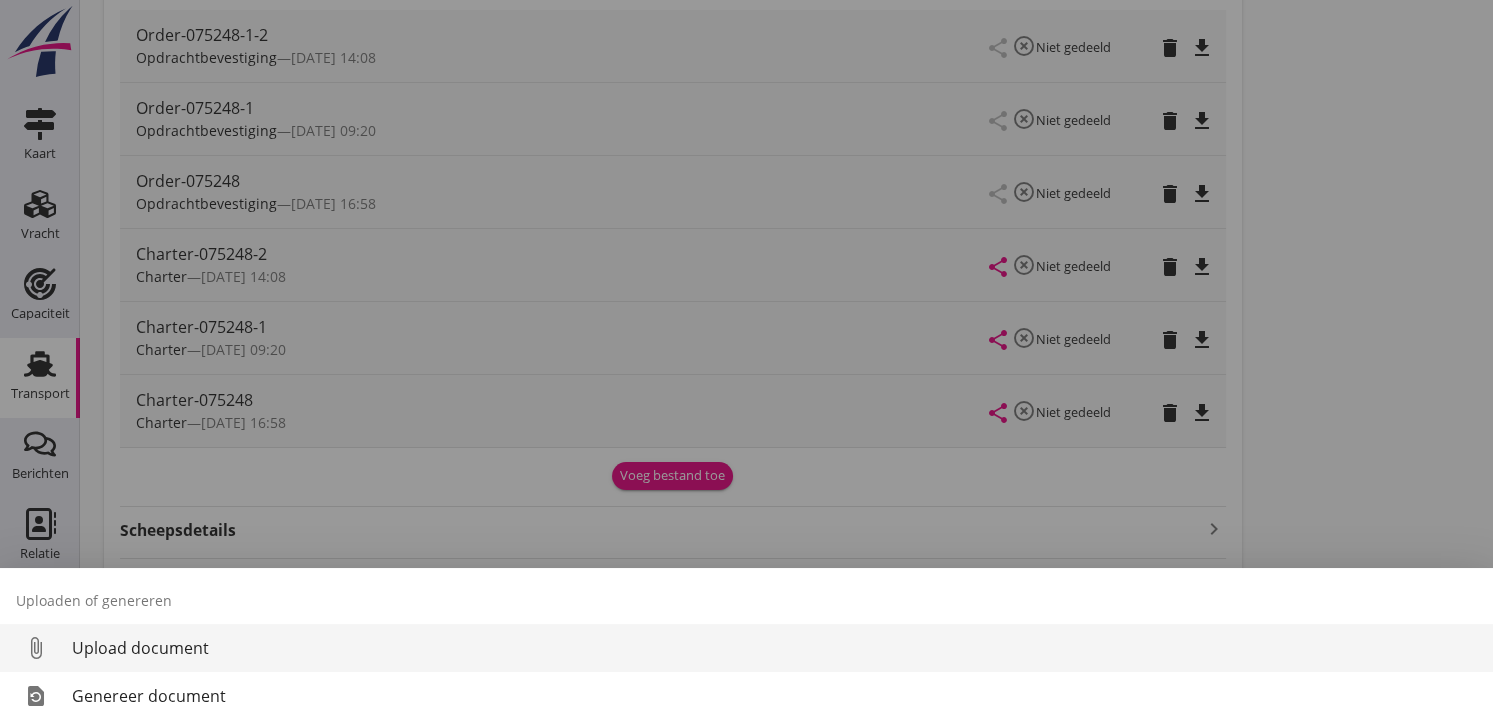 click on "Upload document" at bounding box center [774, 648] 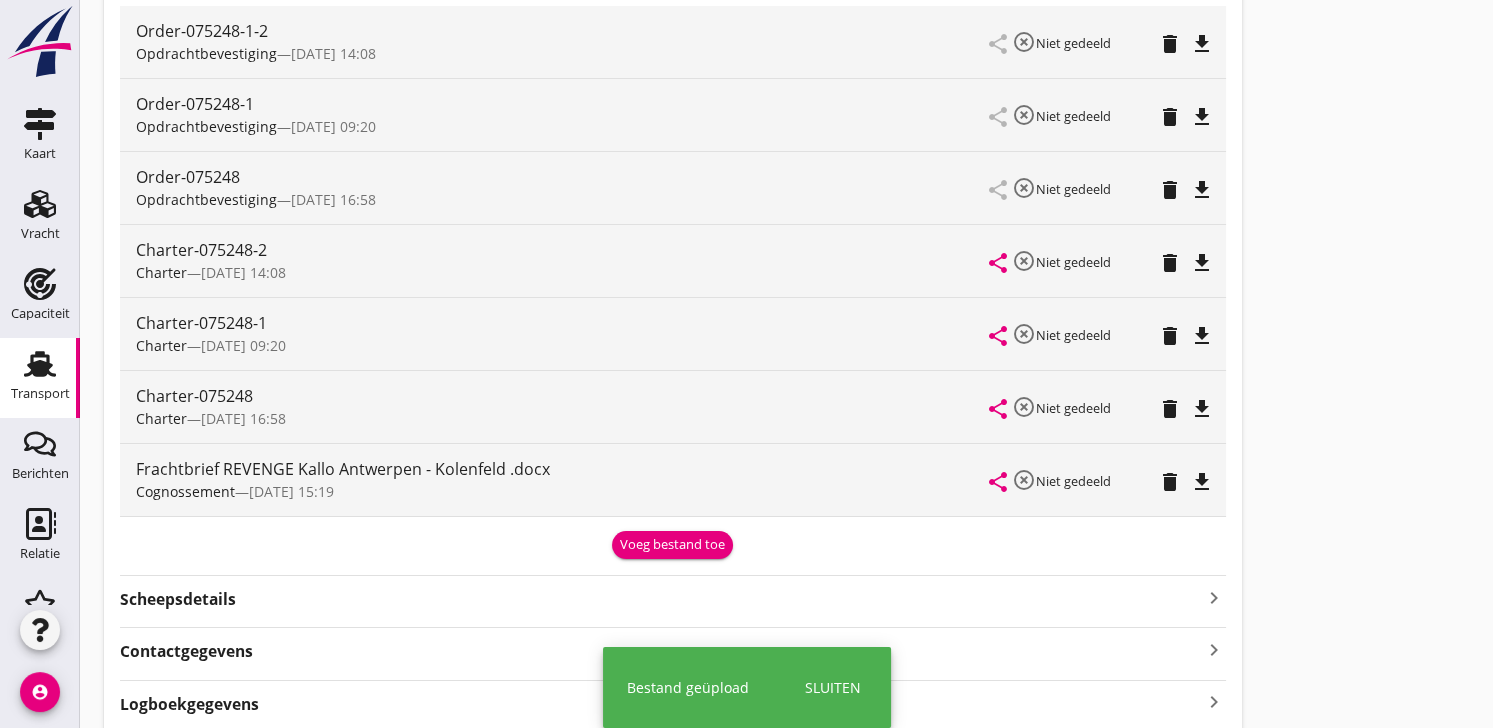 scroll, scrollTop: 555, scrollLeft: 0, axis: vertical 